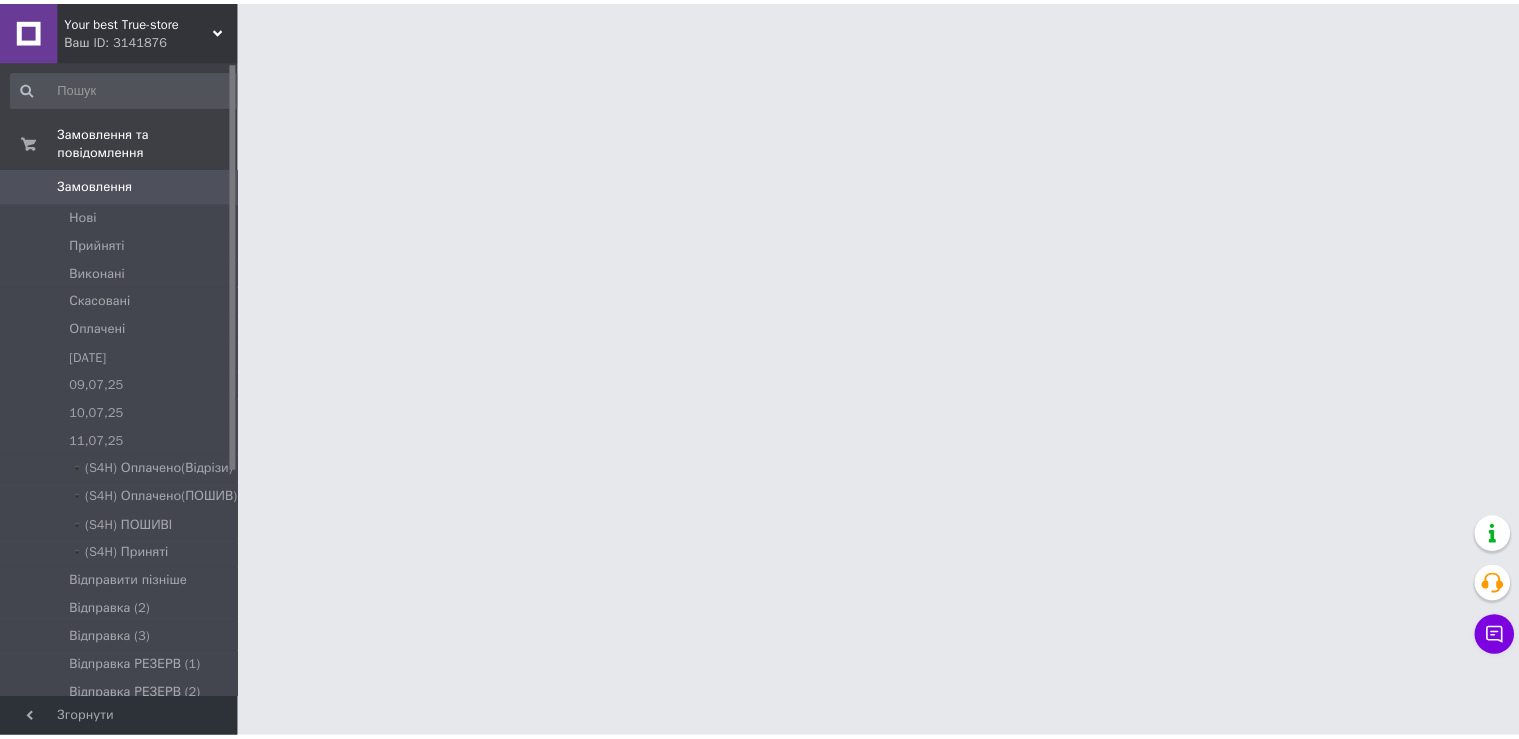 scroll, scrollTop: 0, scrollLeft: 0, axis: both 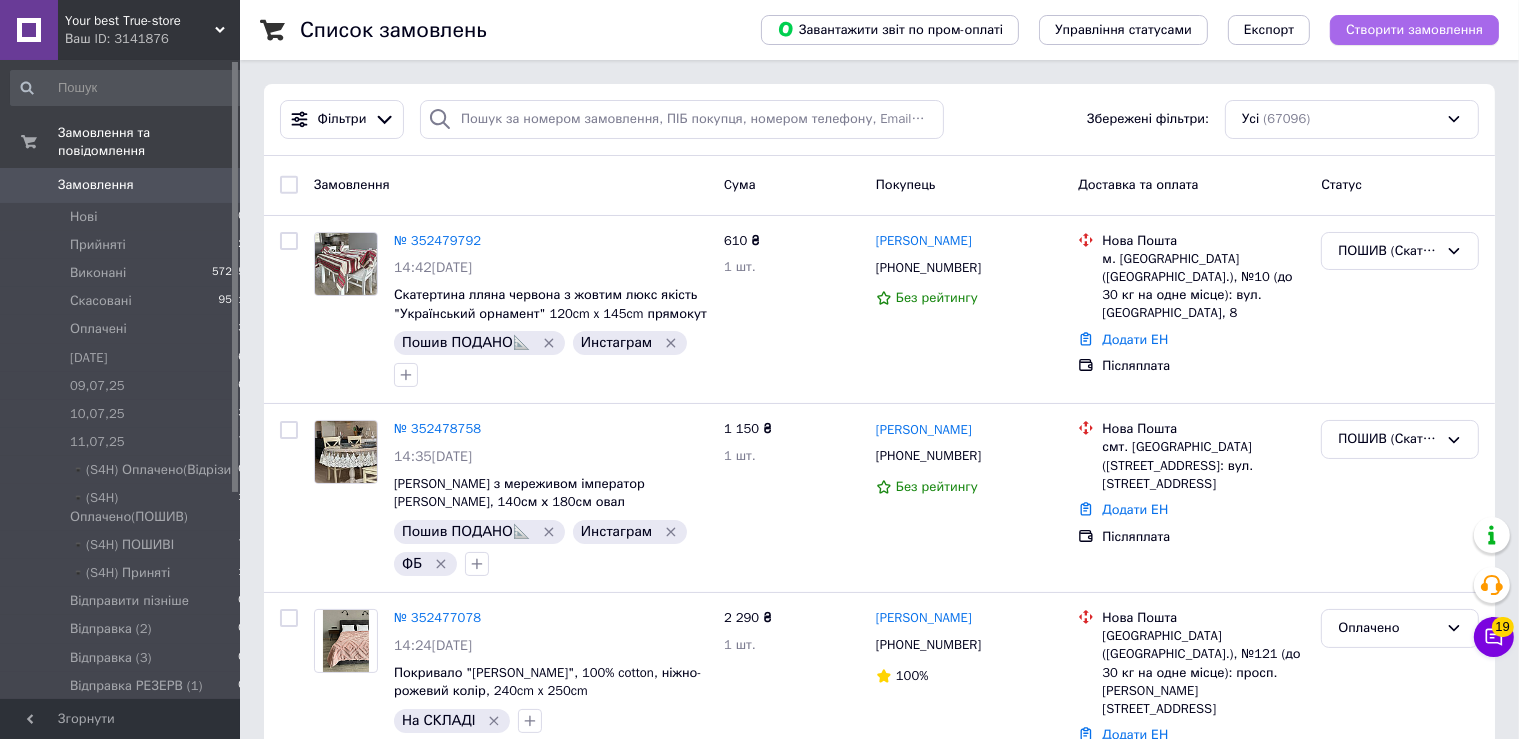 click on "Створити замовлення" at bounding box center (1414, 30) 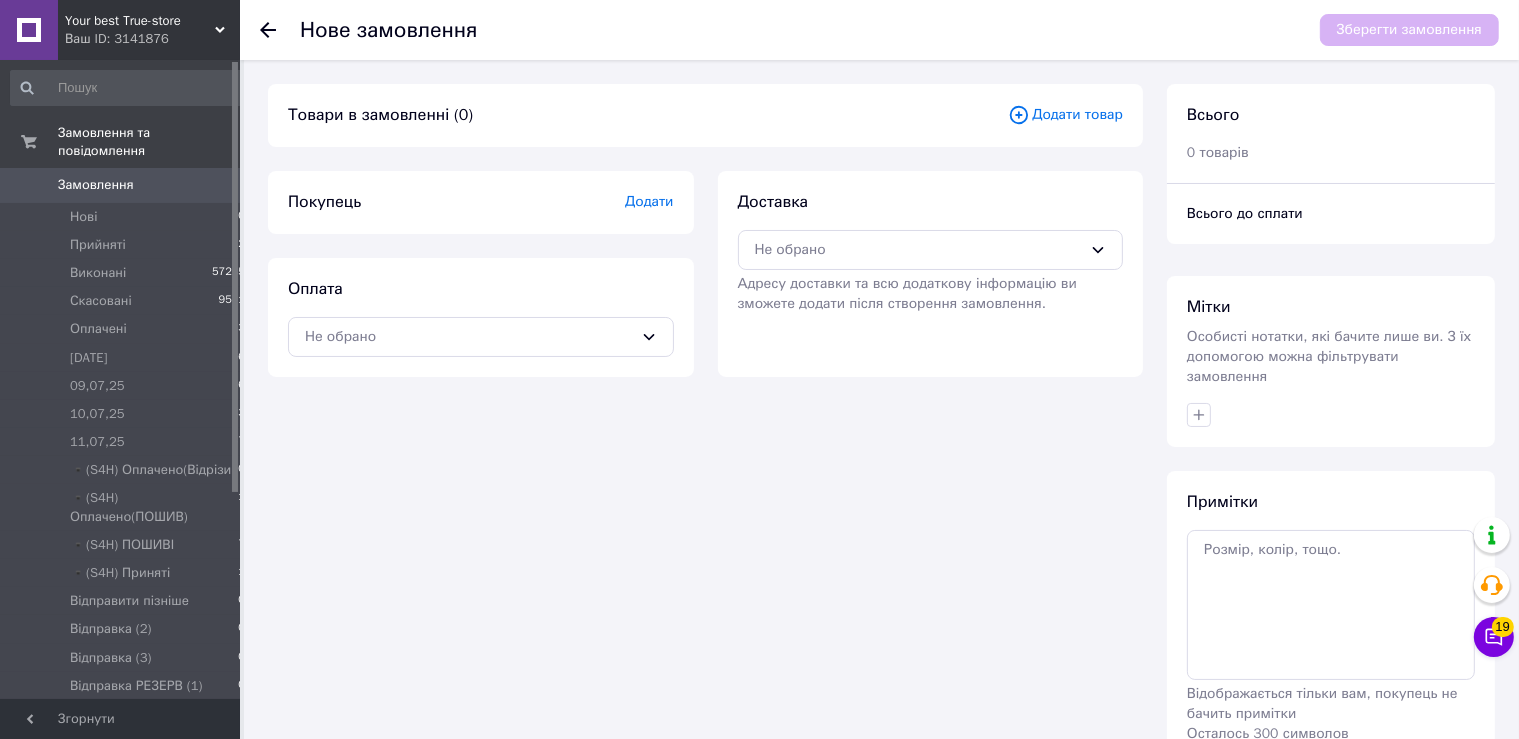 click on "Додати товар" at bounding box center [1065, 115] 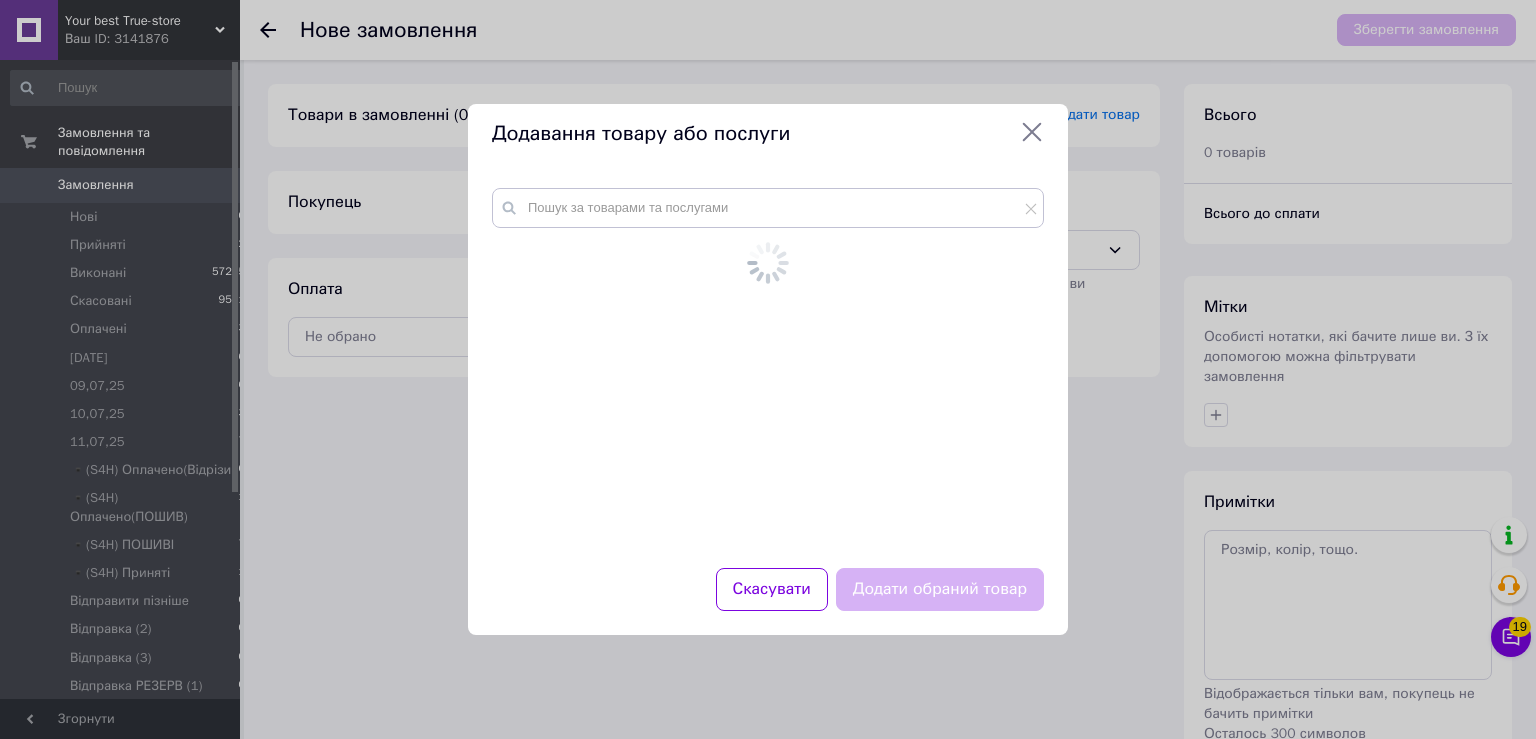 click at bounding box center (768, 366) 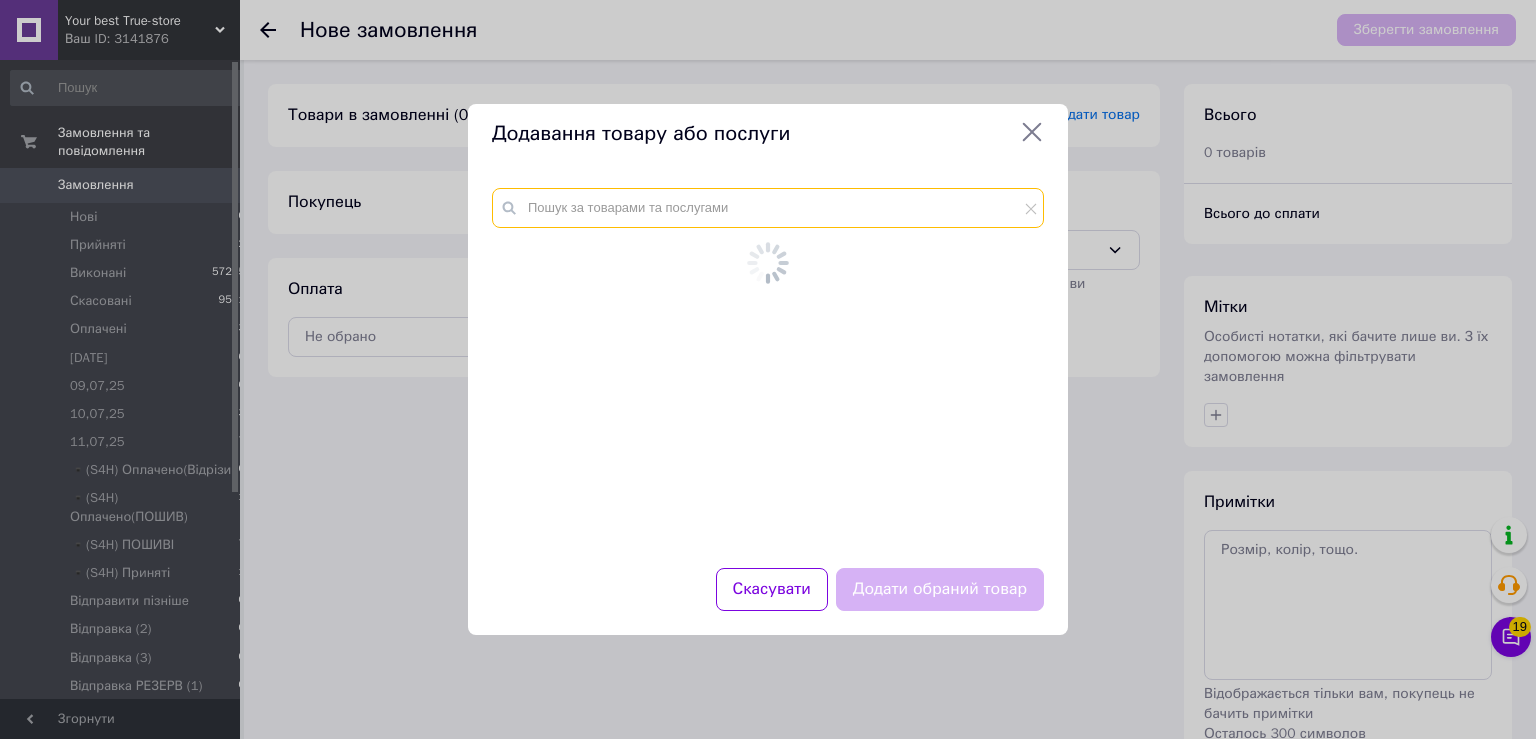 click at bounding box center (768, 208) 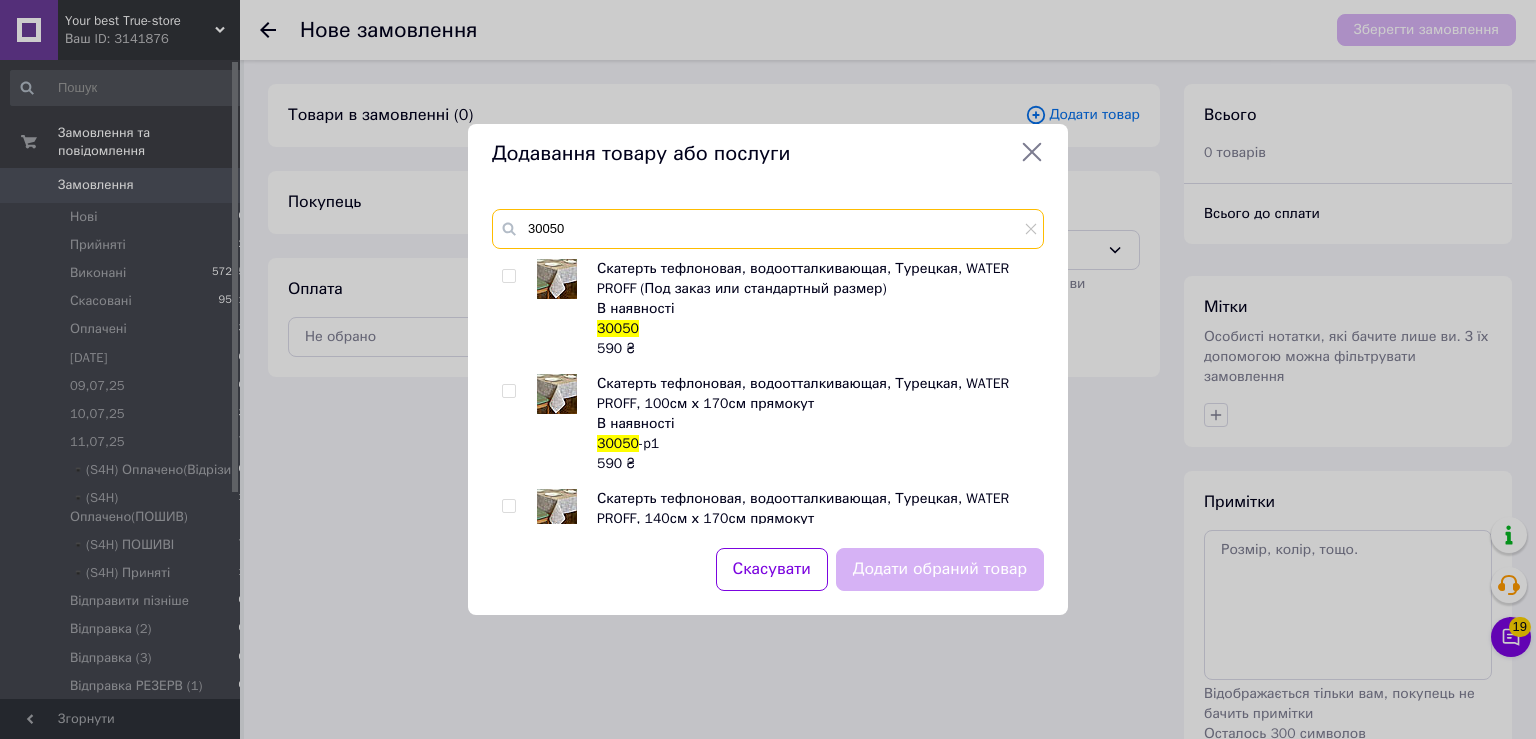 type on "30050" 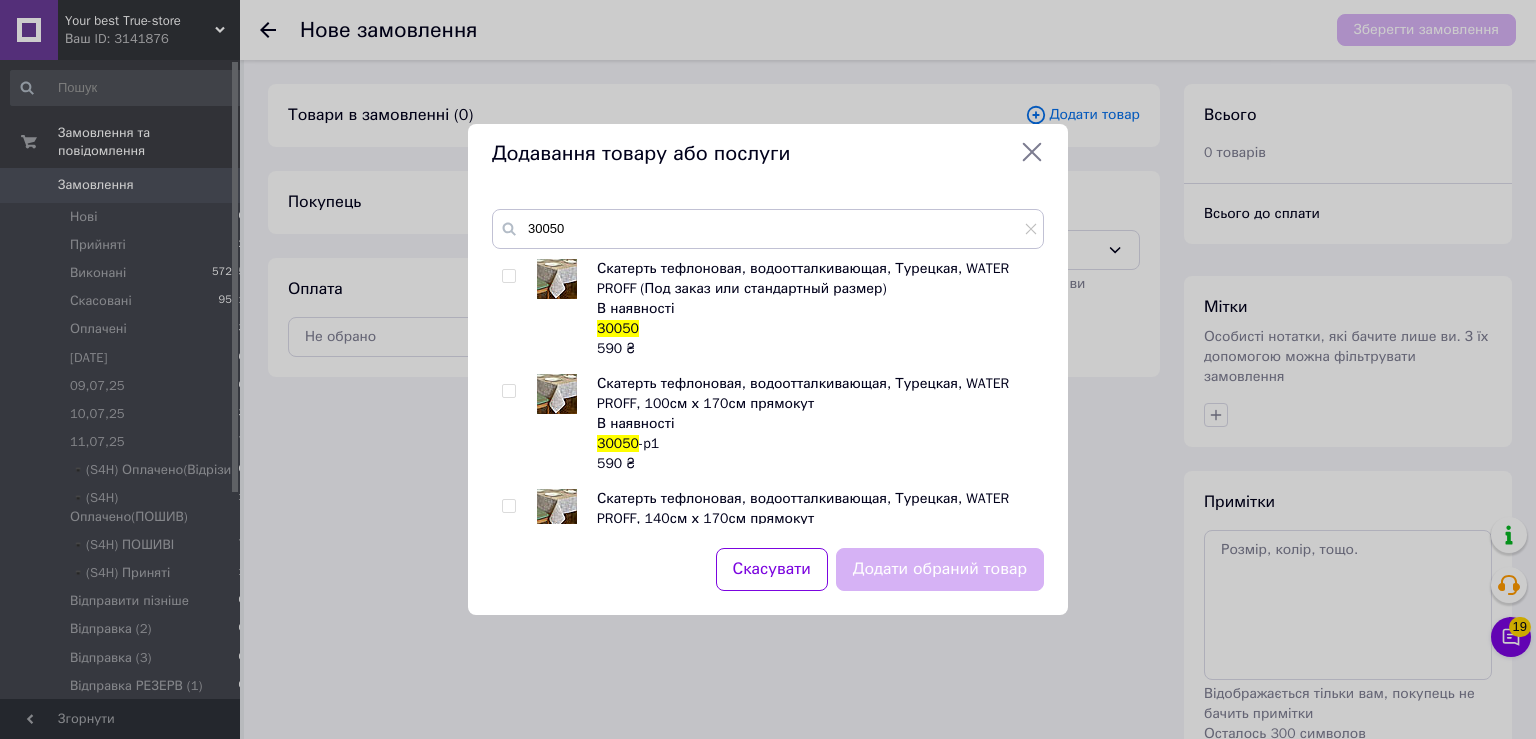 click at bounding box center [508, 276] 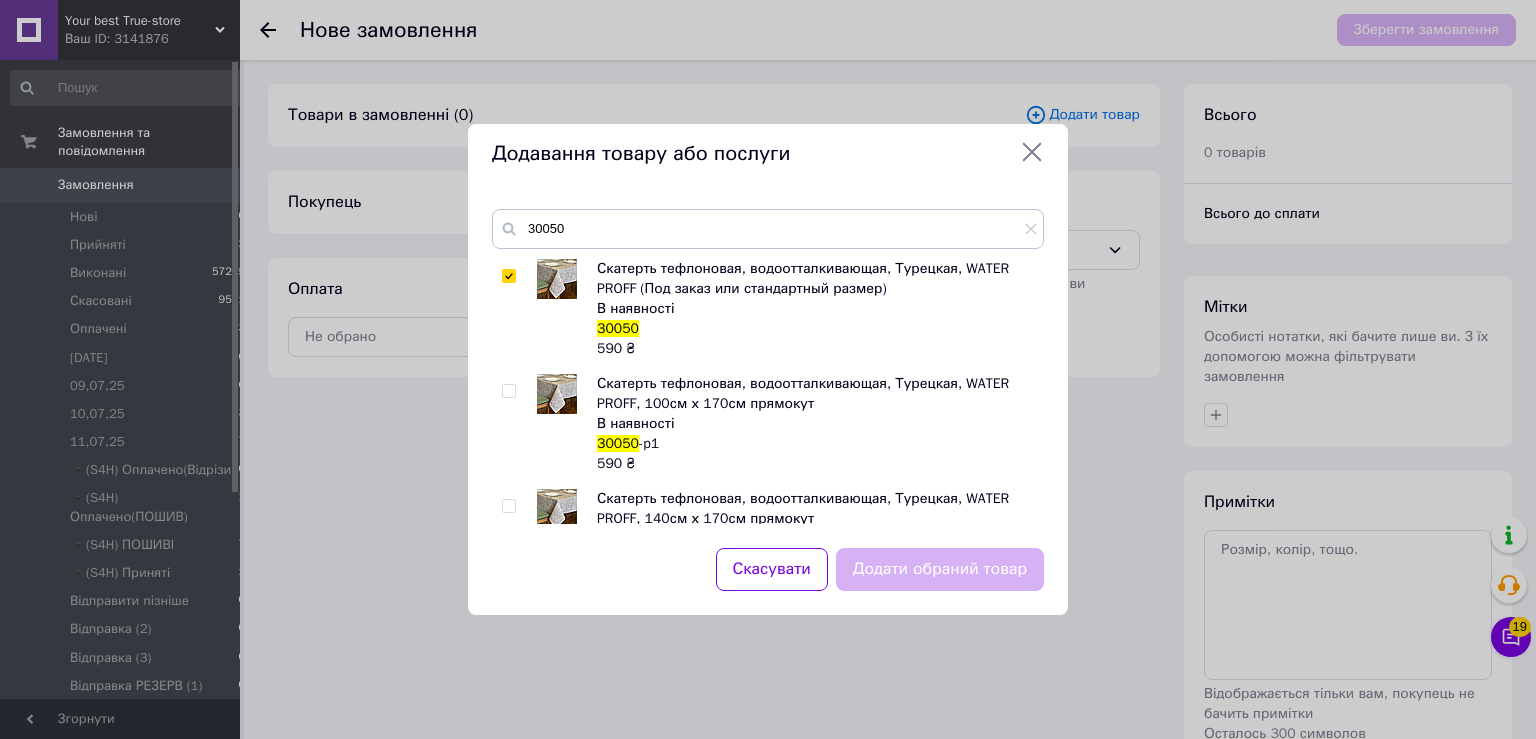 checkbox on "true" 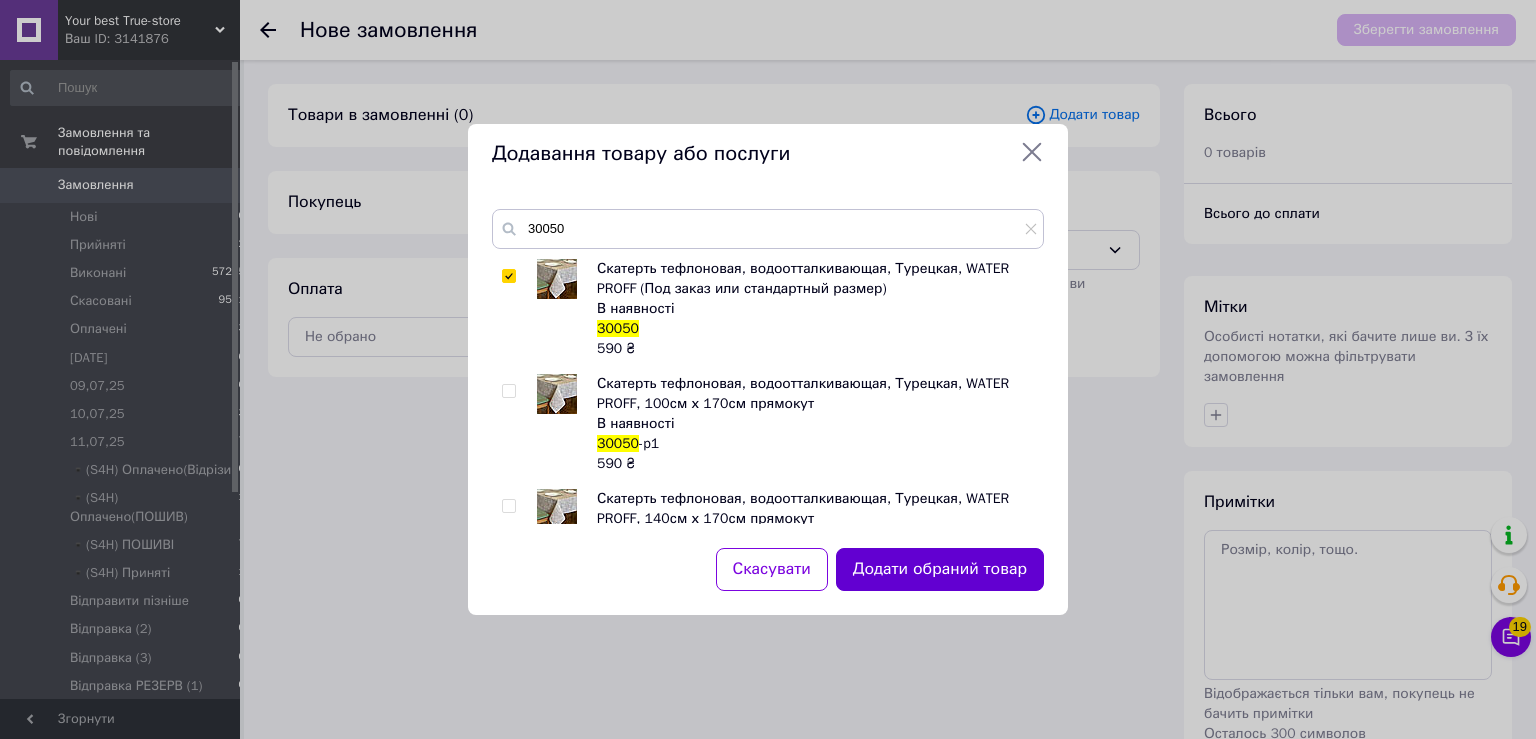 click on "Додати обраний товар" at bounding box center [940, 569] 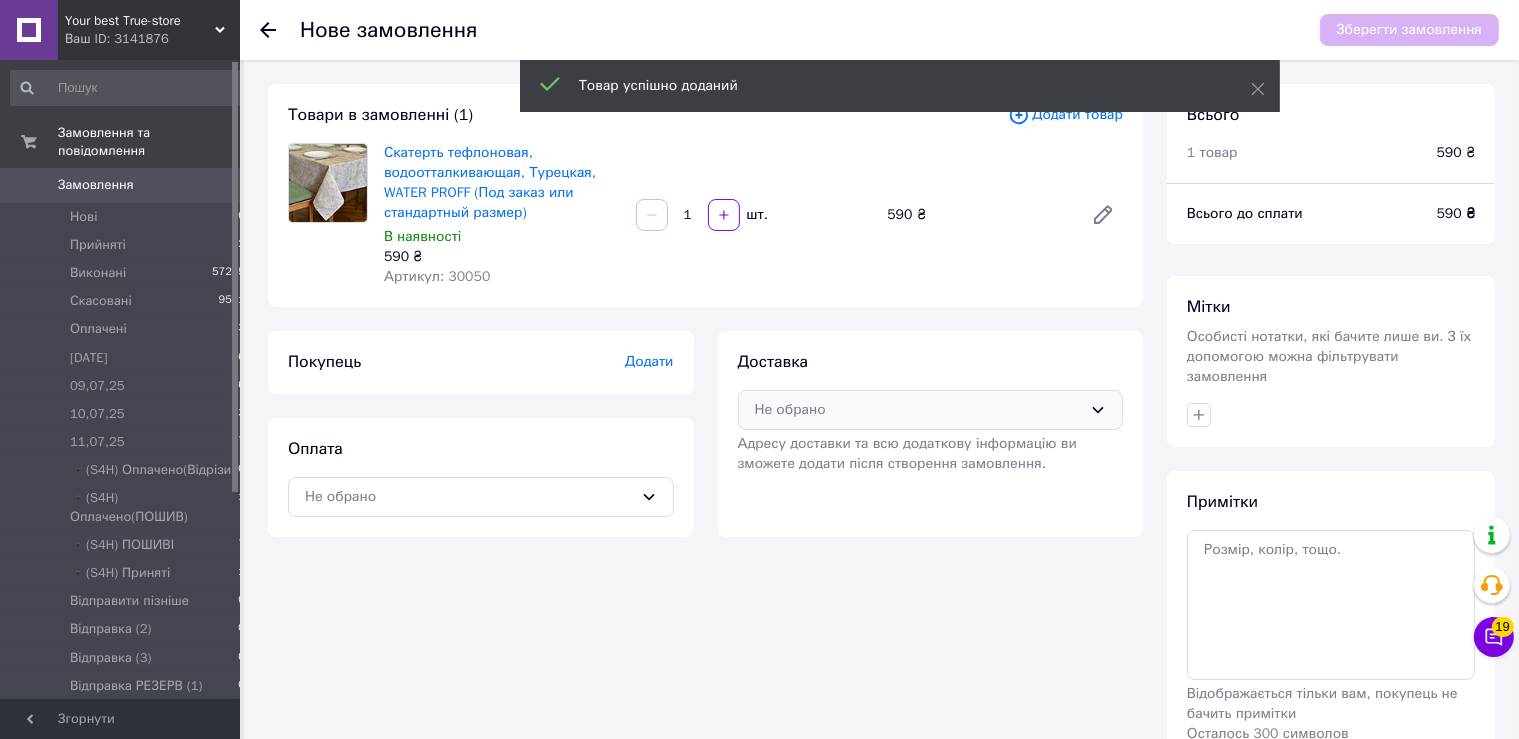 click on "Не обрано" at bounding box center [931, 410] 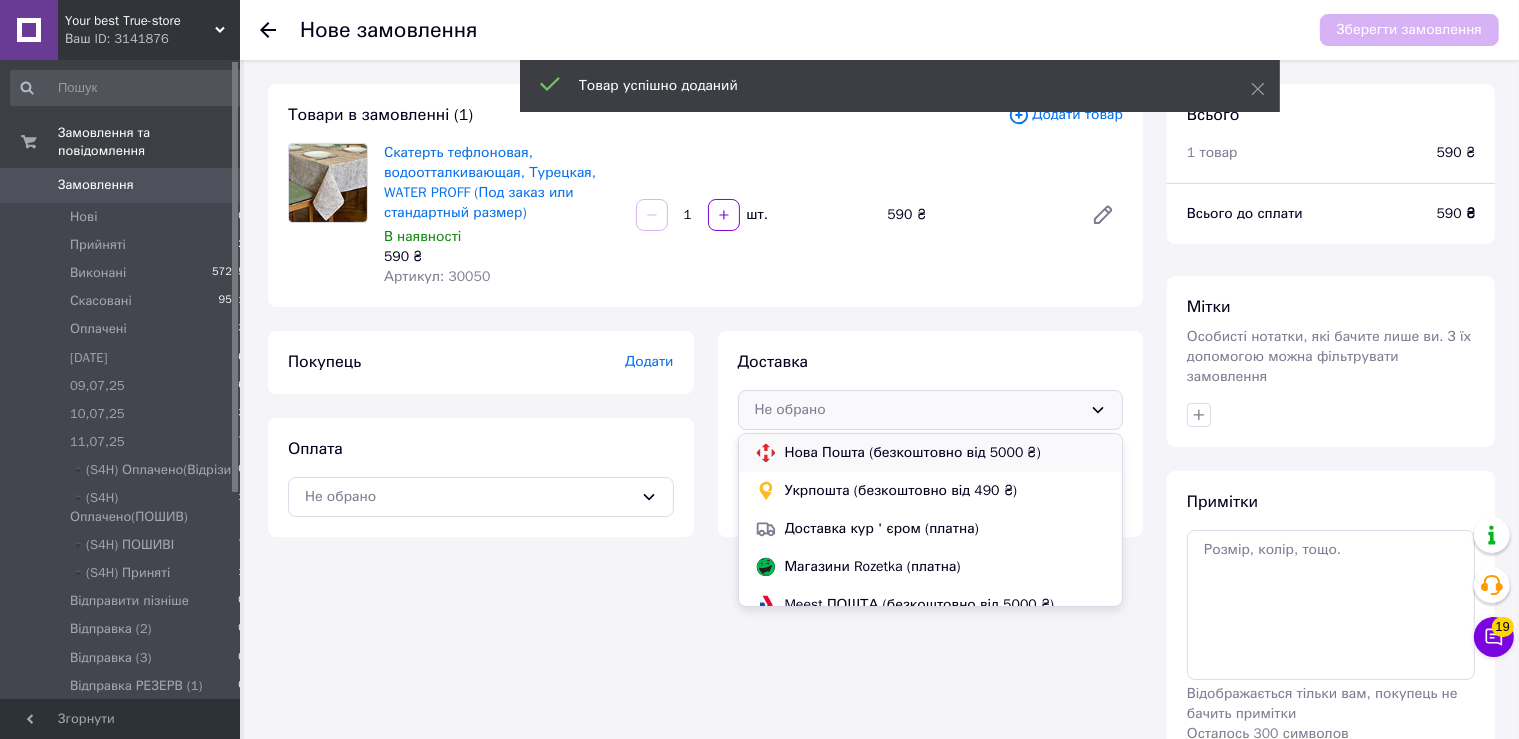 click at bounding box center (766, 453) 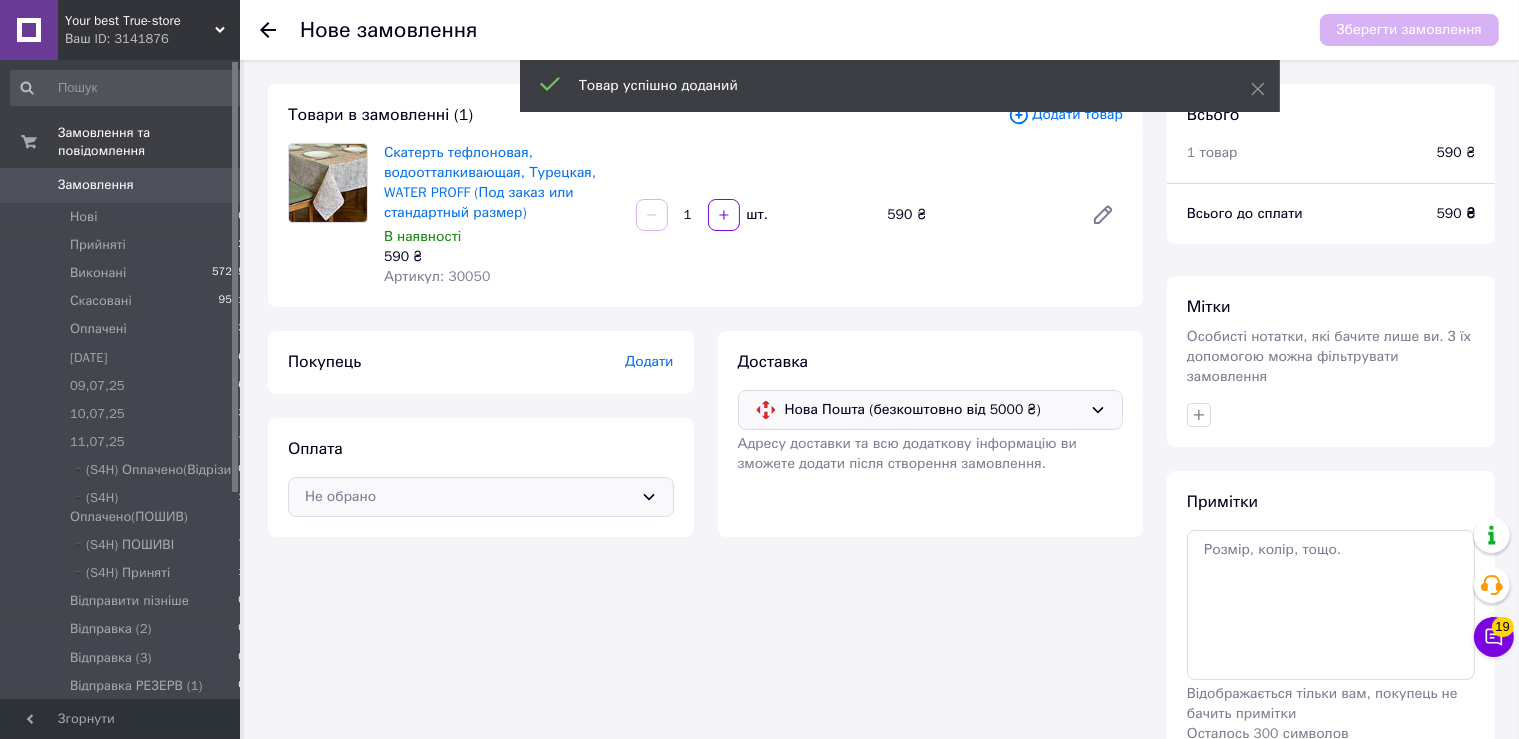 click on "Не обрано" at bounding box center [481, 497] 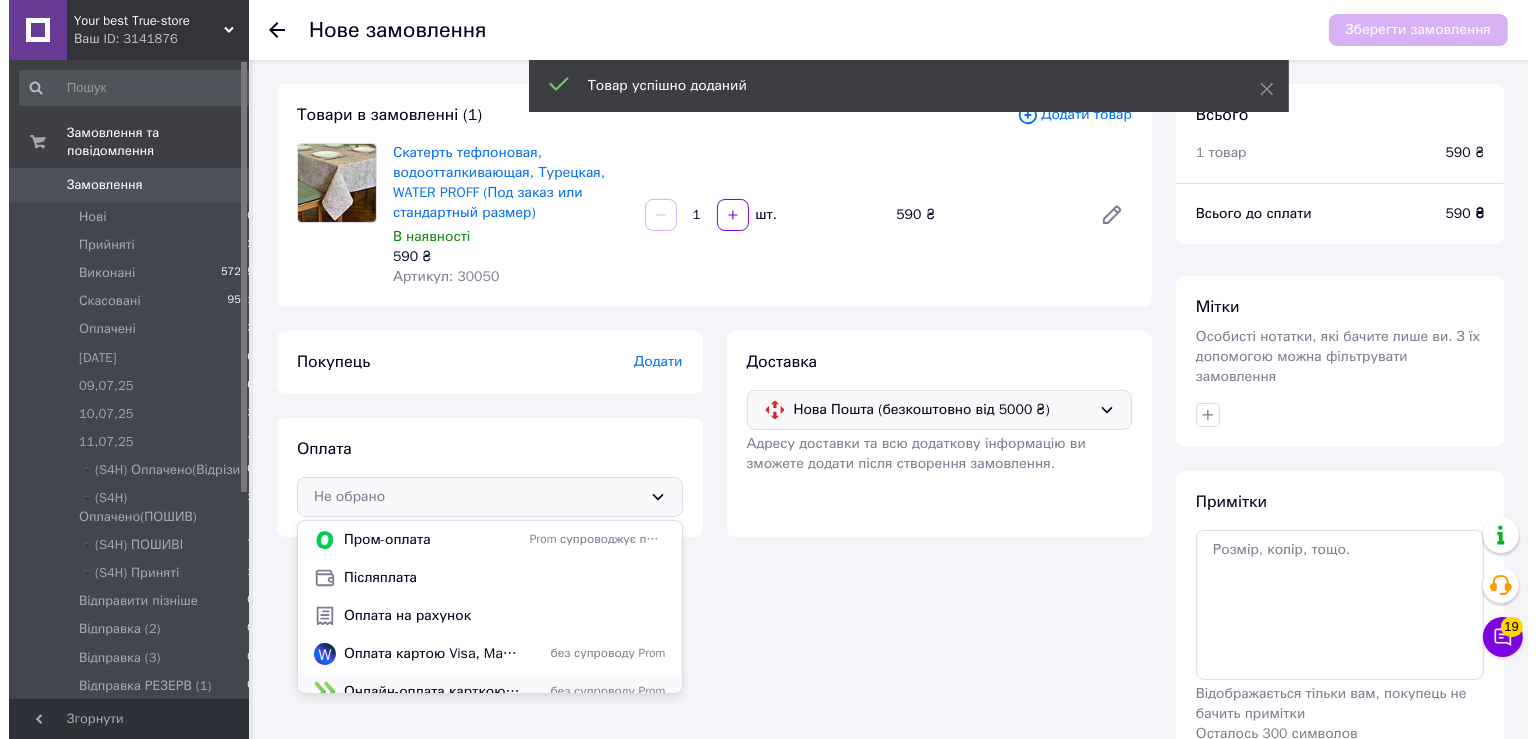scroll, scrollTop: 54, scrollLeft: 0, axis: vertical 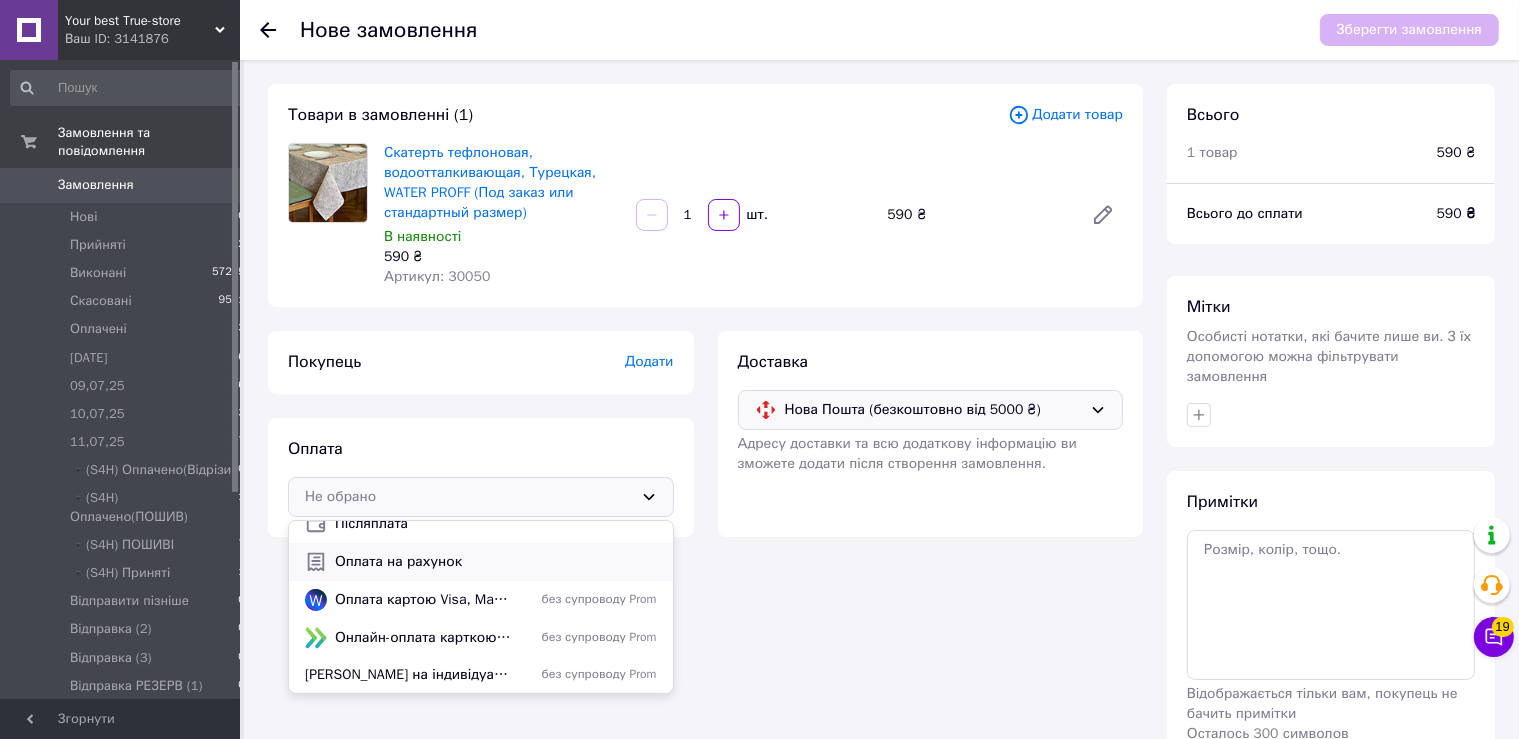 click on "Оплата на рахунок" at bounding box center [496, 562] 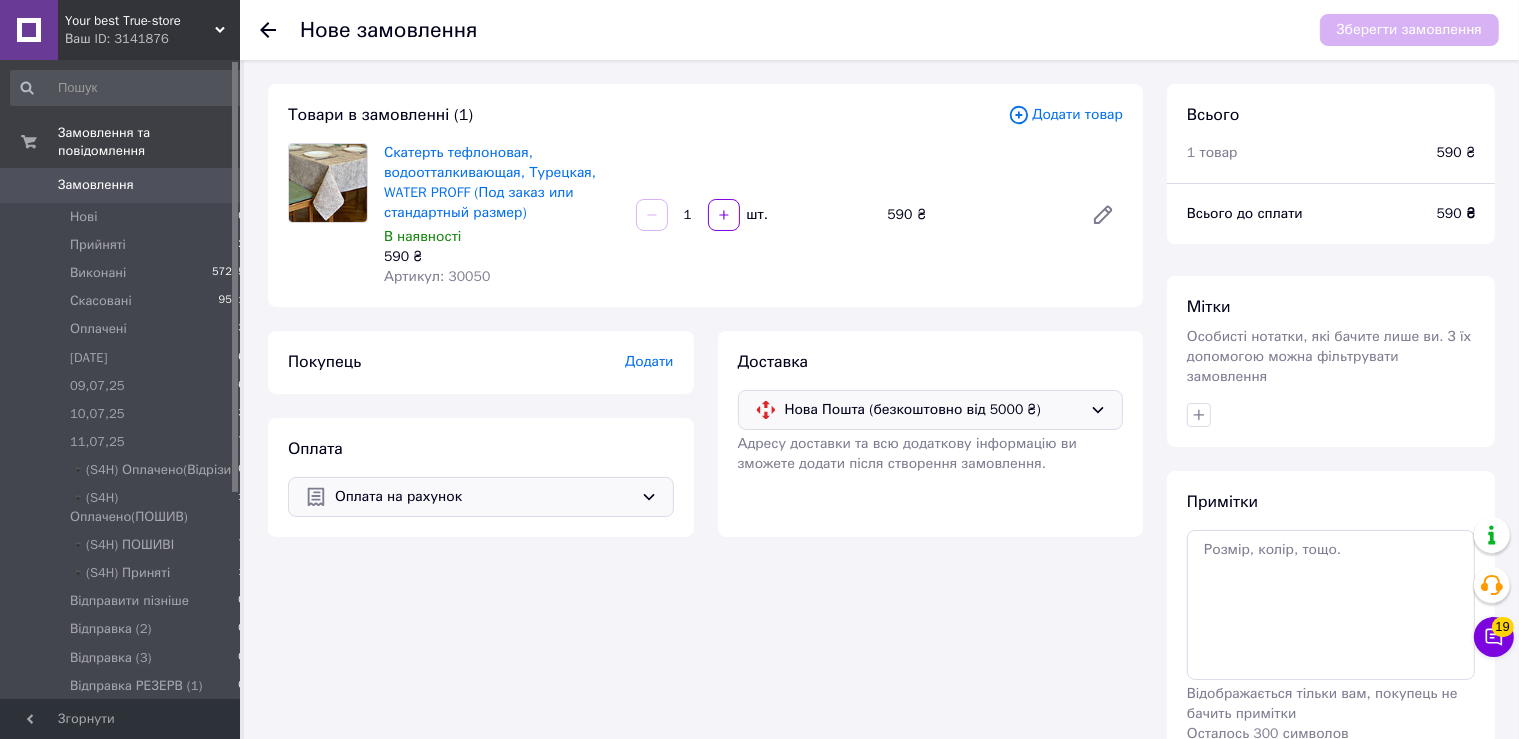 click on "Додати" at bounding box center [649, 361] 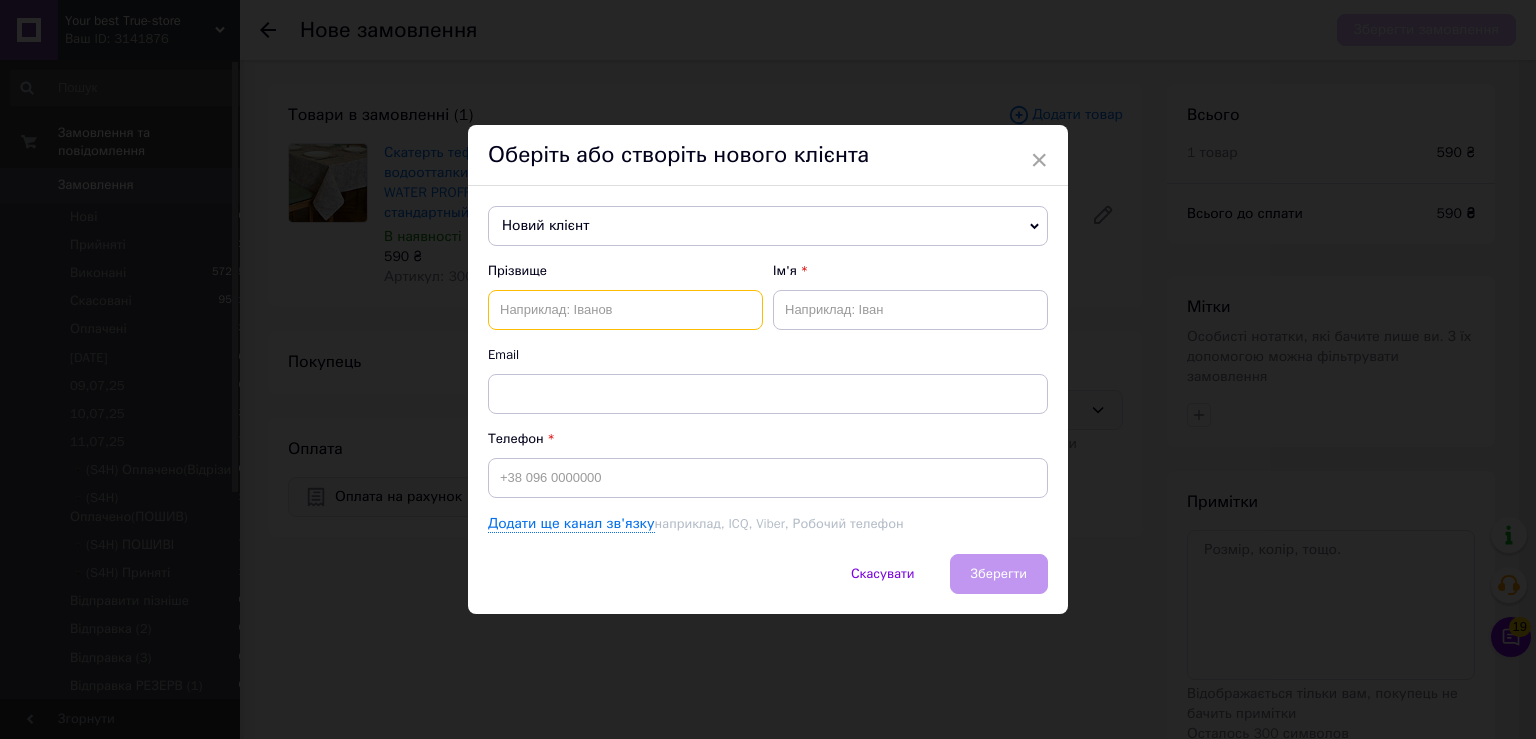 click at bounding box center [625, 310] 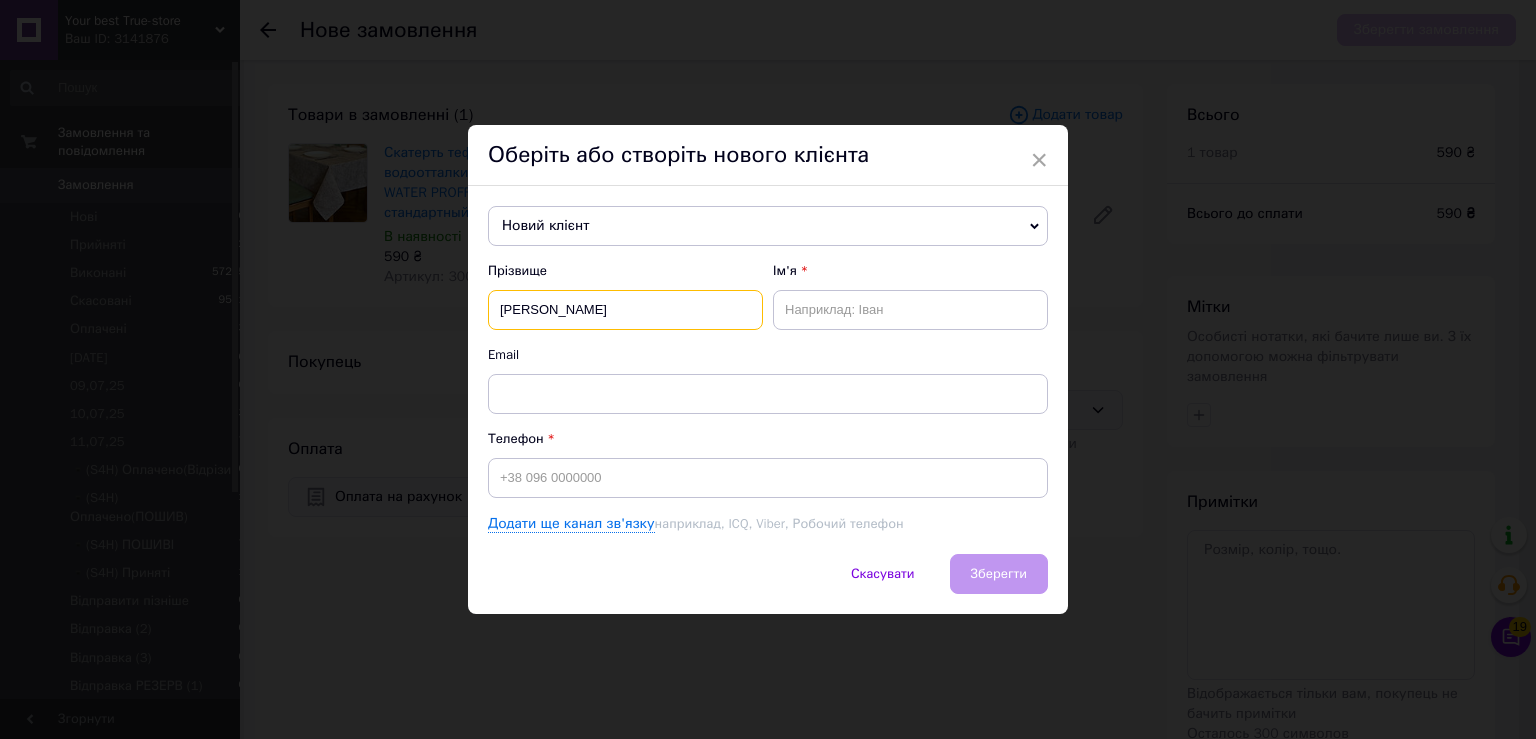 type on "[PERSON_NAME]" 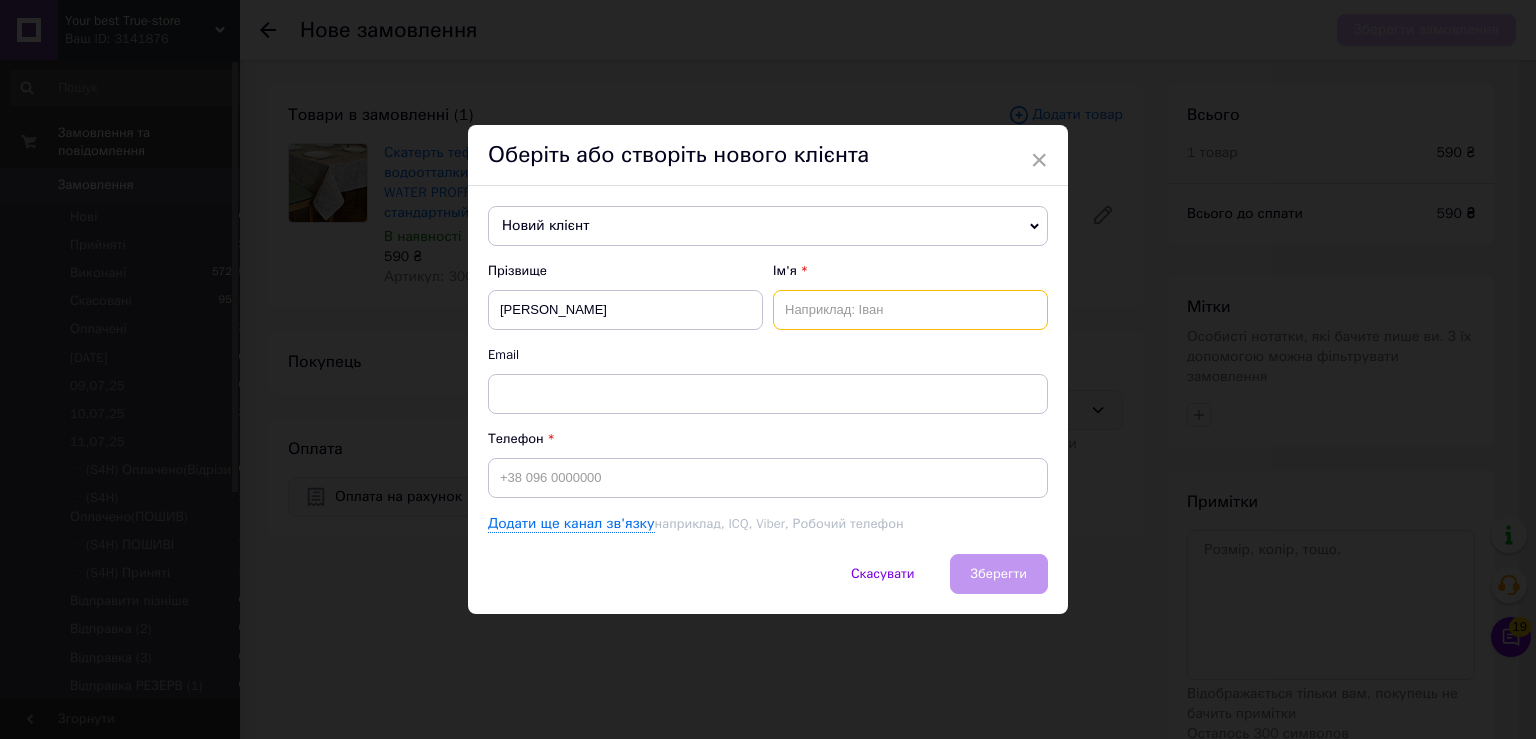 click at bounding box center [910, 310] 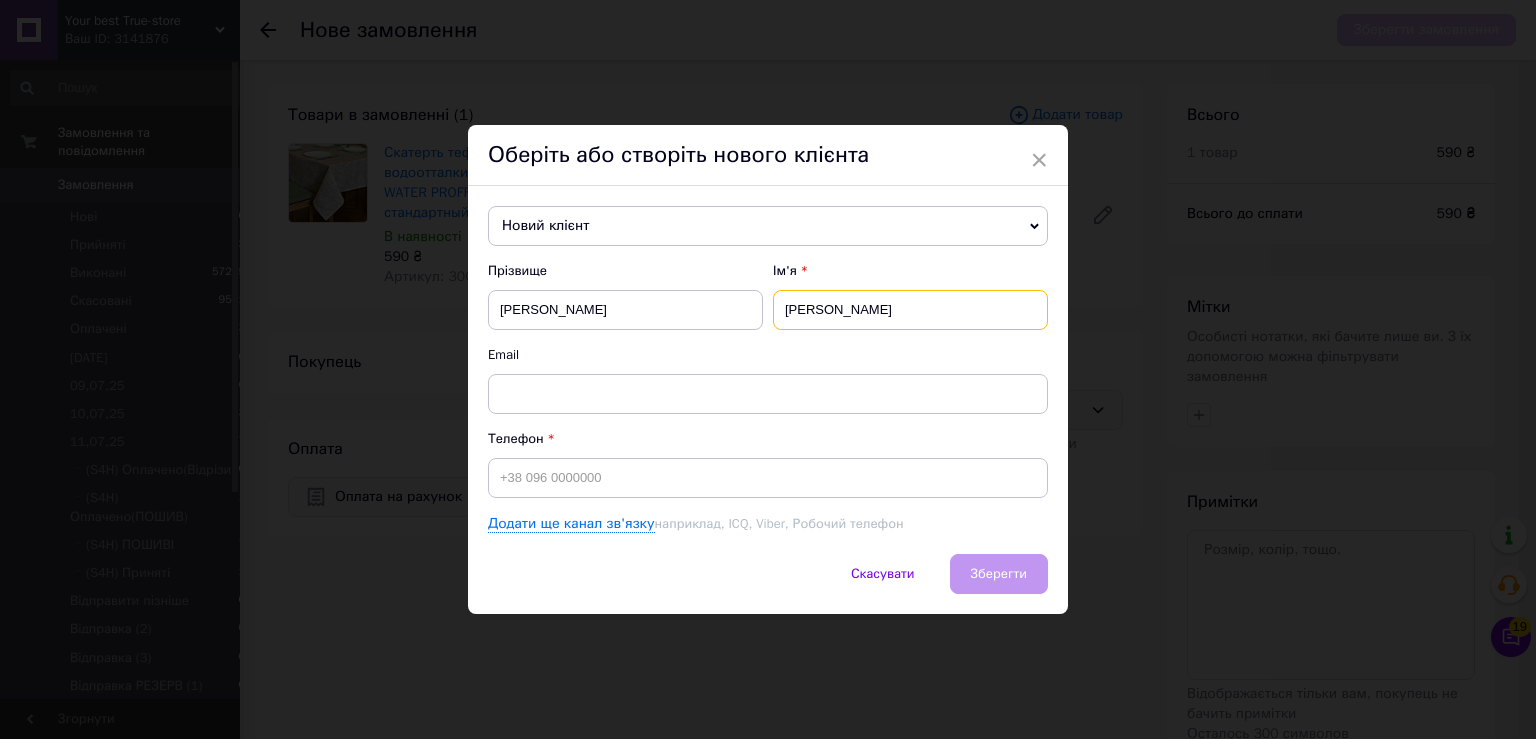 type on "[PERSON_NAME]" 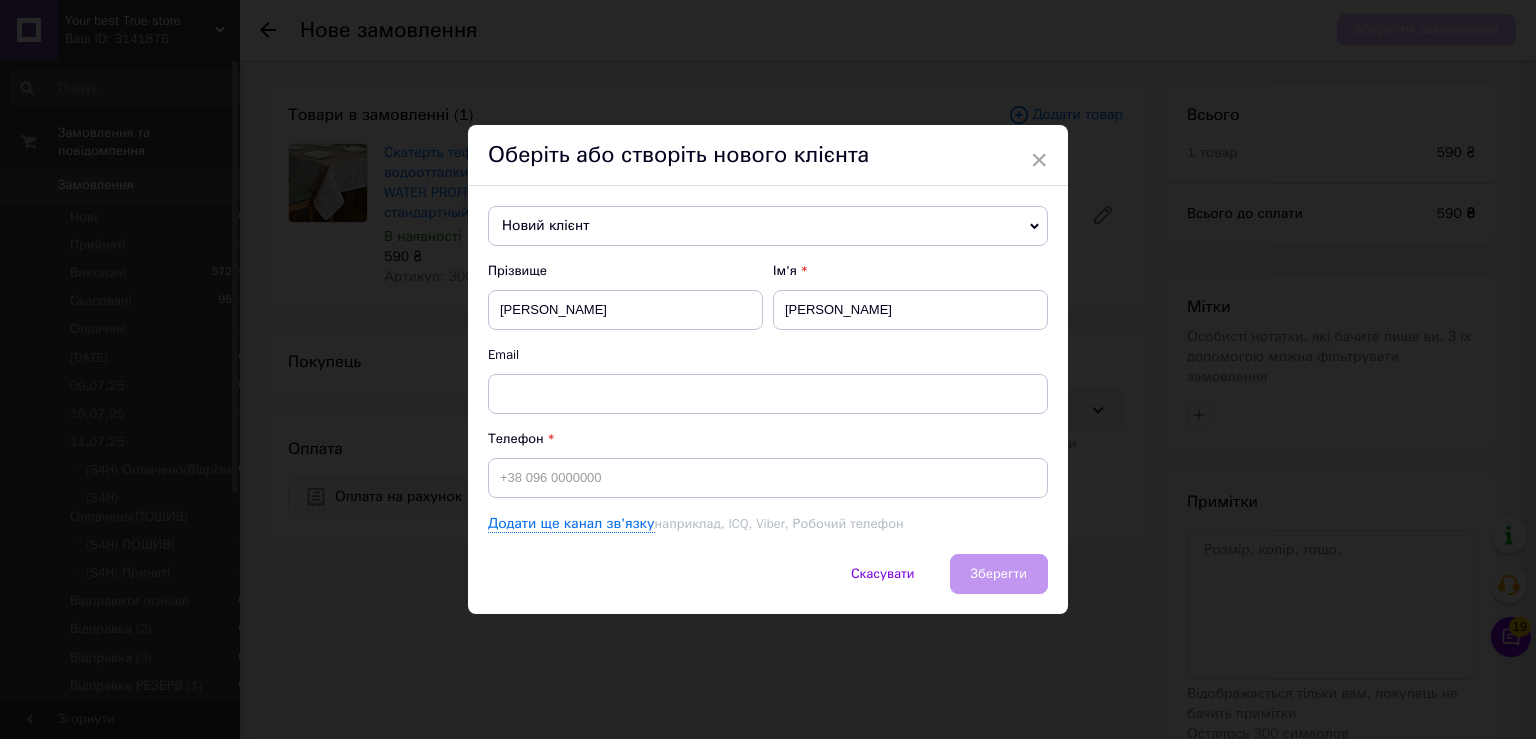 click on "Телефон" at bounding box center [768, 439] 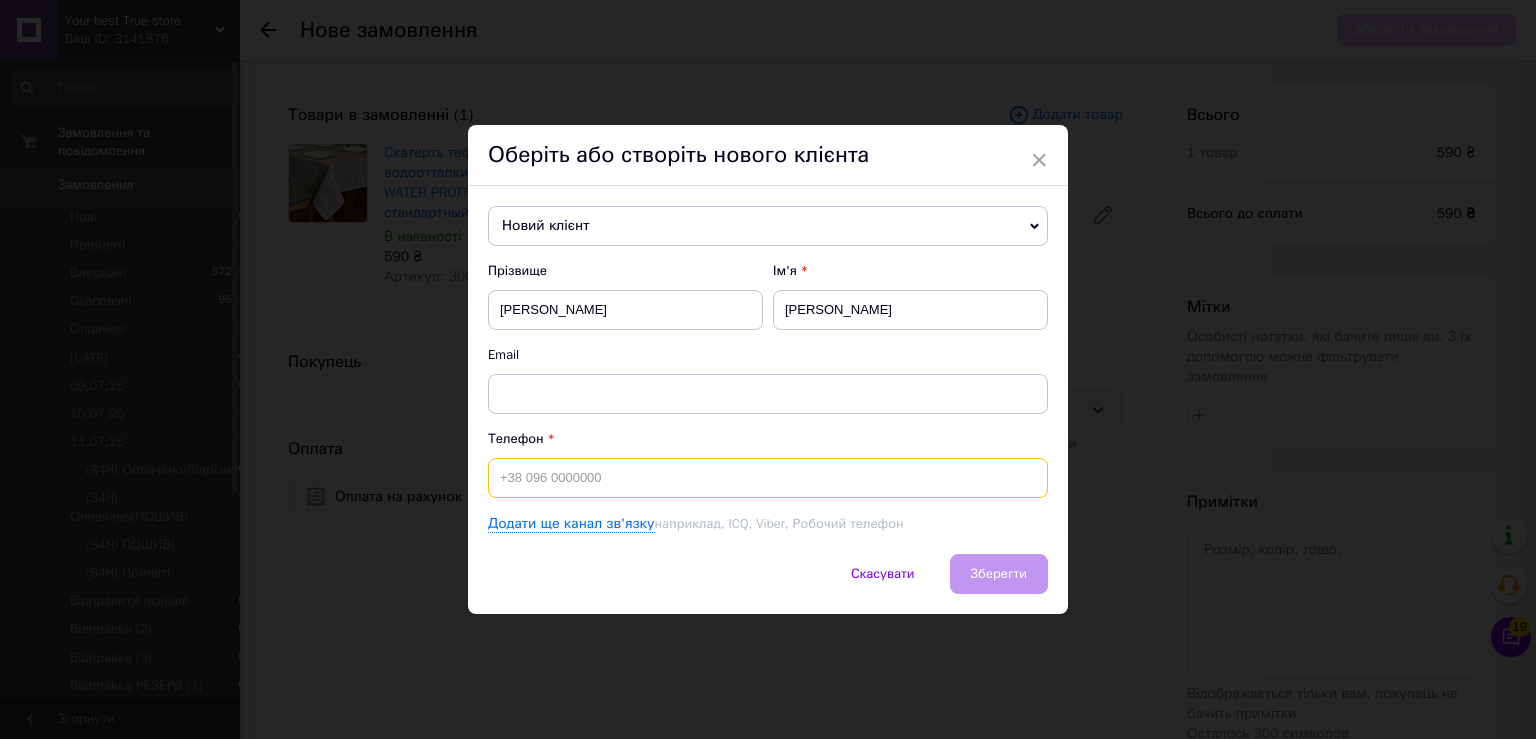 click at bounding box center (768, 478) 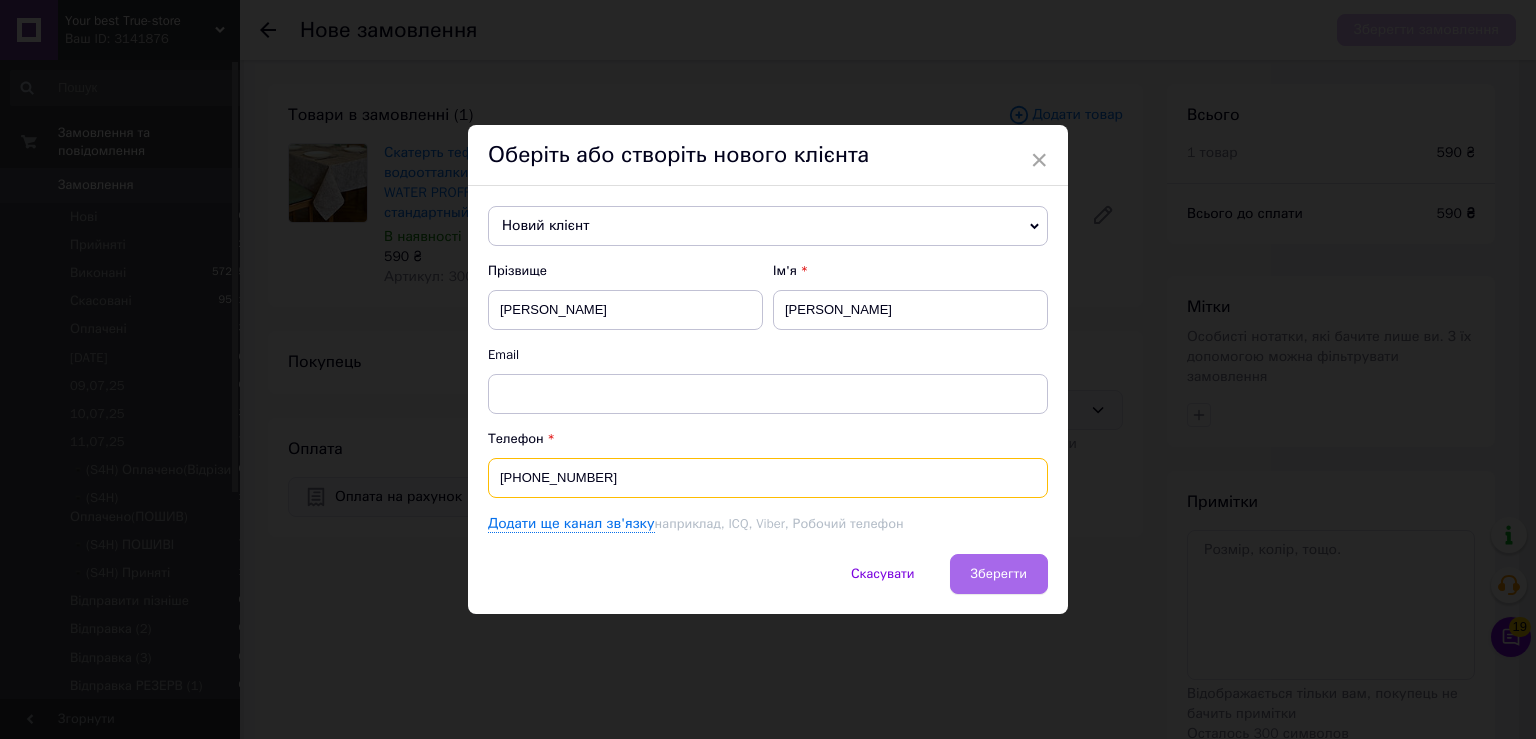 type on "[PHONE_NUMBER]" 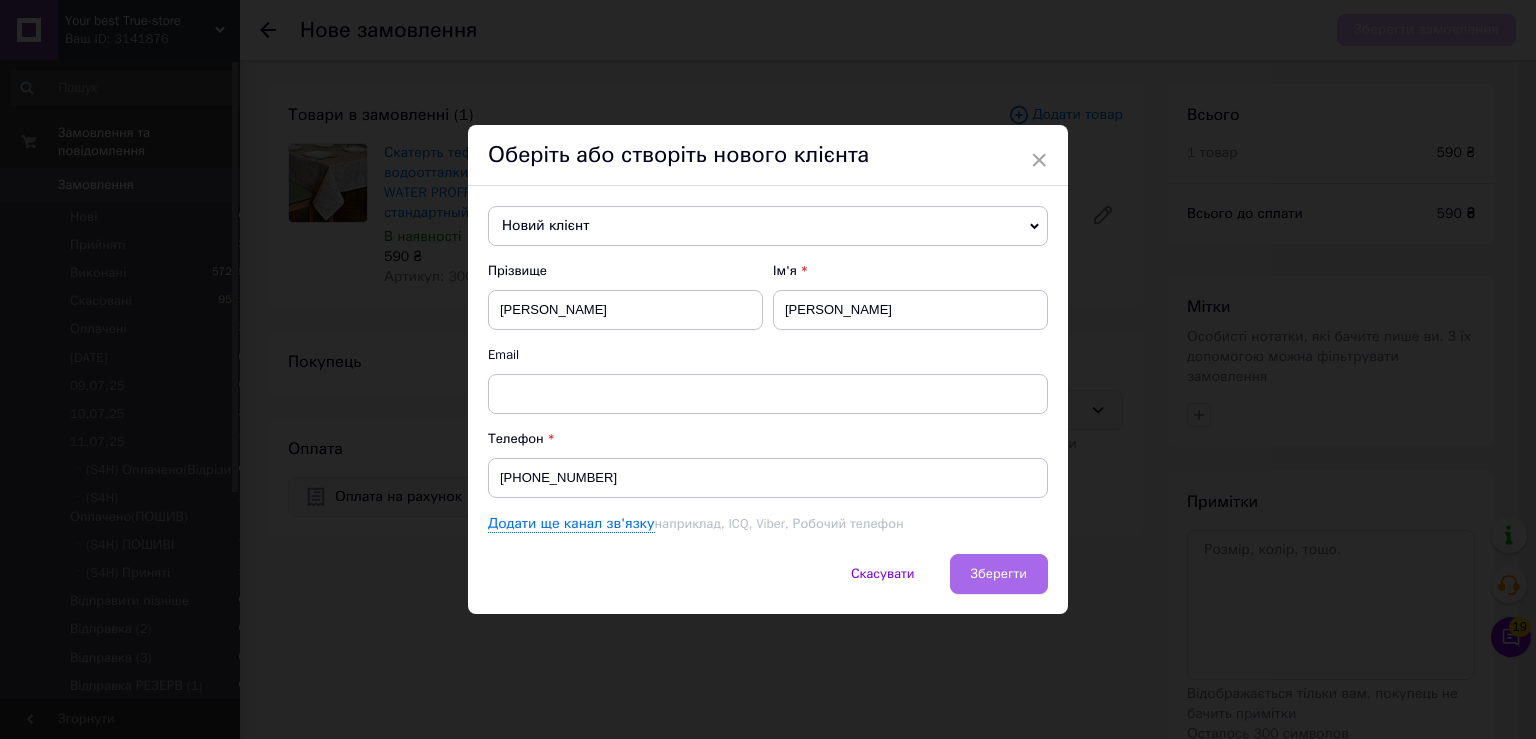 click on "Зберегти" at bounding box center (999, 574) 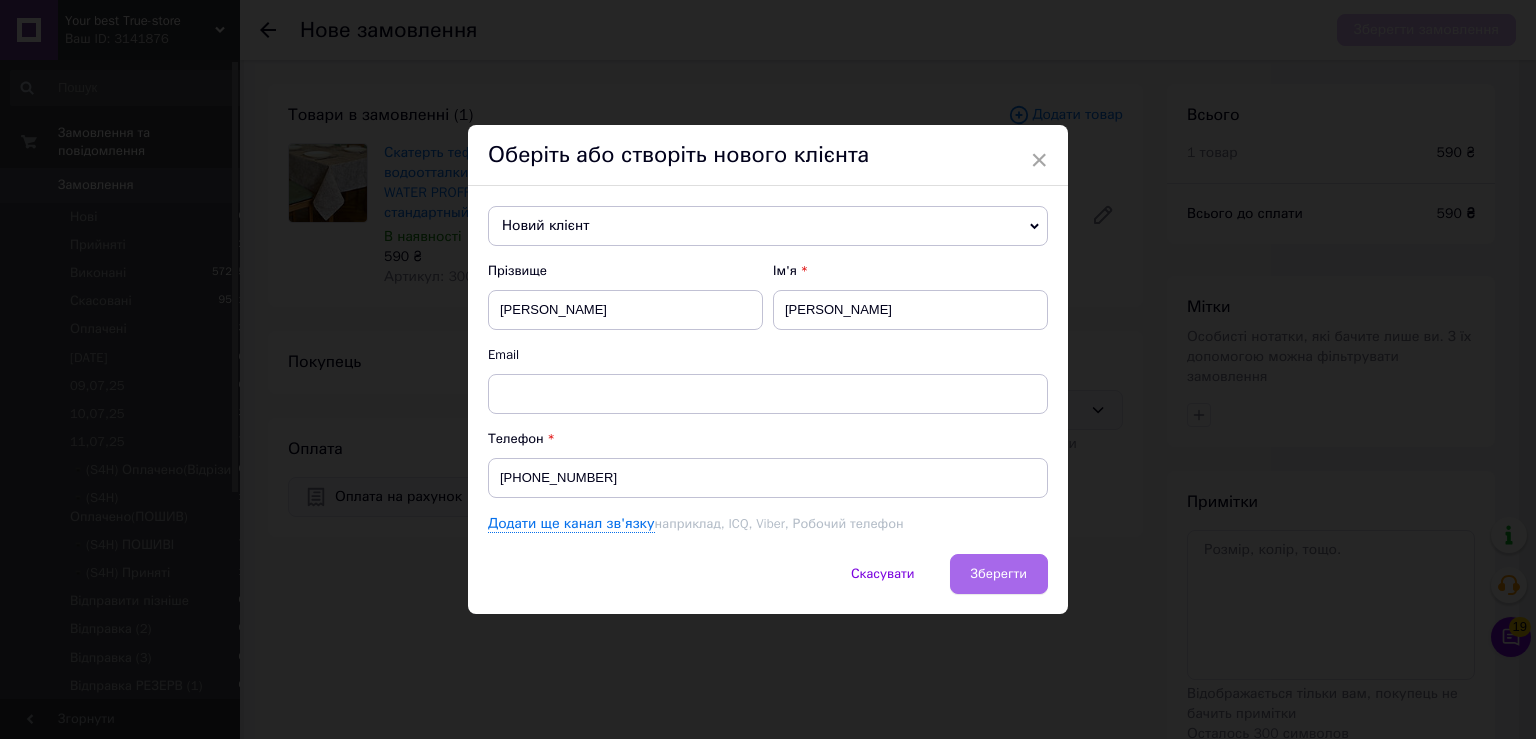 click on "Зберегти" at bounding box center [999, 574] 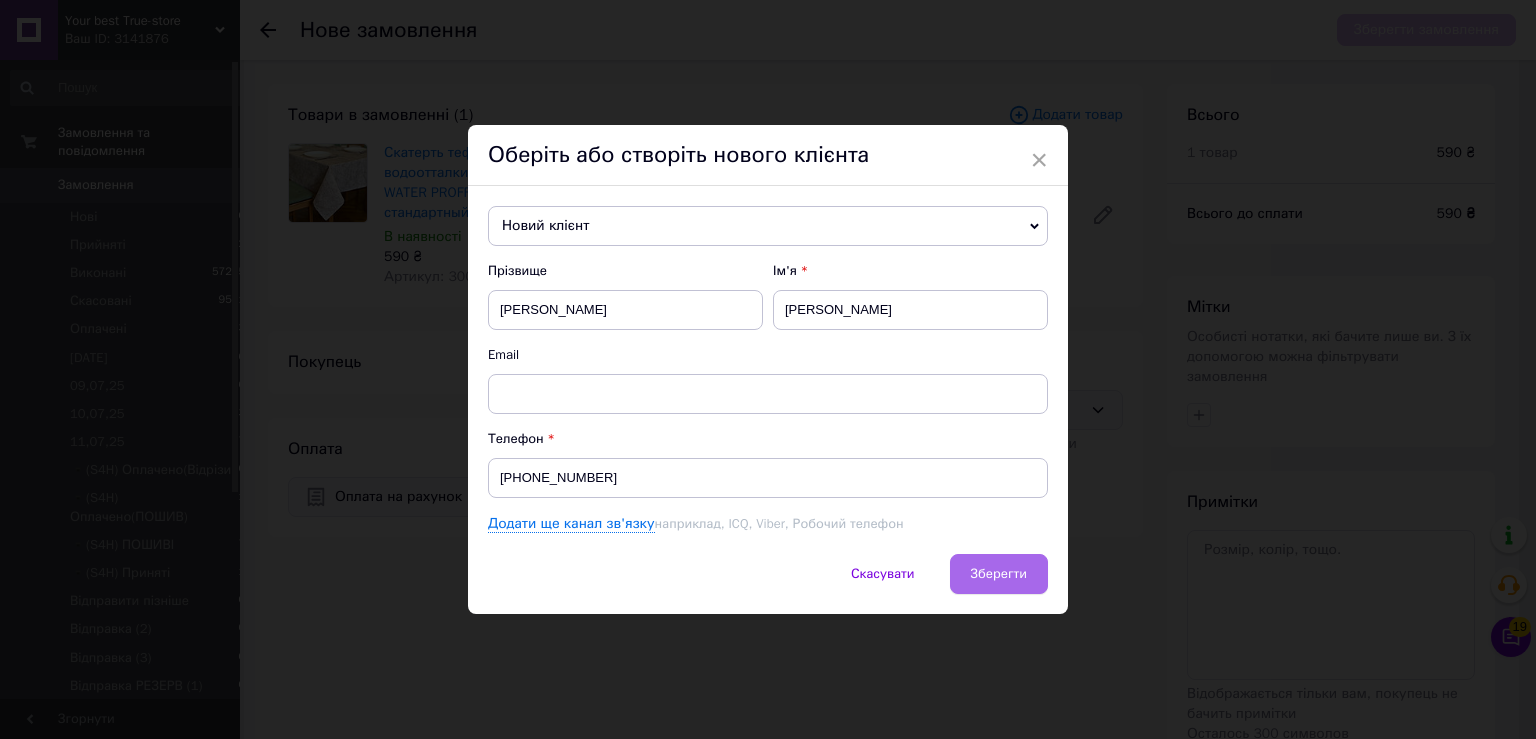 click on "Зберегти" at bounding box center [999, 573] 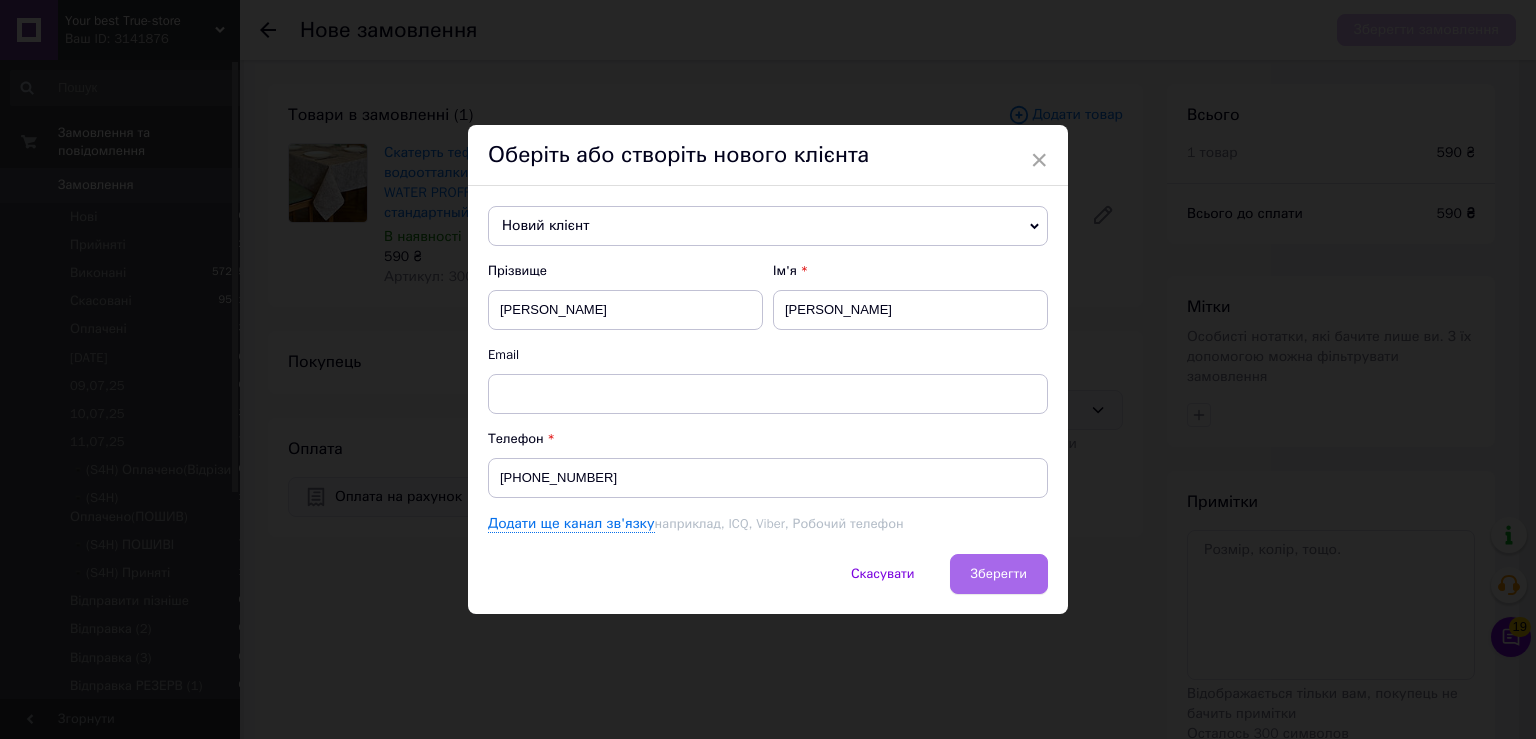 click on "Зберегти" at bounding box center (999, 574) 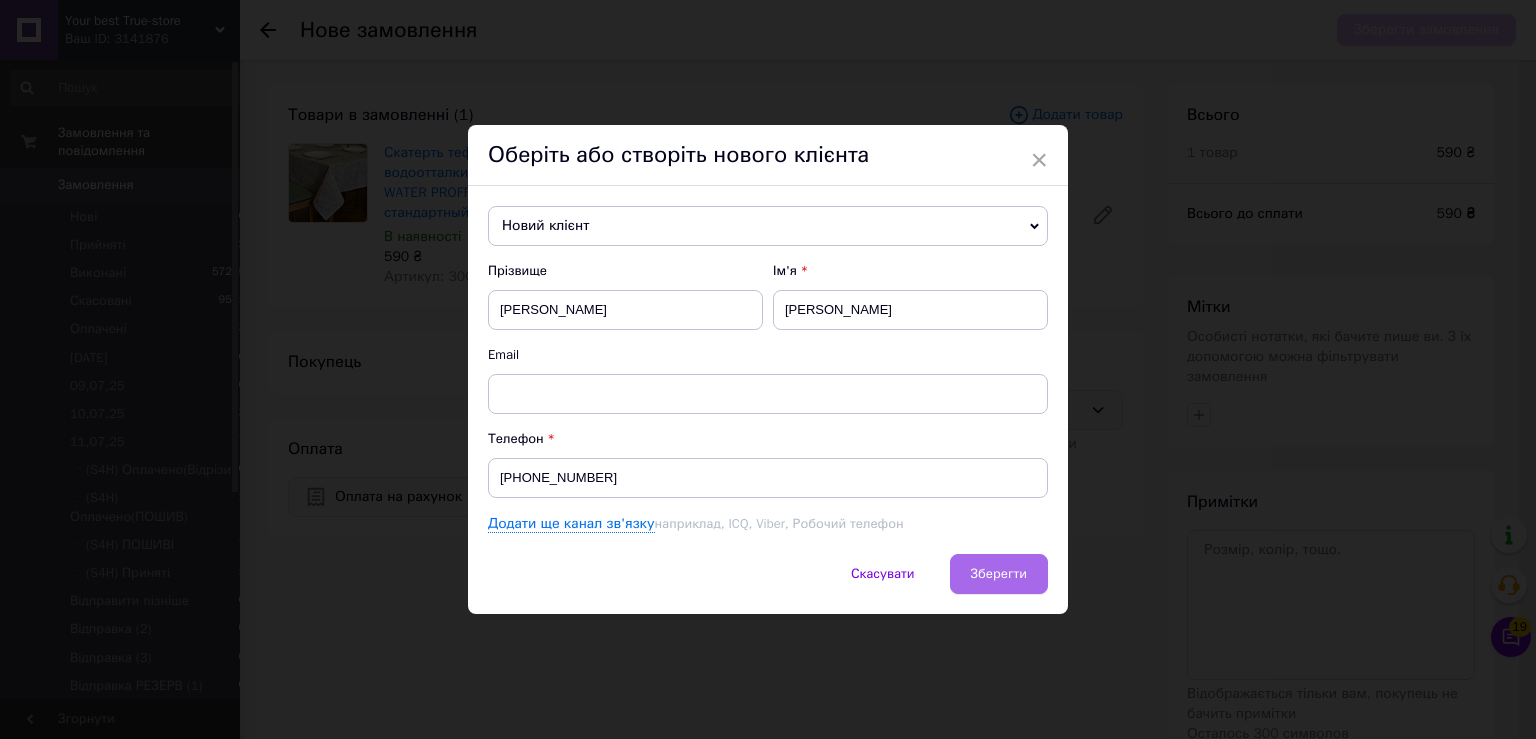 click on "Зберегти" at bounding box center [999, 573] 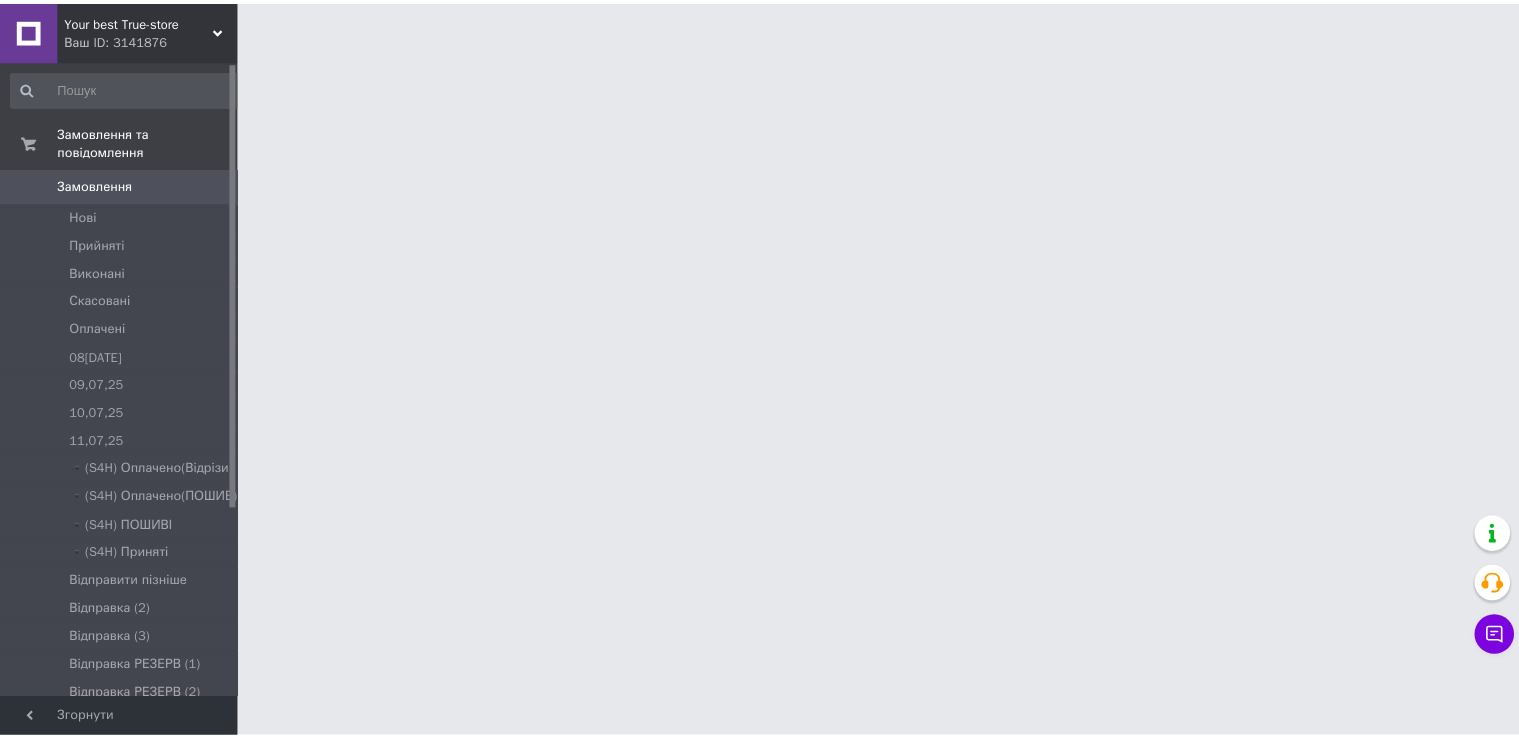 scroll, scrollTop: 0, scrollLeft: 0, axis: both 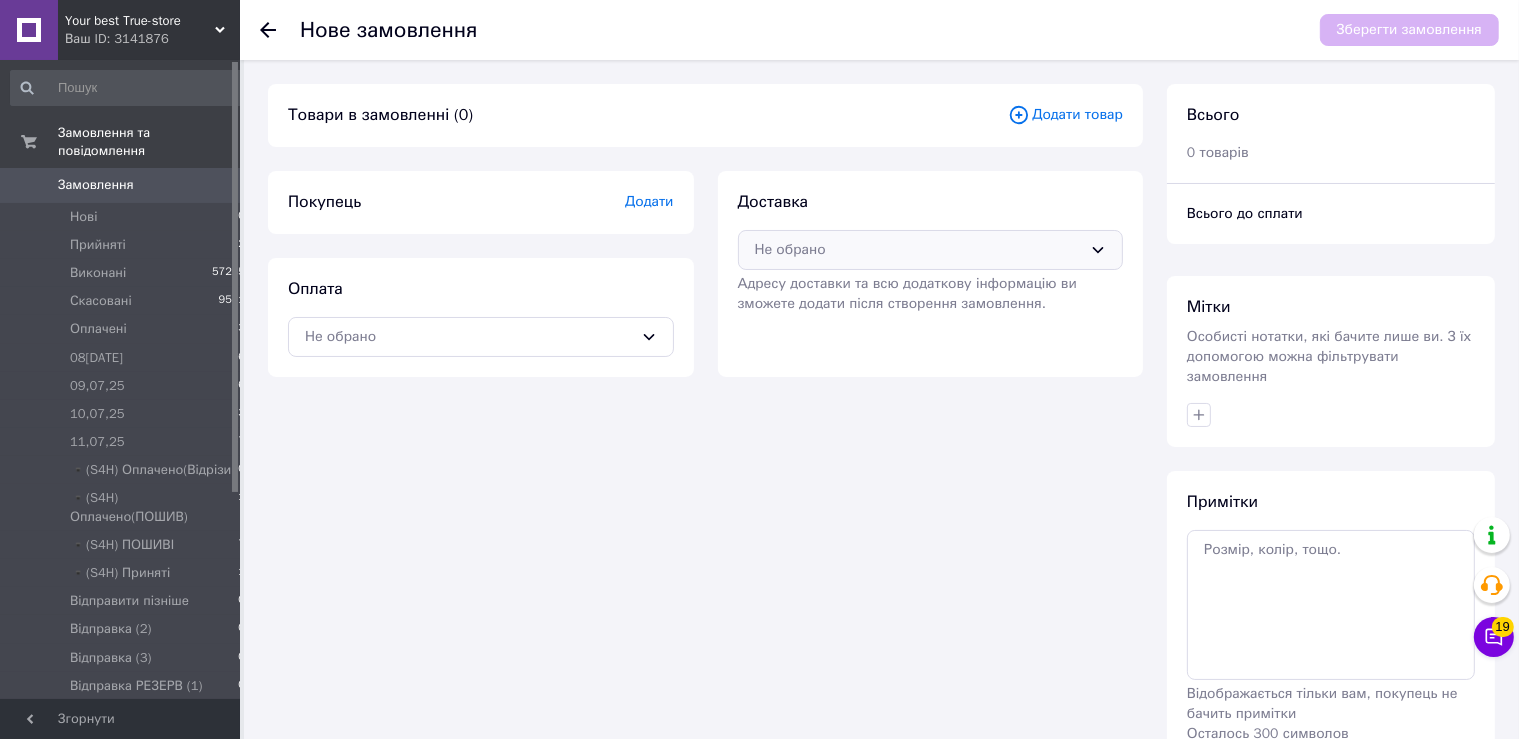 click on "Не обрано" at bounding box center [931, 250] 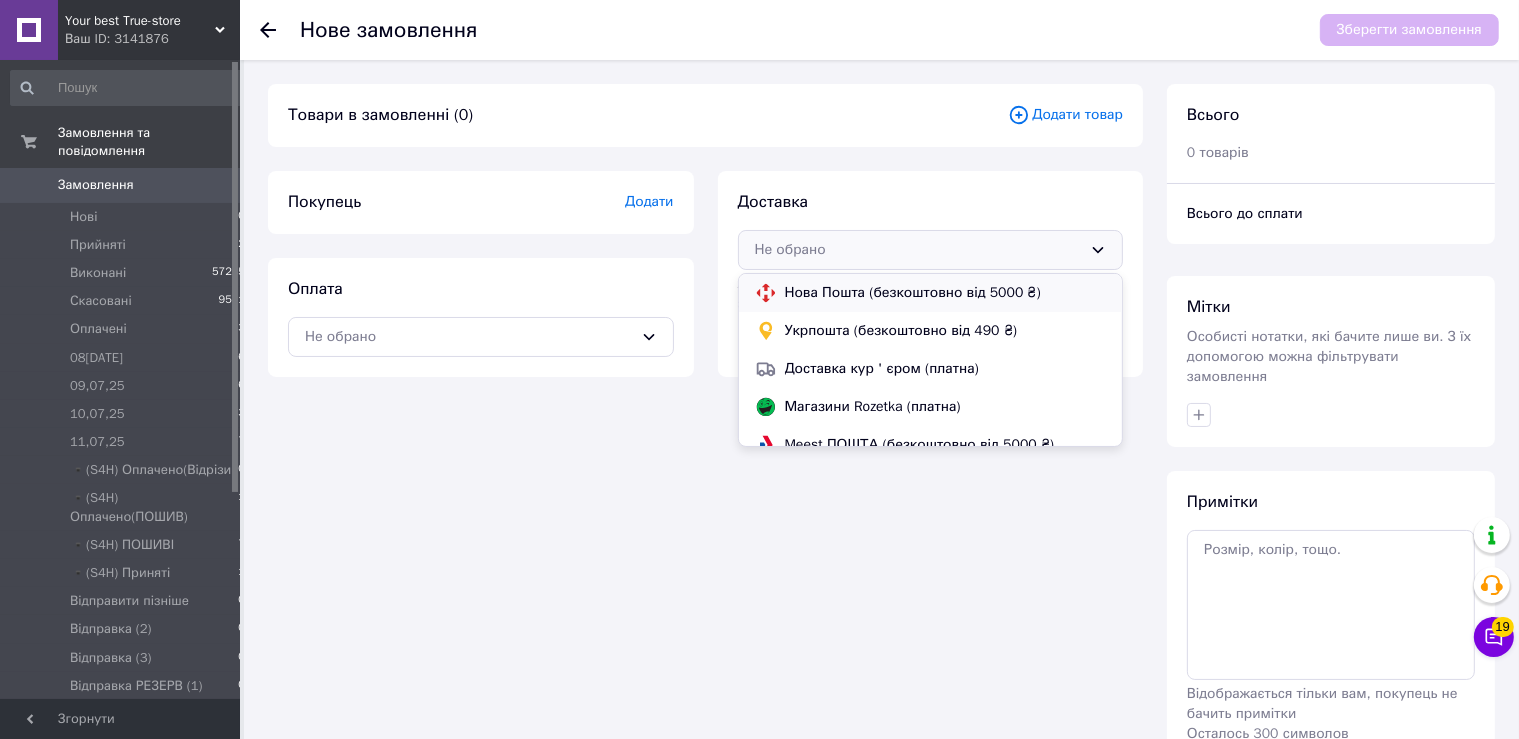 click on "Нова Пошта (безкоштовно від 5000 ₴)" at bounding box center [931, 293] 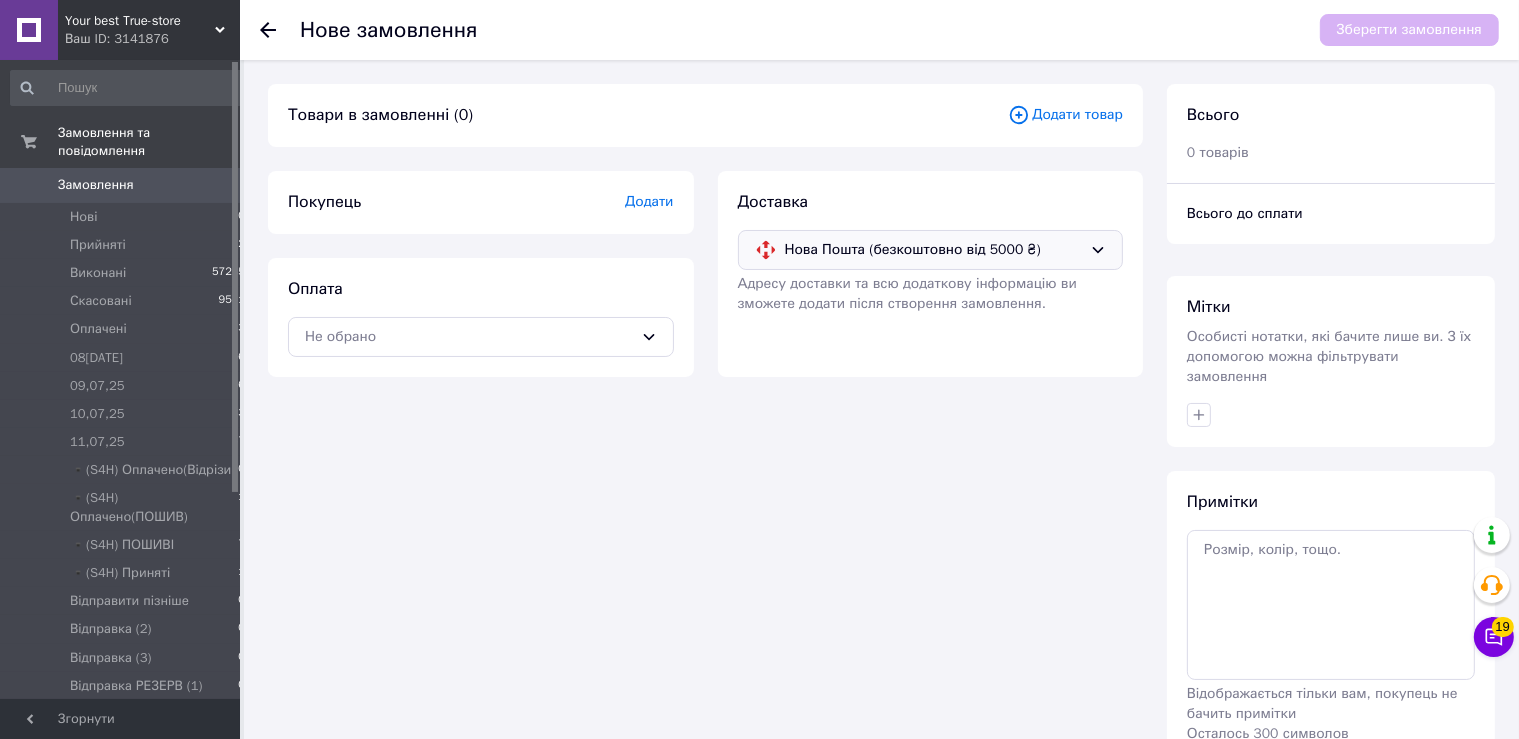 click 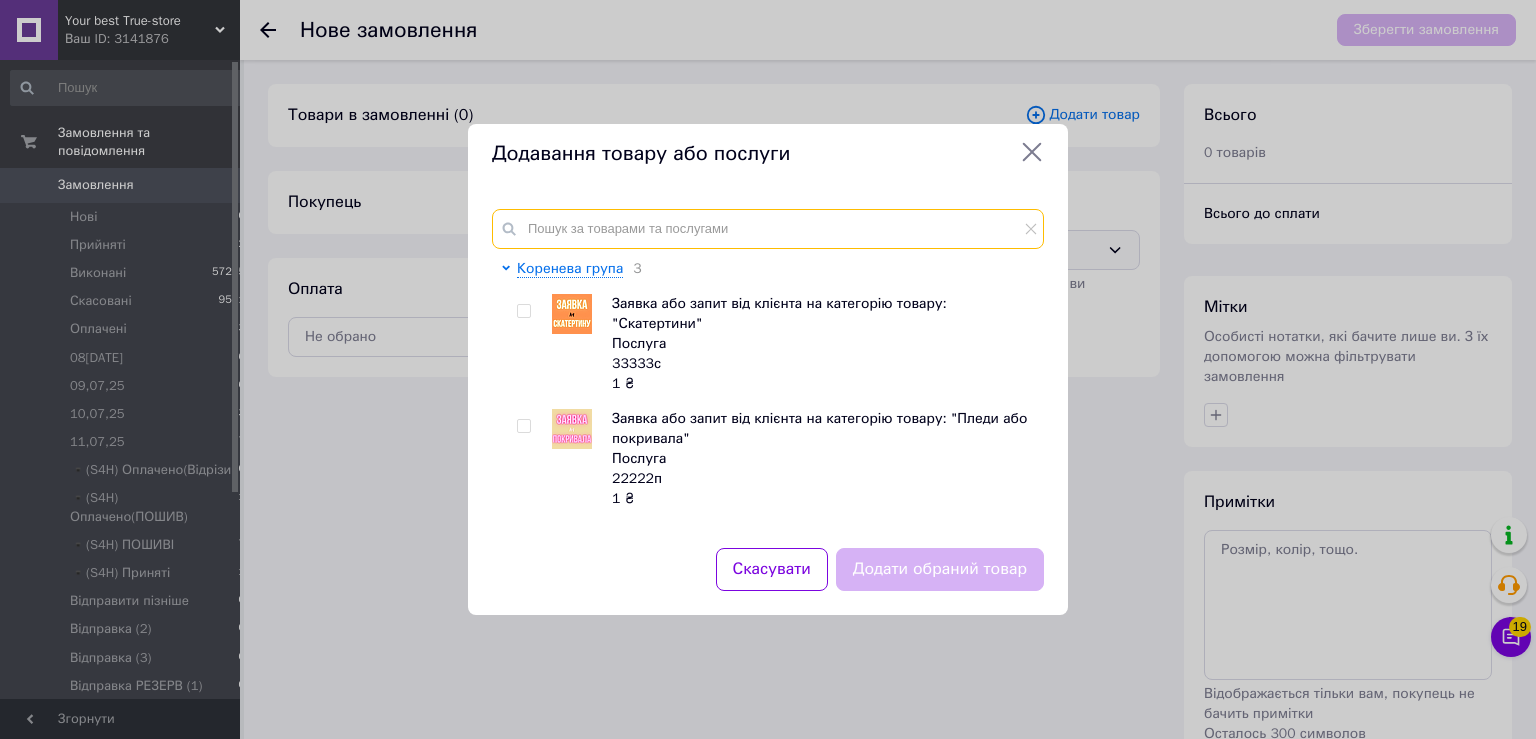 click at bounding box center [768, 229] 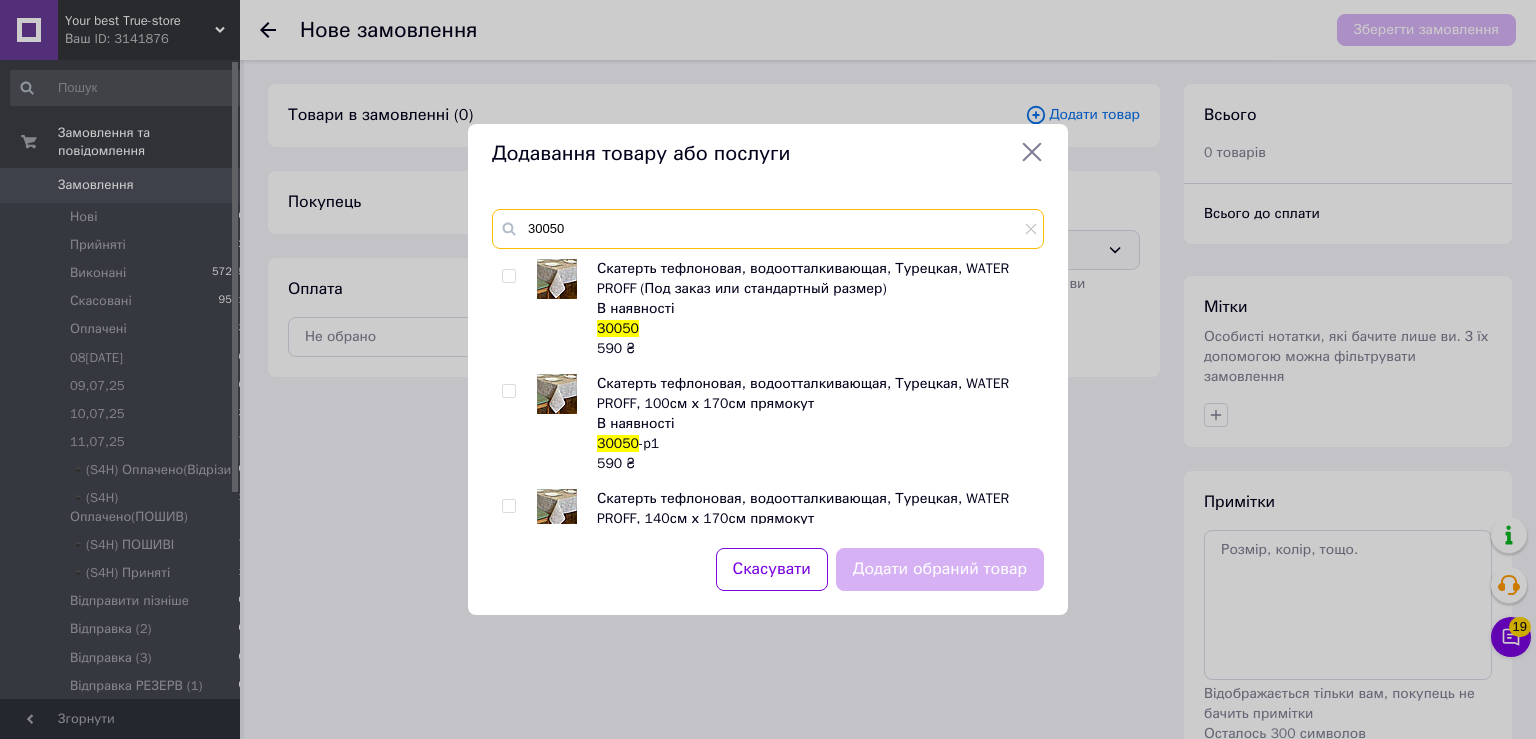 type on "30050" 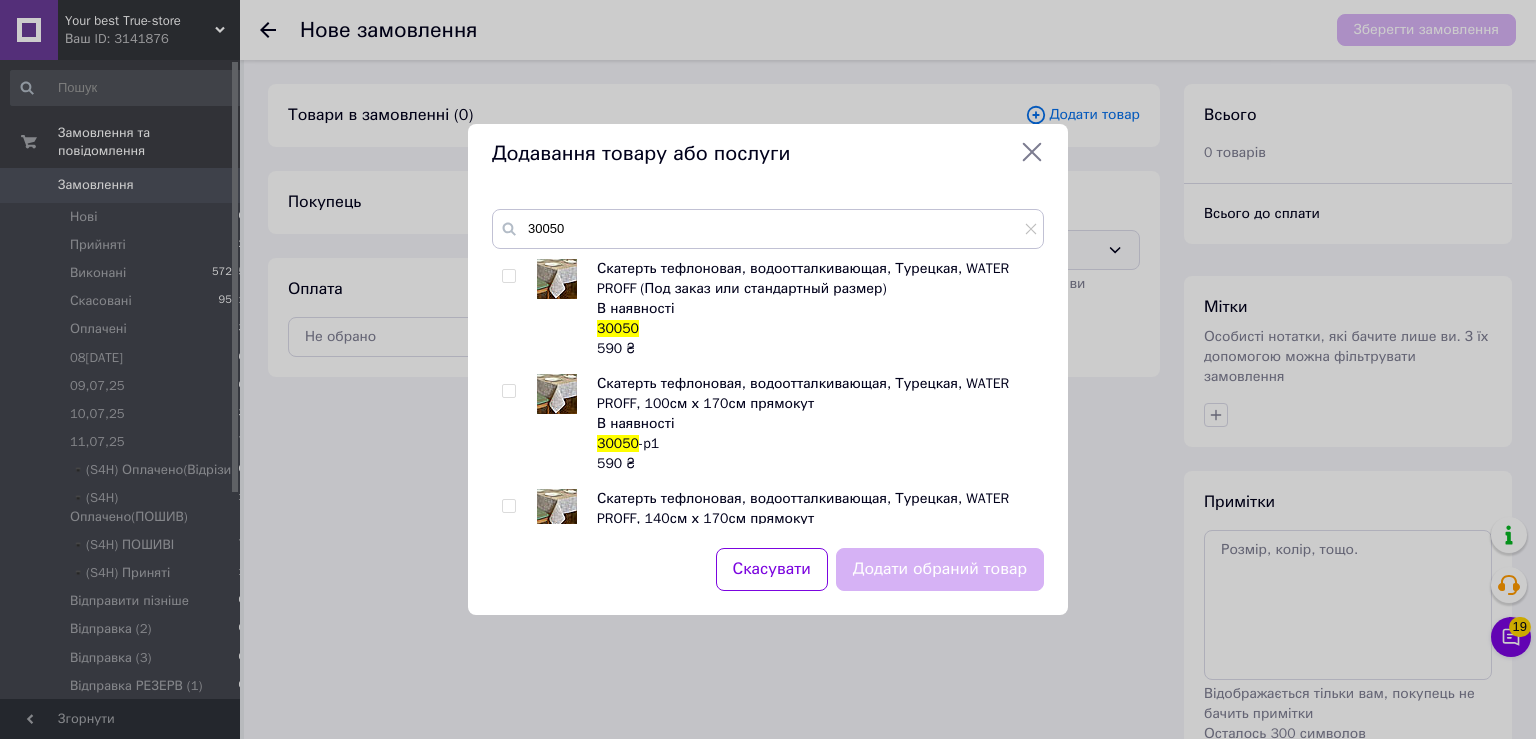 click at bounding box center (508, 276) 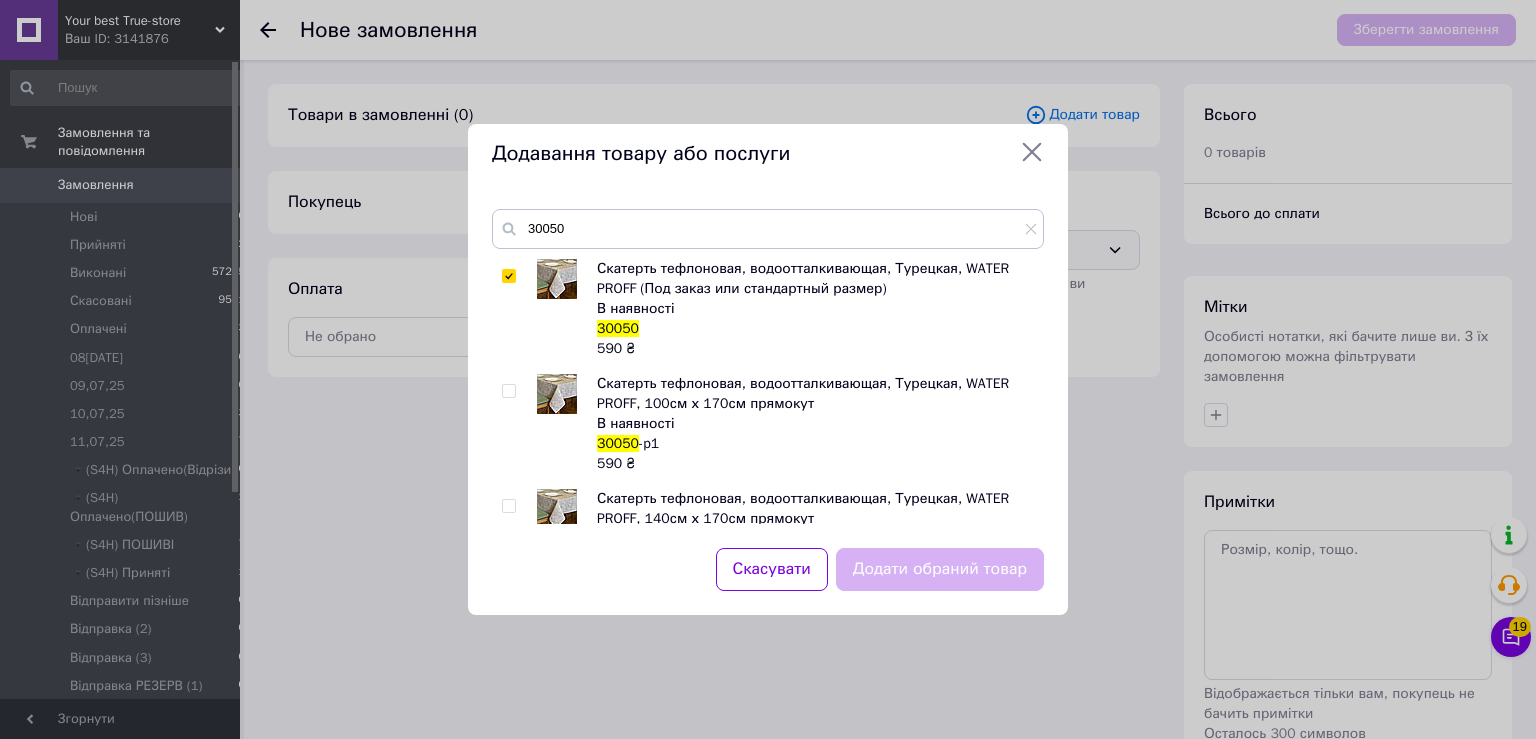 checkbox on "true" 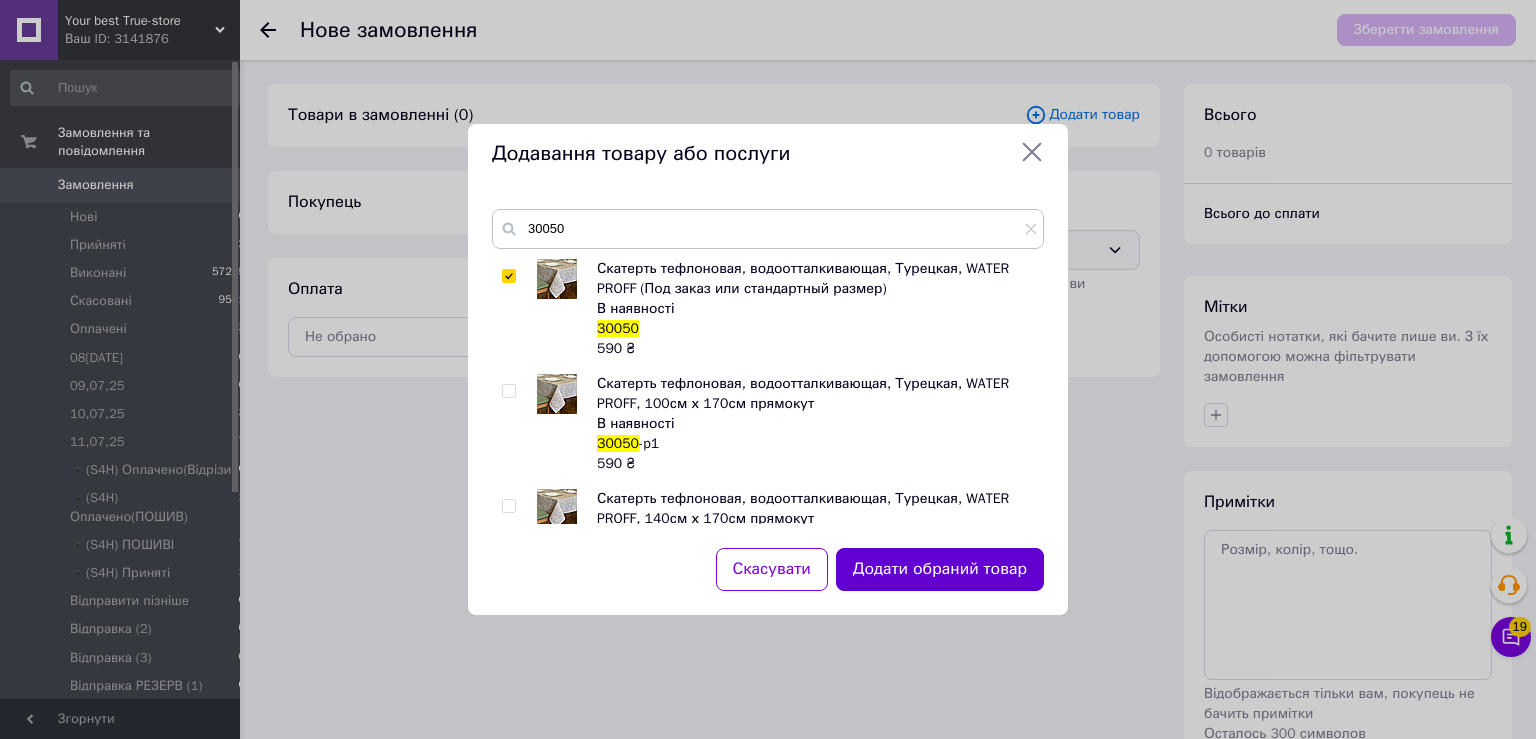 click on "Додати обраний товар" at bounding box center [940, 569] 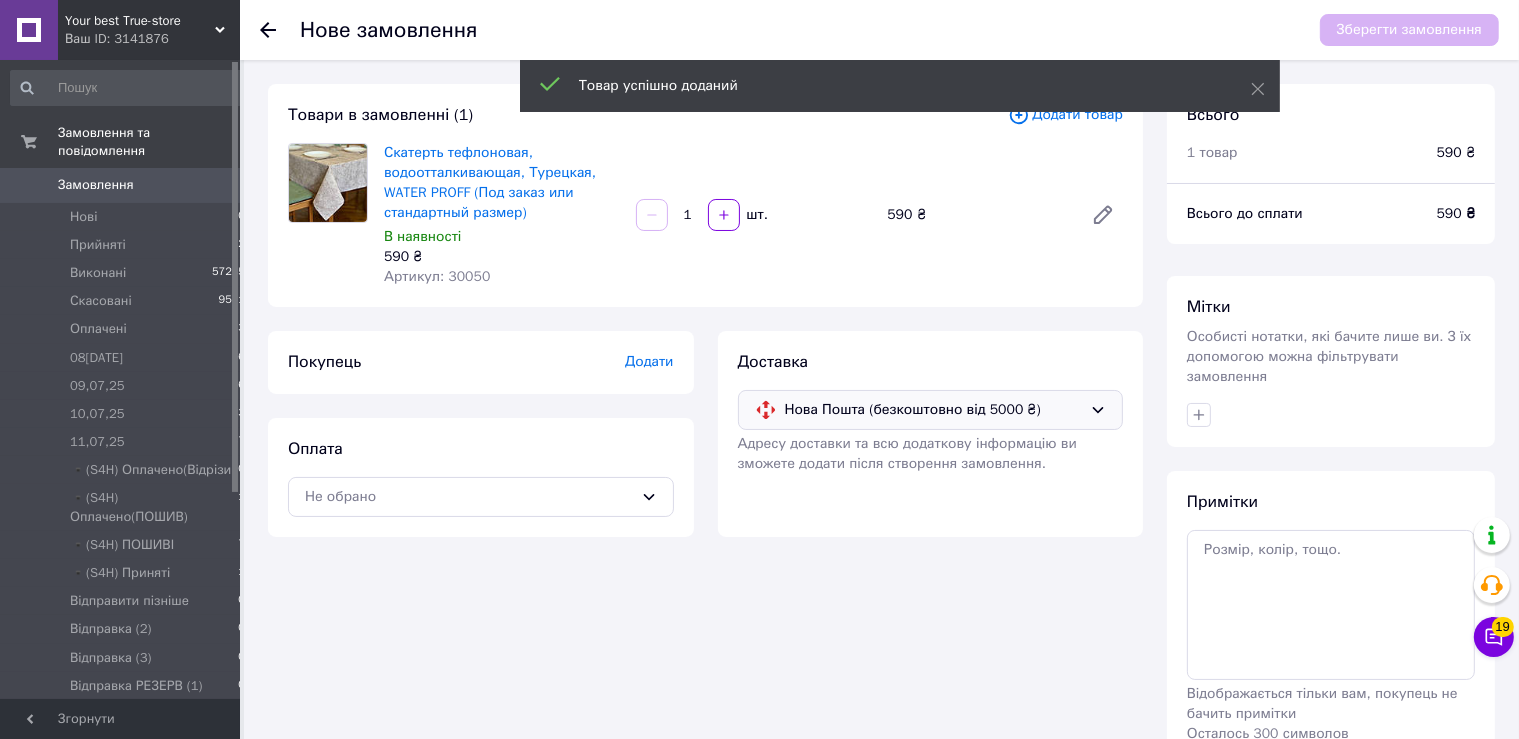 click on "Додати" at bounding box center [649, 361] 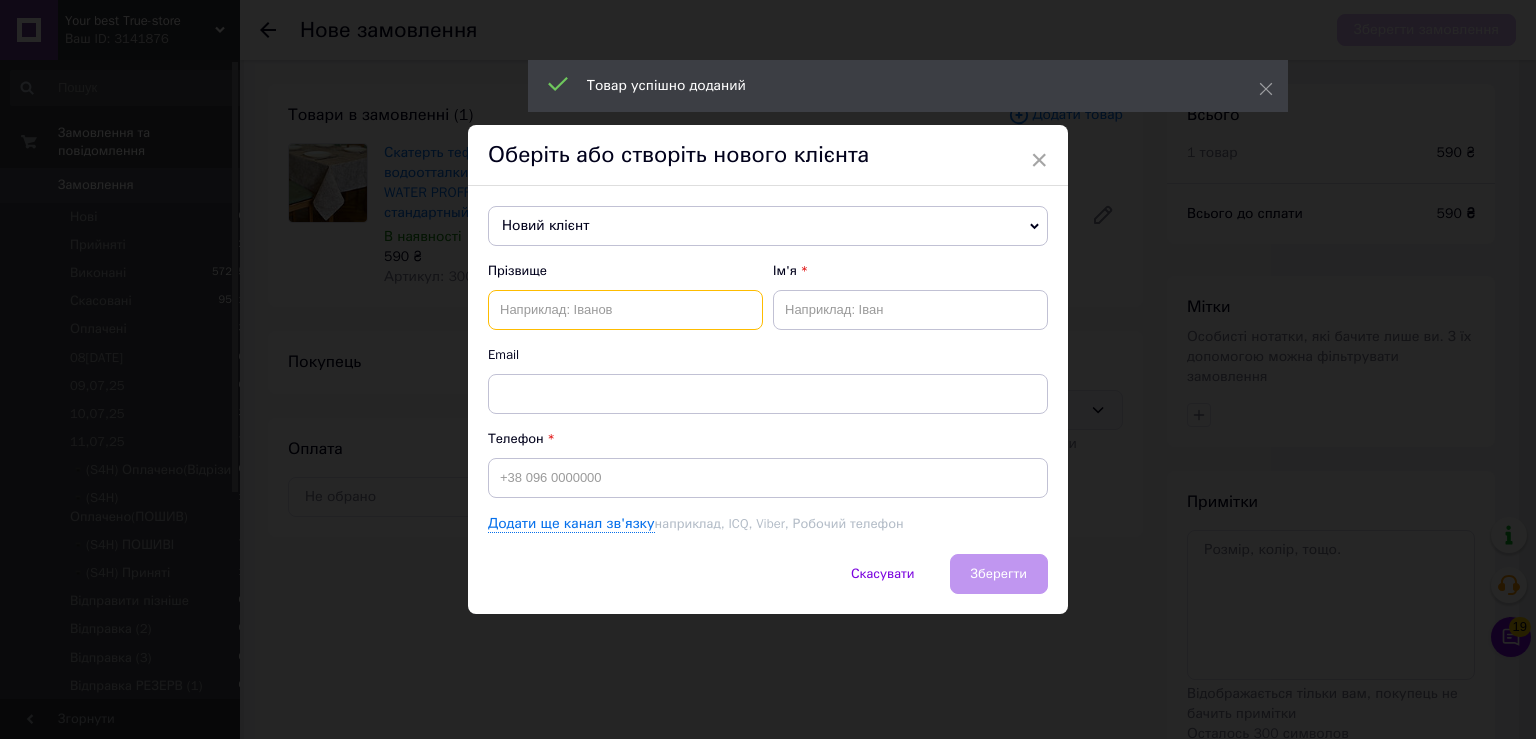 click at bounding box center (625, 310) 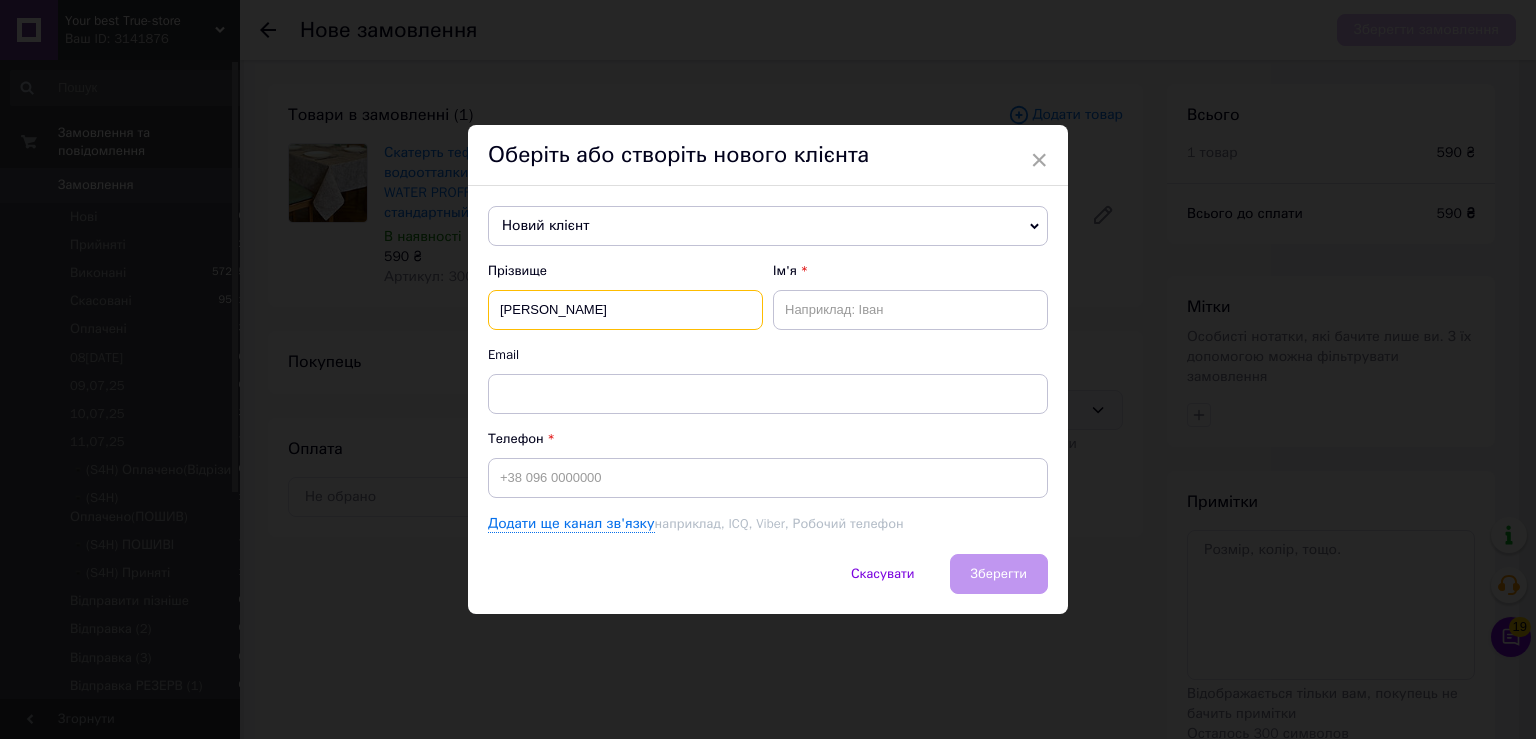 type on "[PERSON_NAME]" 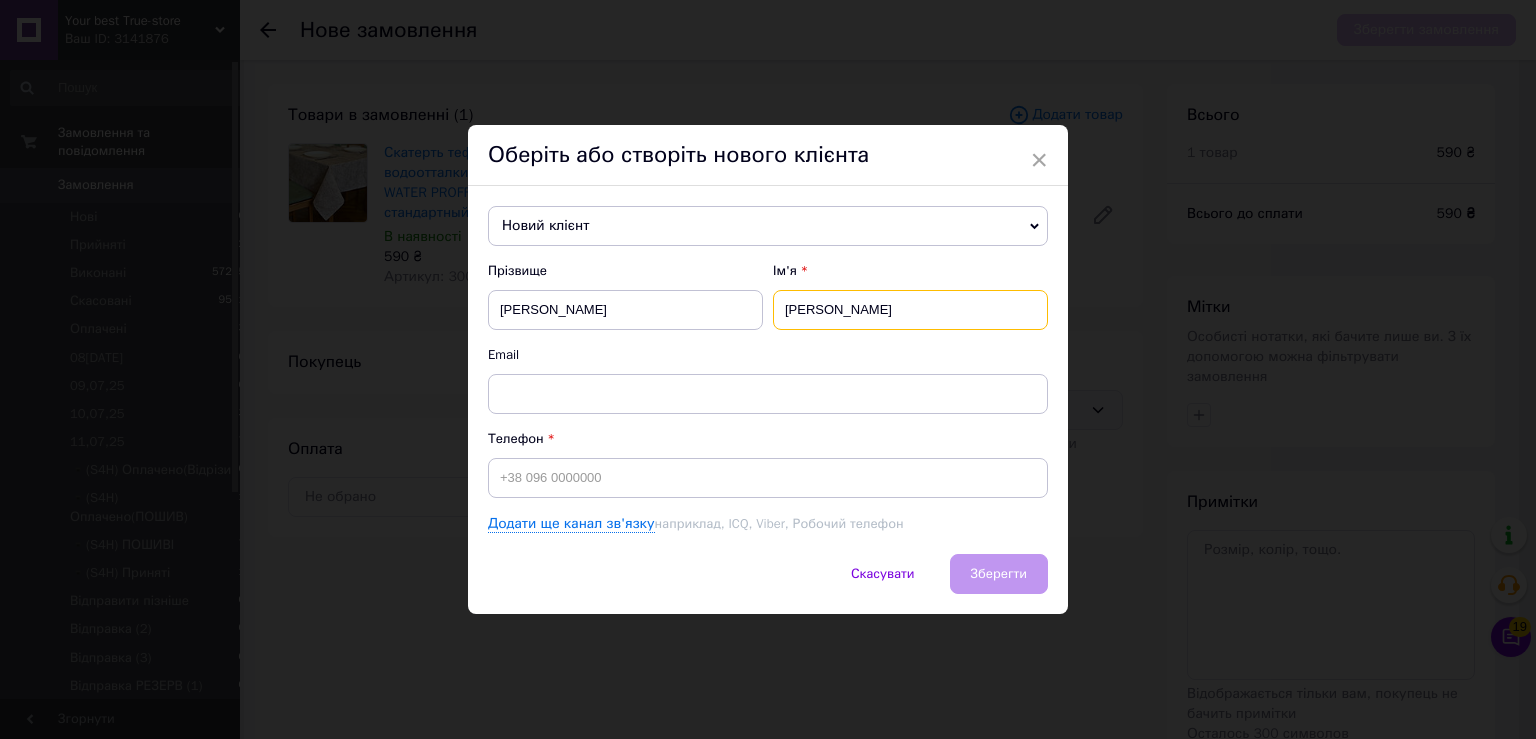 type on "[PERSON_NAME]" 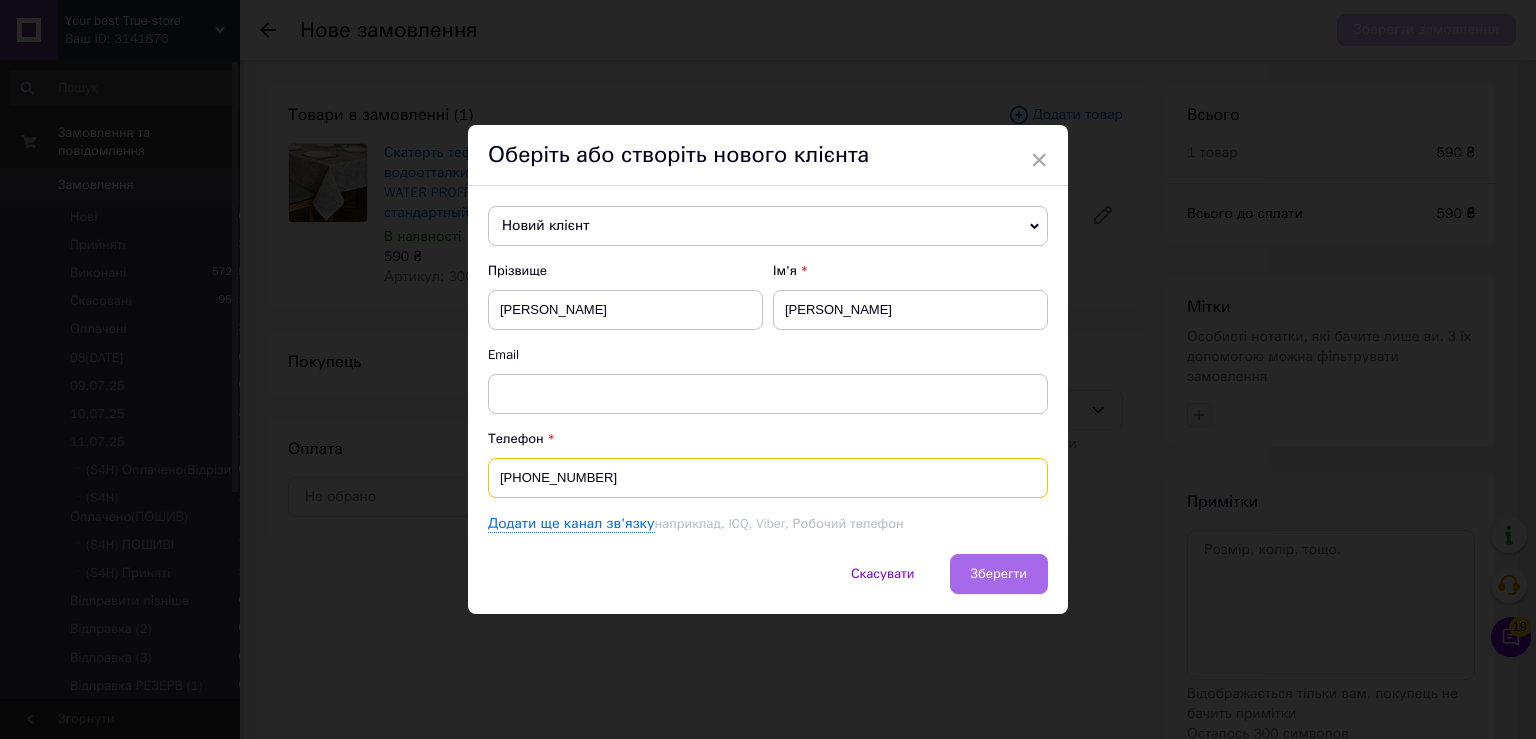 type on "[PHONE_NUMBER]" 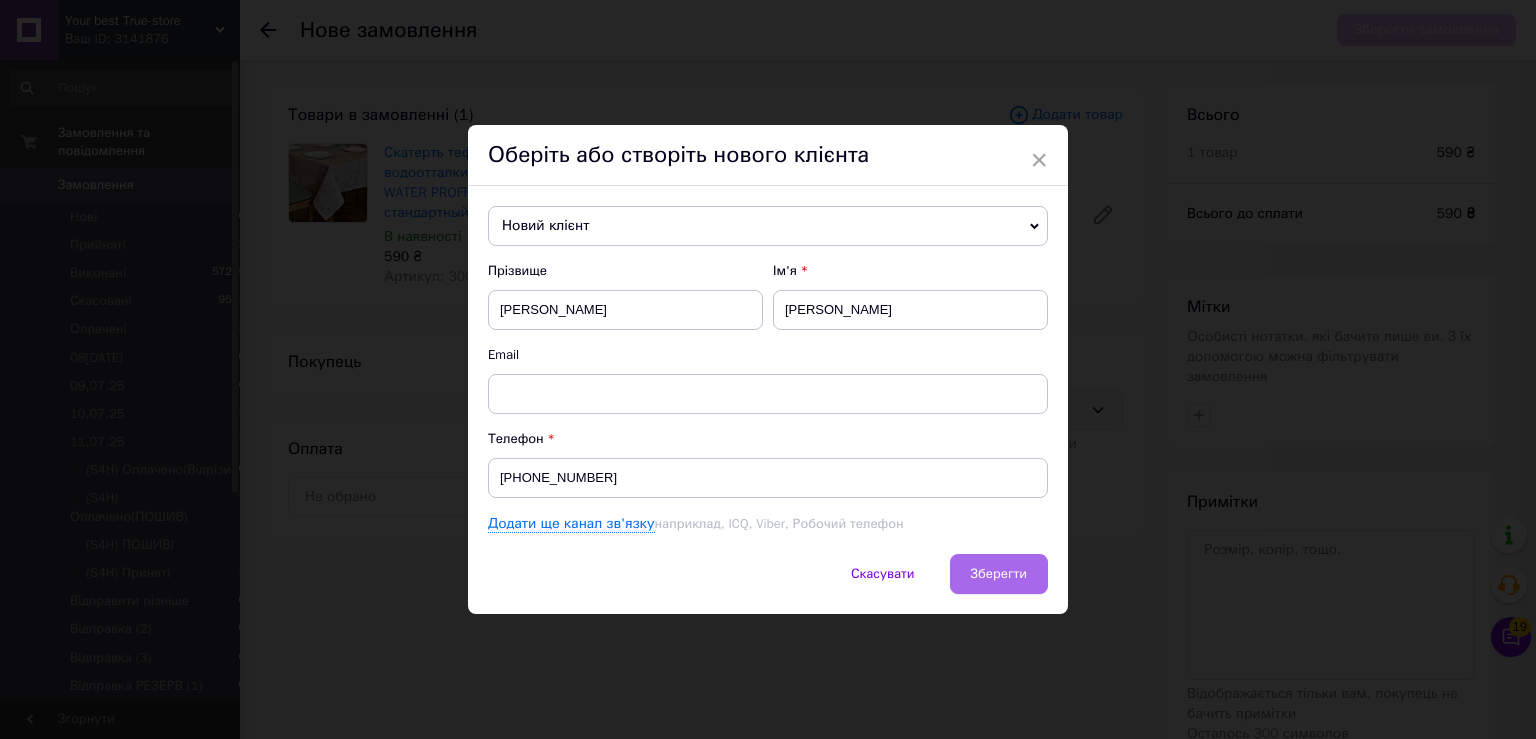 click on "Зберегти" at bounding box center [999, 574] 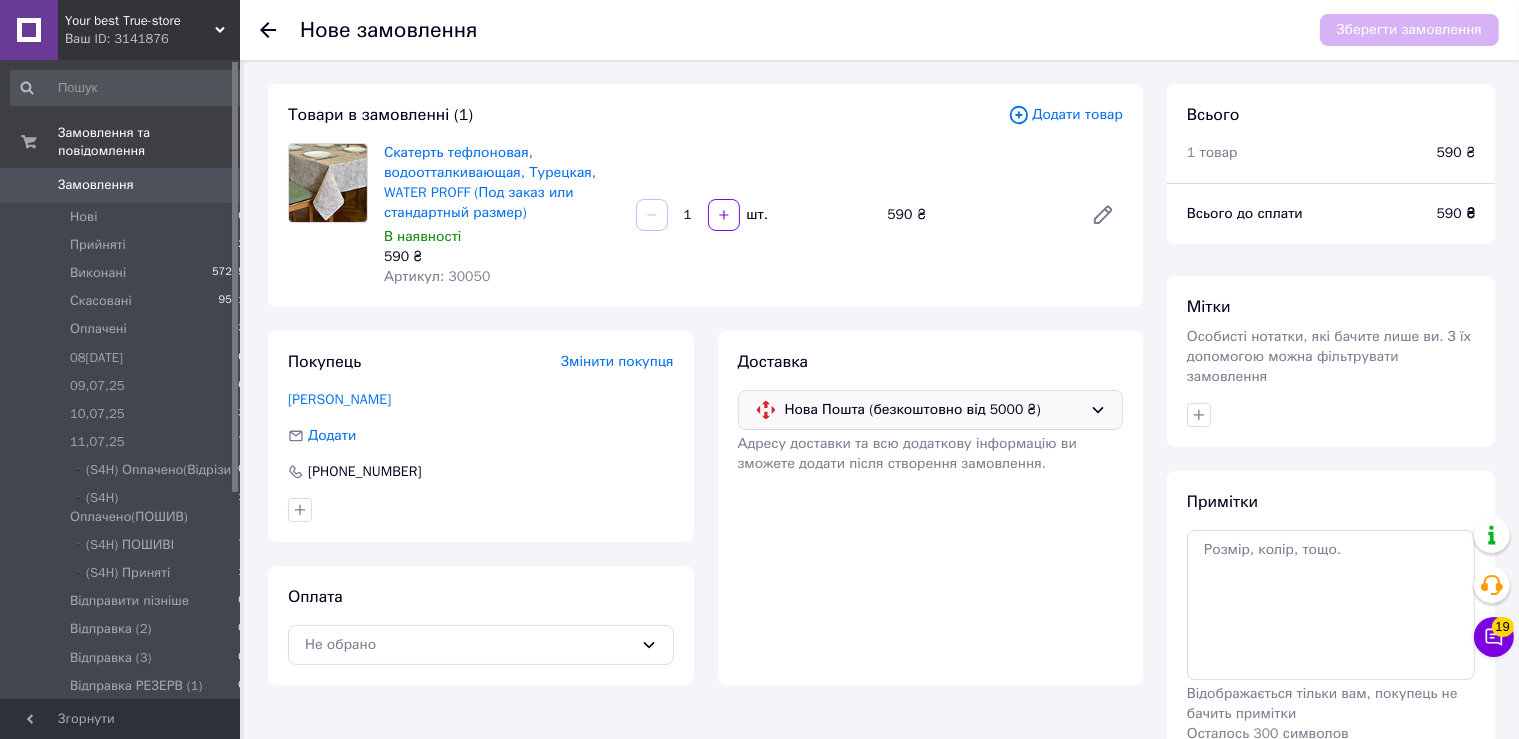 scroll, scrollTop: 84, scrollLeft: 0, axis: vertical 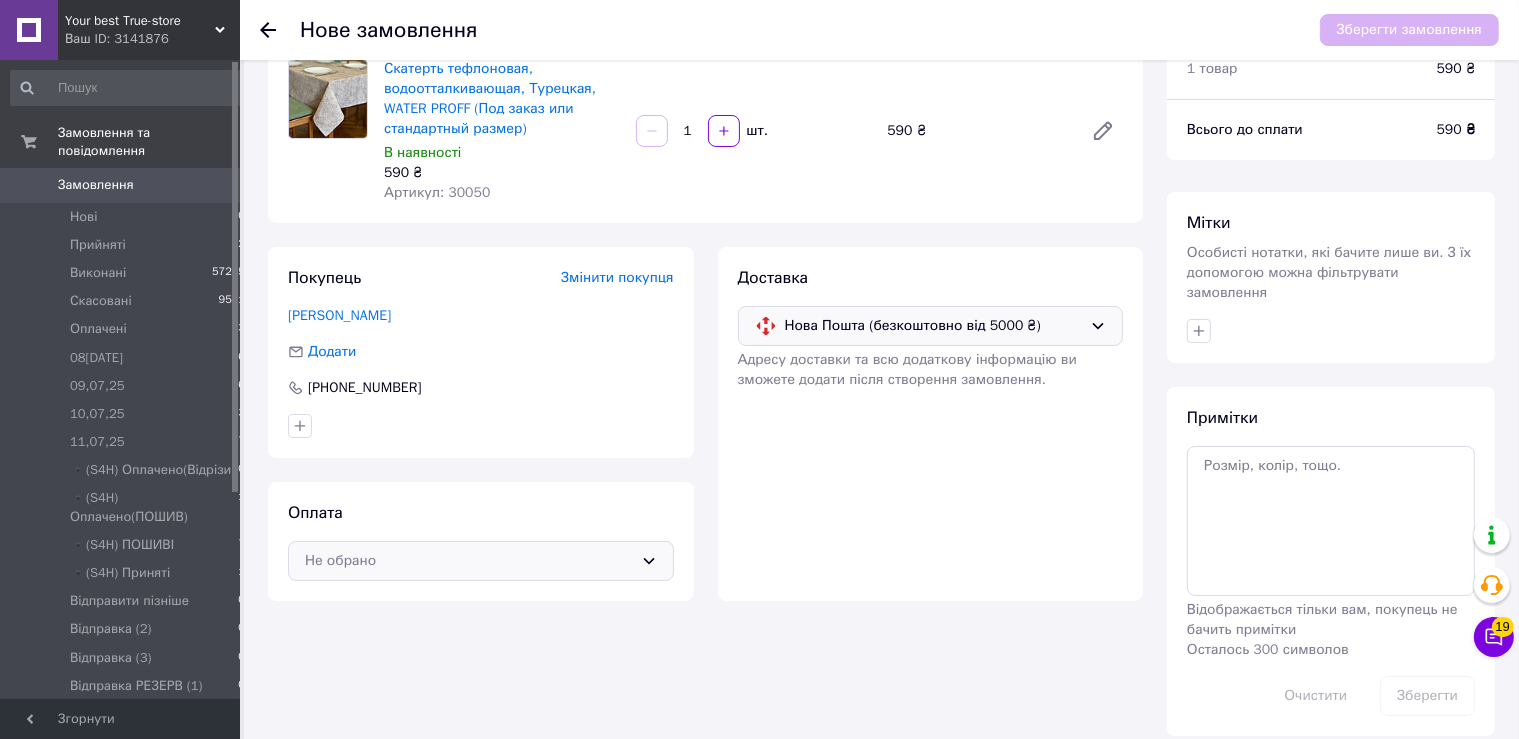 click on "Не обрано" at bounding box center (469, 561) 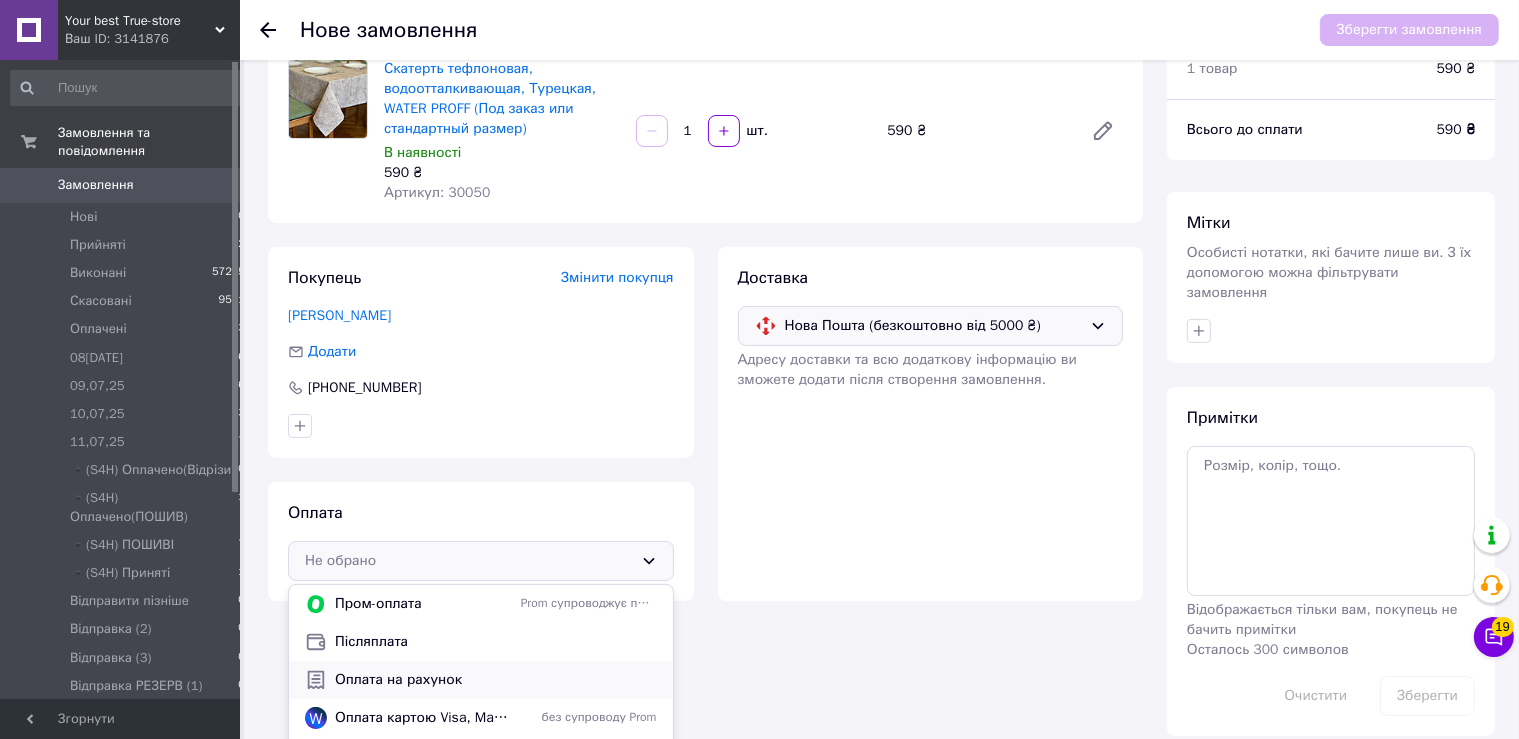 click on "Оплата на рахунок" at bounding box center [496, 680] 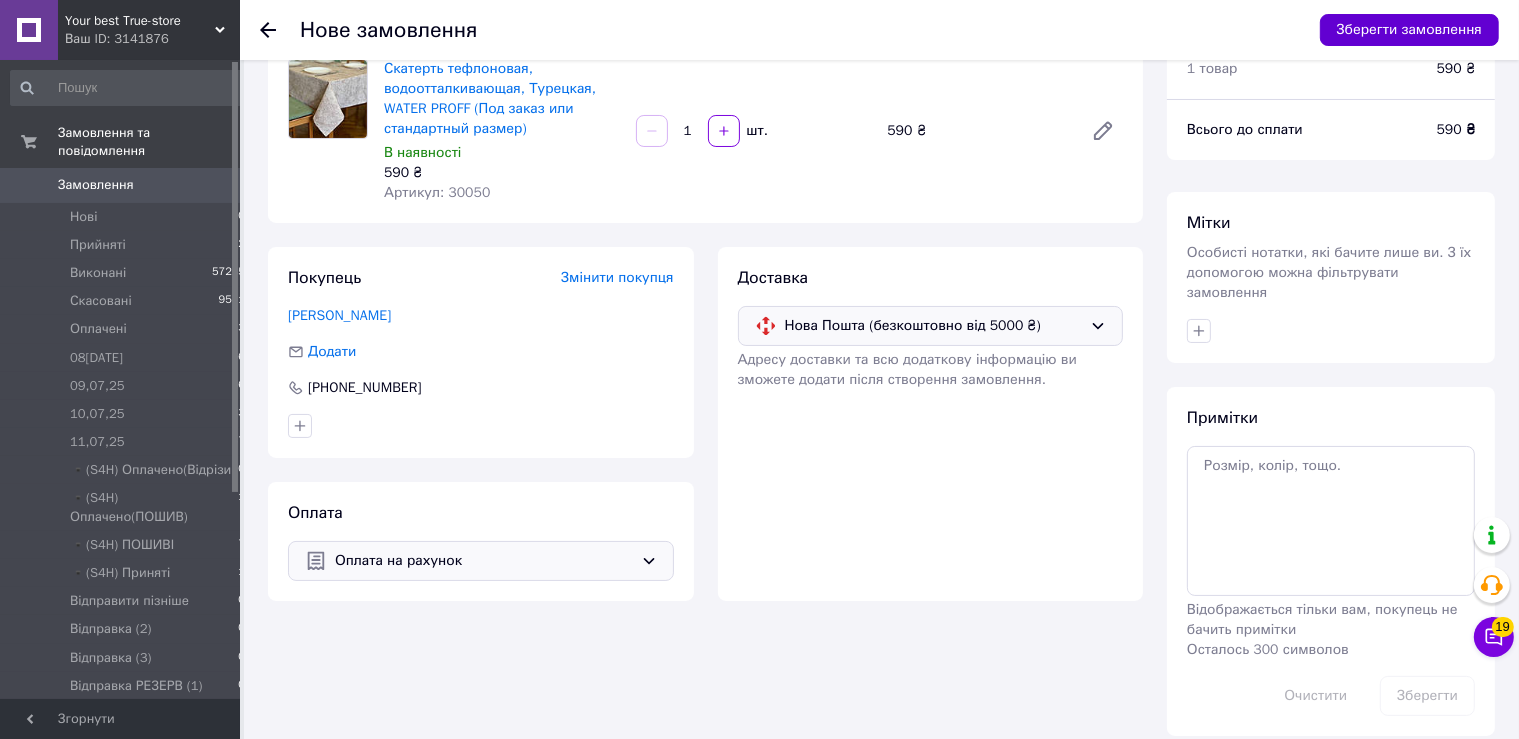 click on "Зберегти замовлення" at bounding box center [1409, 30] 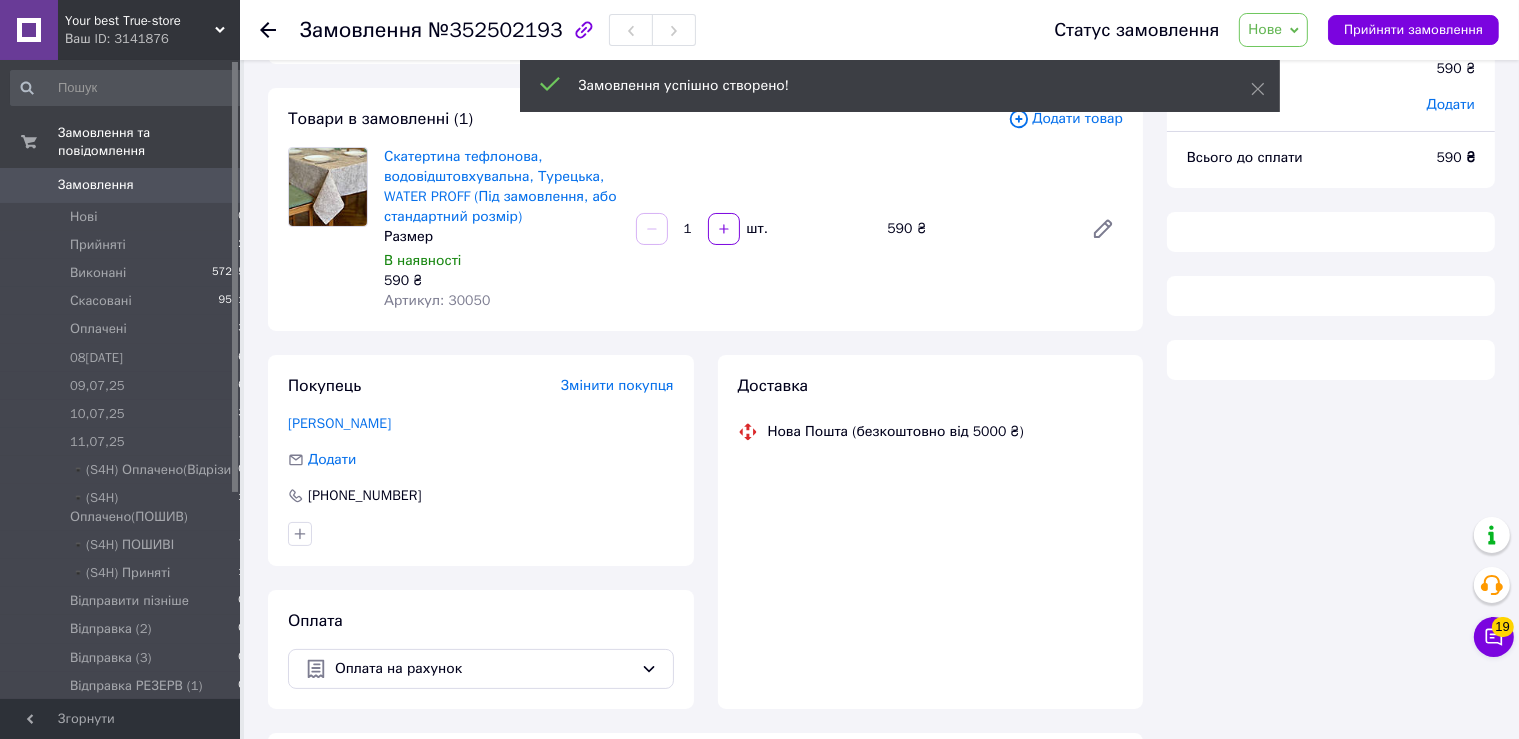 click on "Нове" at bounding box center [1265, 29] 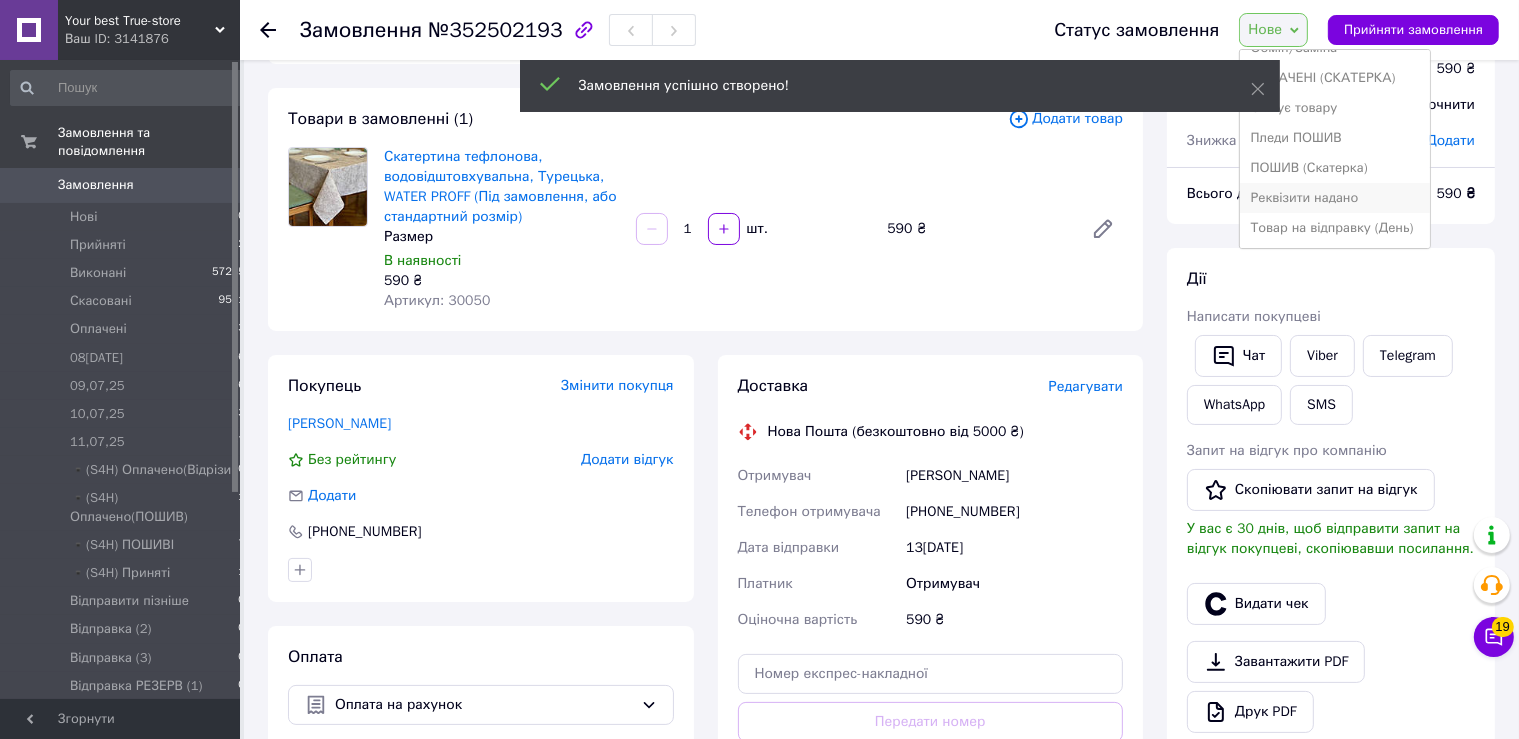 scroll, scrollTop: 549, scrollLeft: 0, axis: vertical 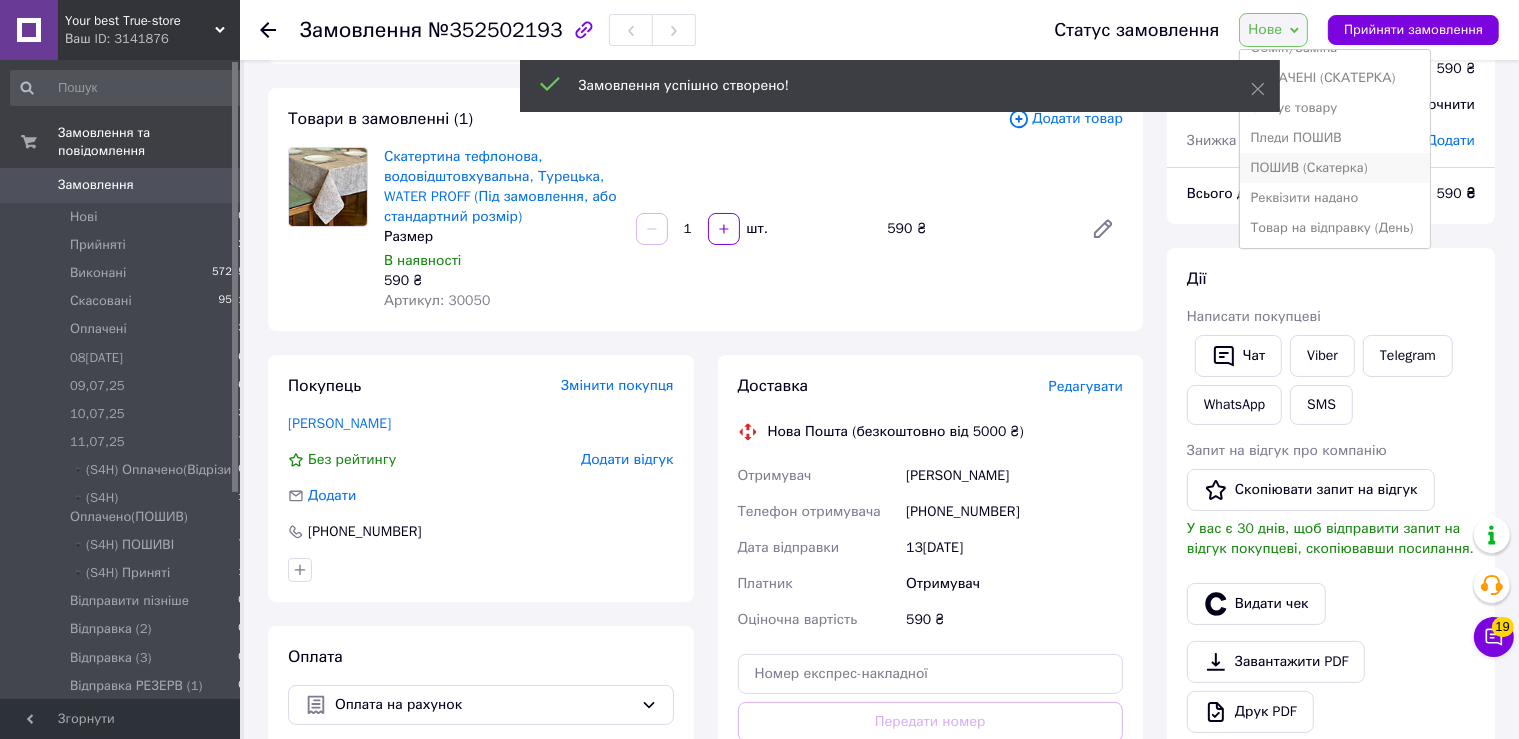 click on "ПОШИВ (Скатерка)" at bounding box center (1335, 168) 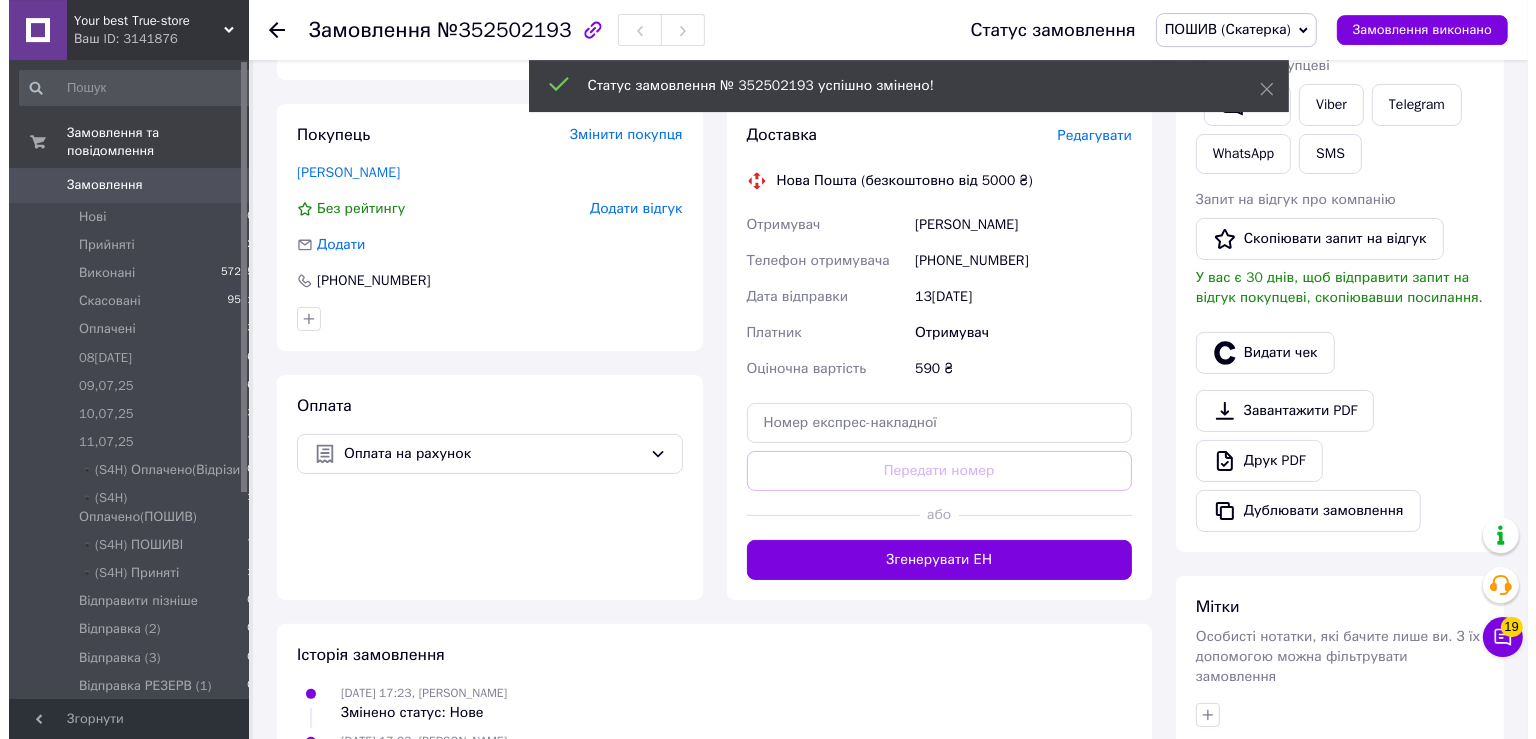 scroll, scrollTop: 295, scrollLeft: 0, axis: vertical 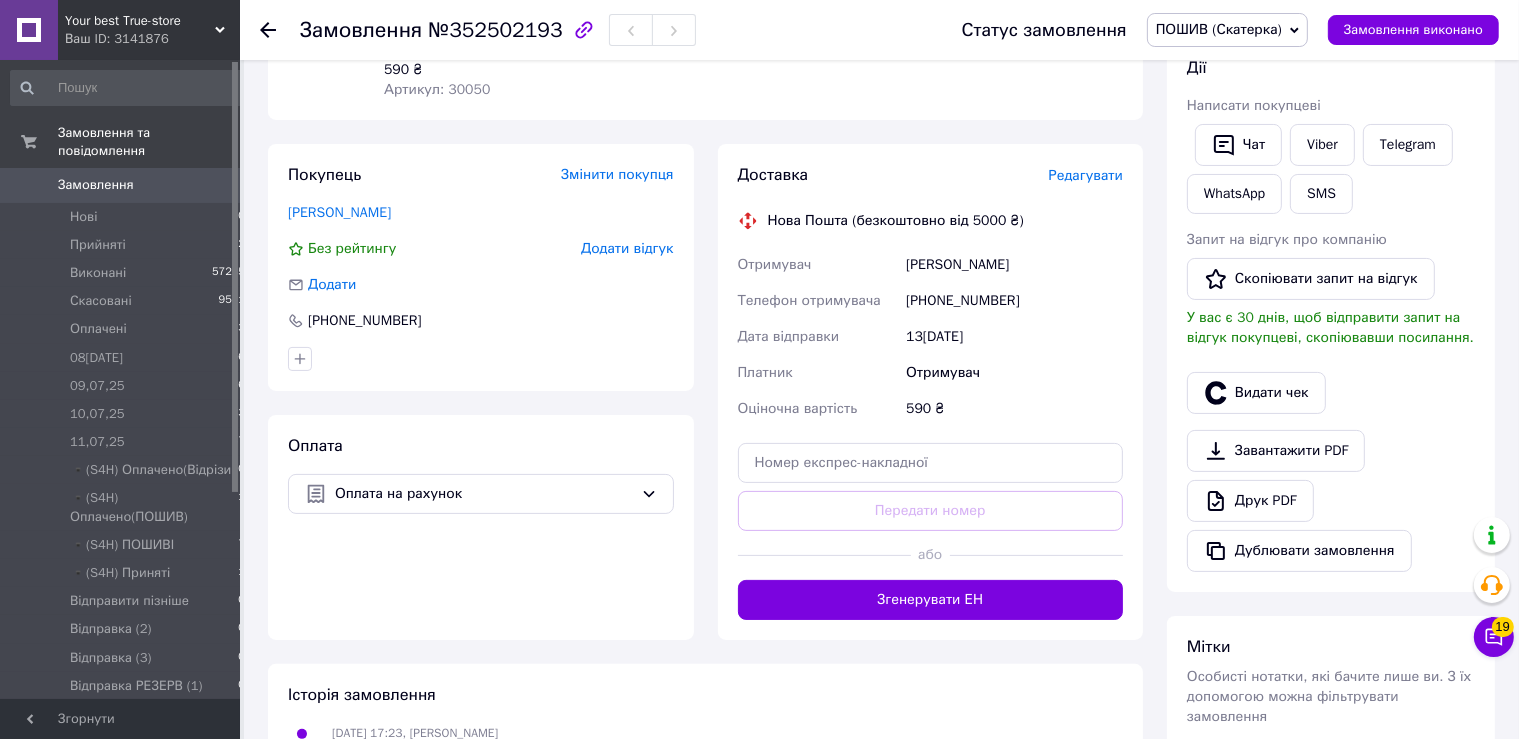 click on "Редагувати" at bounding box center [1086, 175] 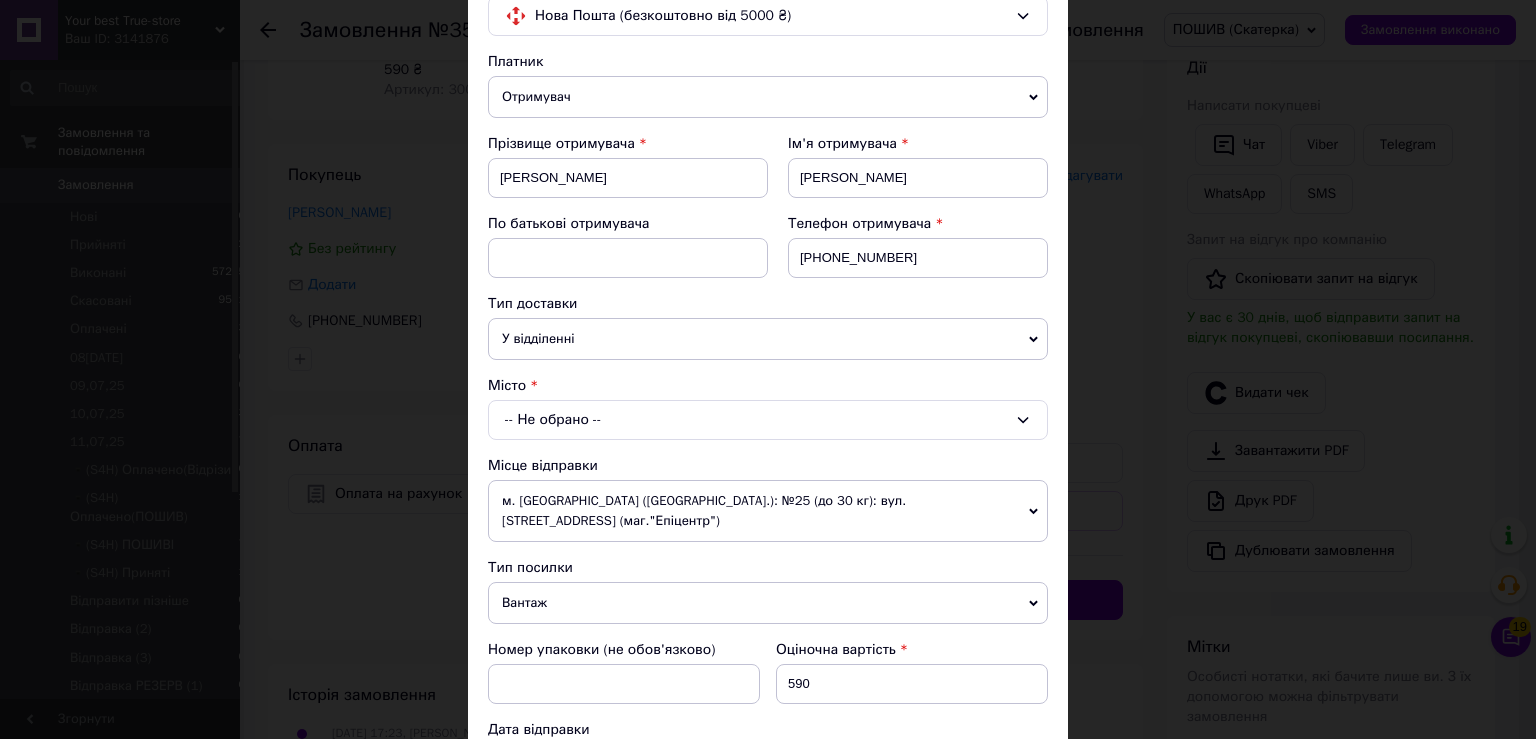 scroll, scrollTop: 221, scrollLeft: 0, axis: vertical 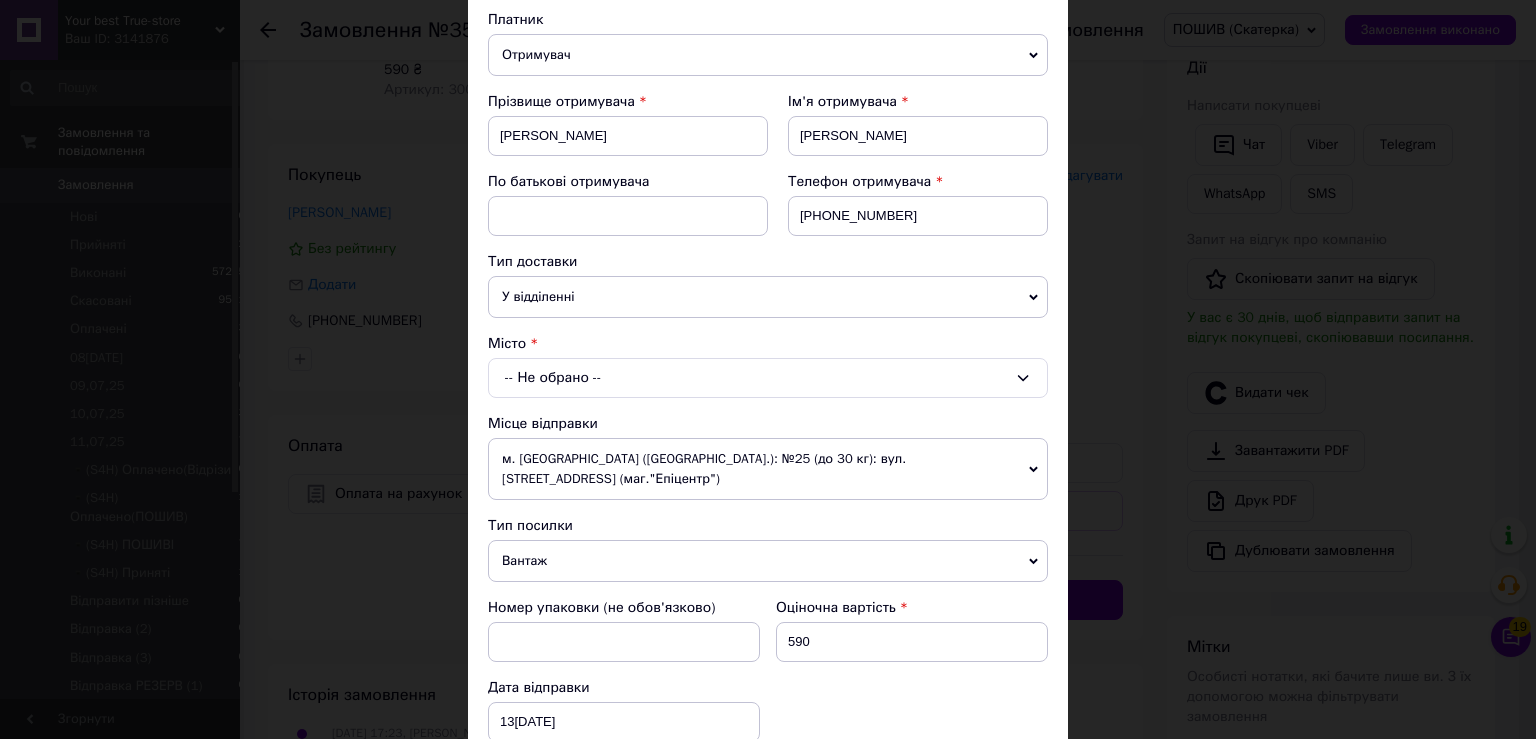 click on "-- Не обрано --" at bounding box center [768, 378] 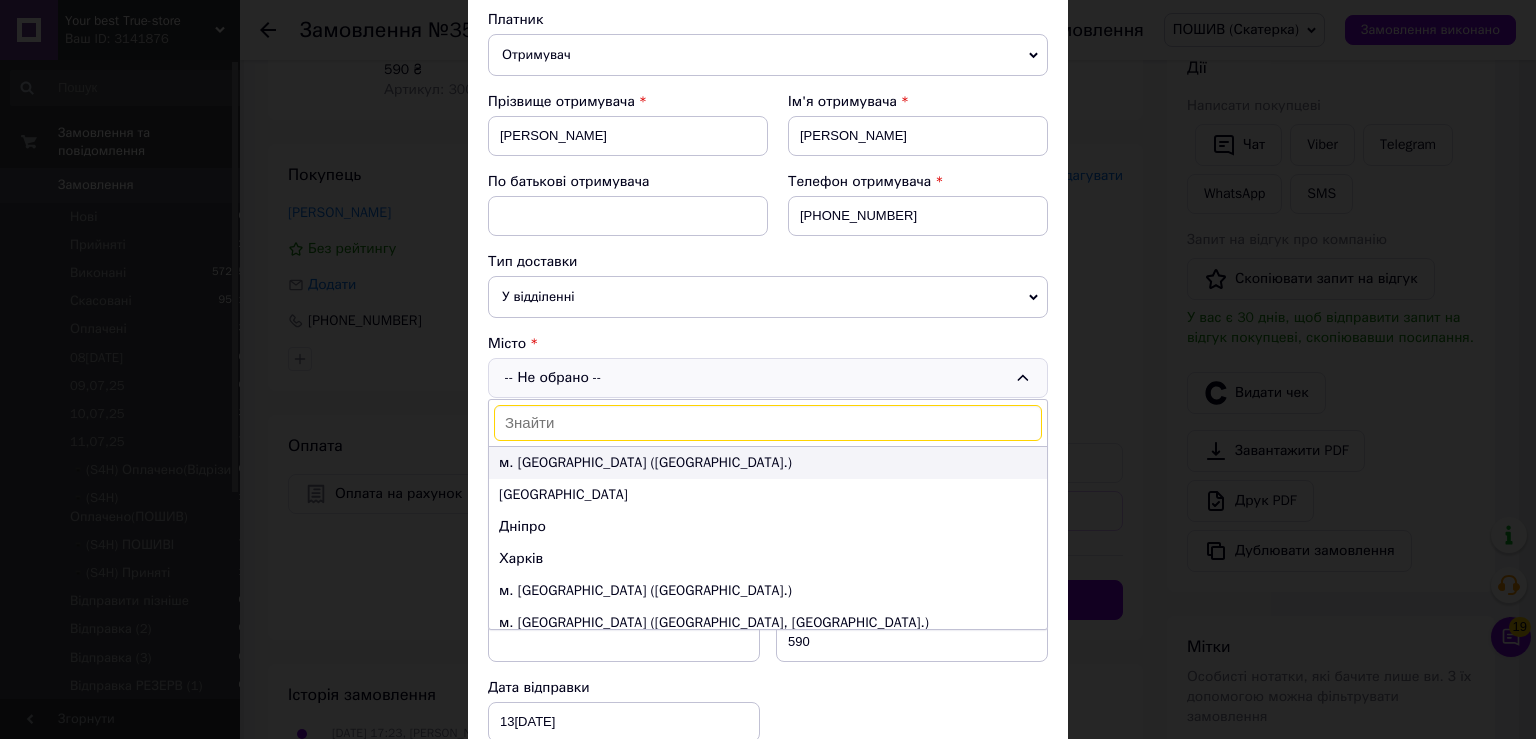 click on "м. [GEOGRAPHIC_DATA] ([GEOGRAPHIC_DATA].)" at bounding box center (768, 463) 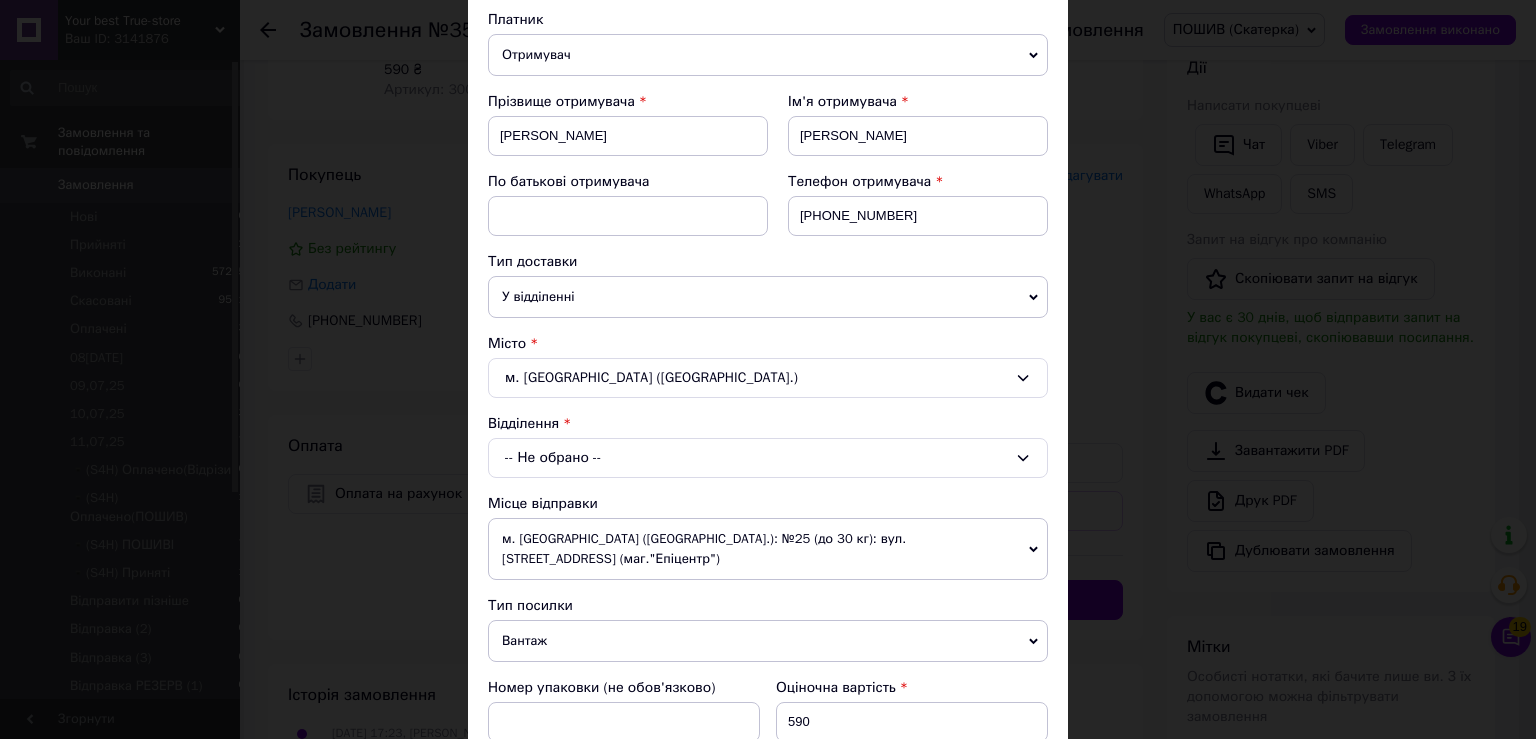 click on "-- Не обрано --" at bounding box center (768, 458) 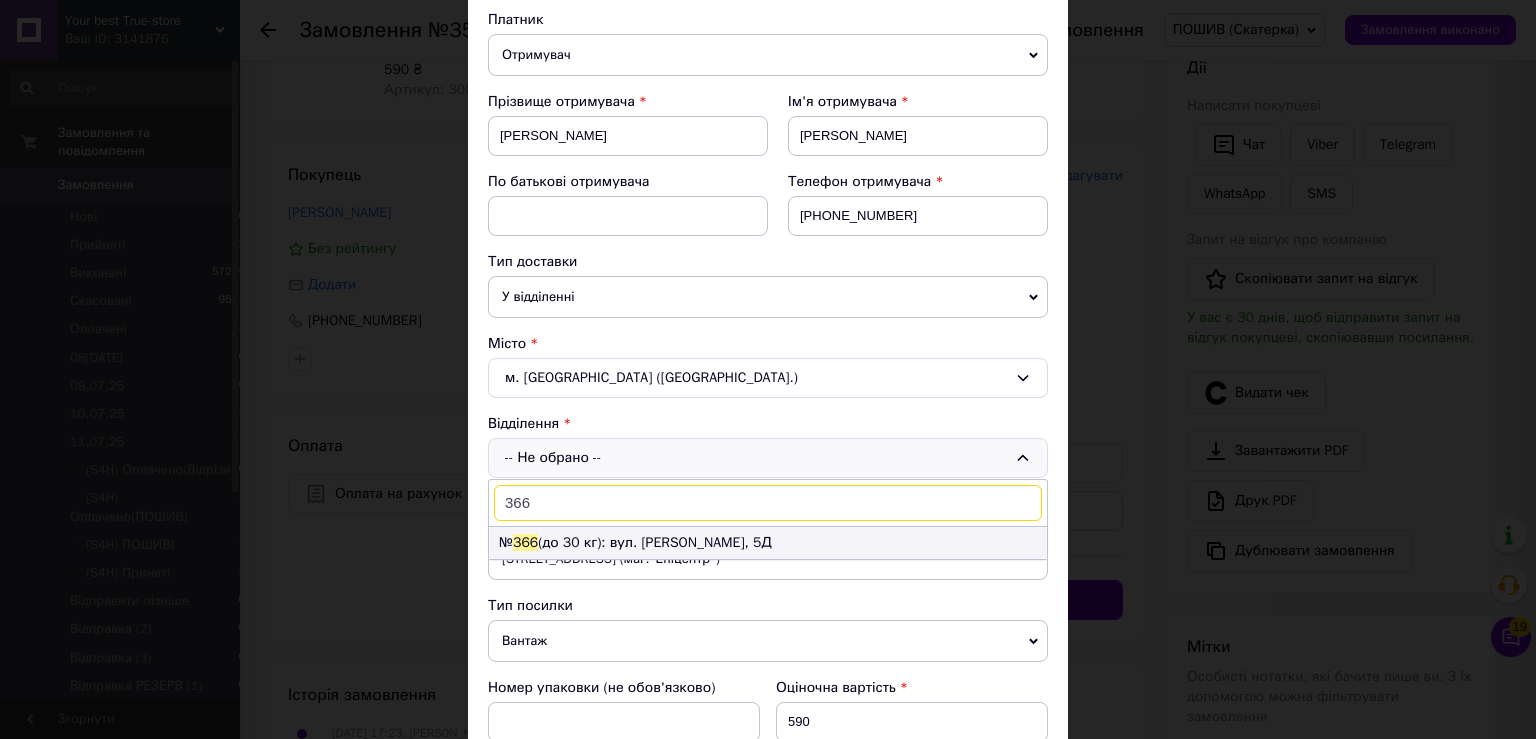type on "366" 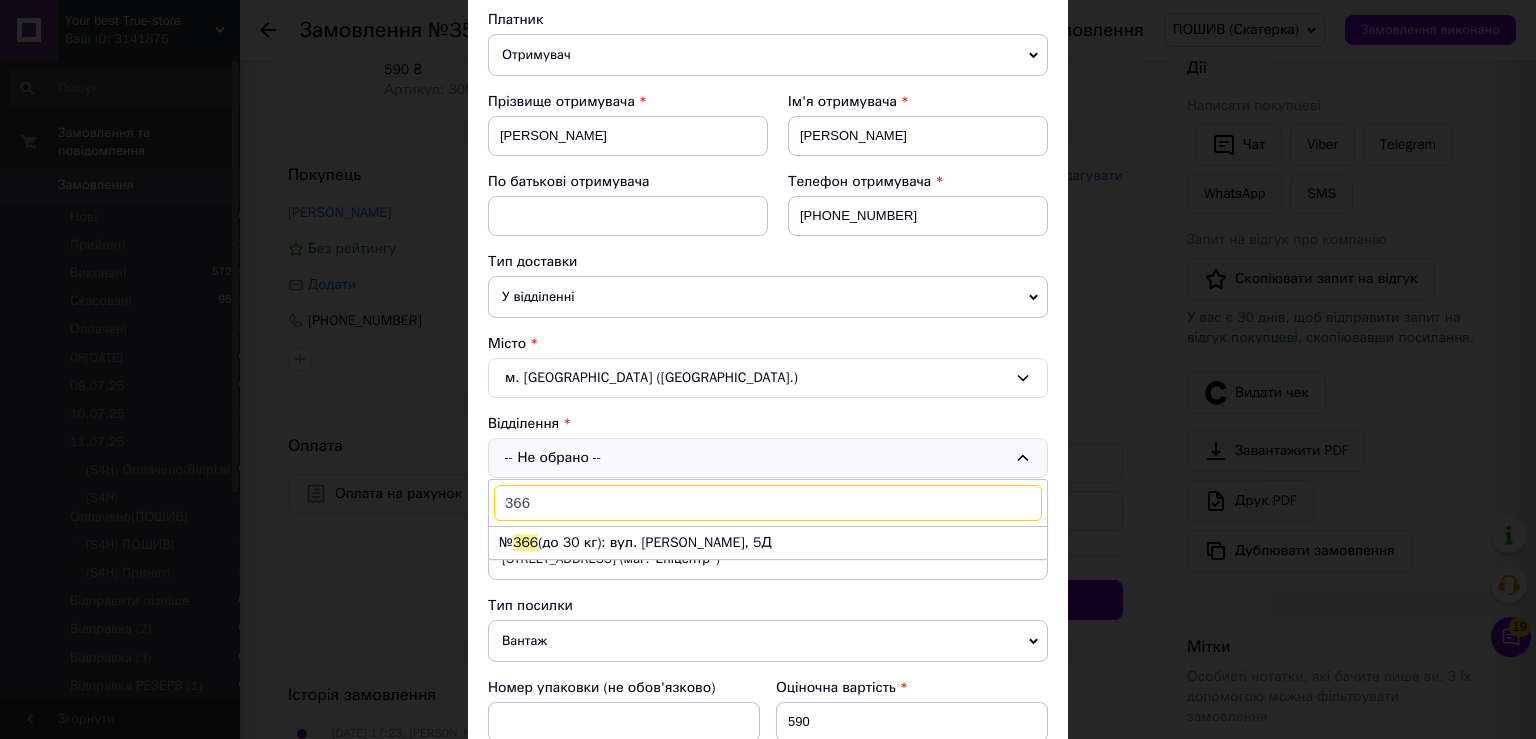 click on "№ 366  (до 30 кг): вул. [PERSON_NAME], 5Д" at bounding box center [768, 543] 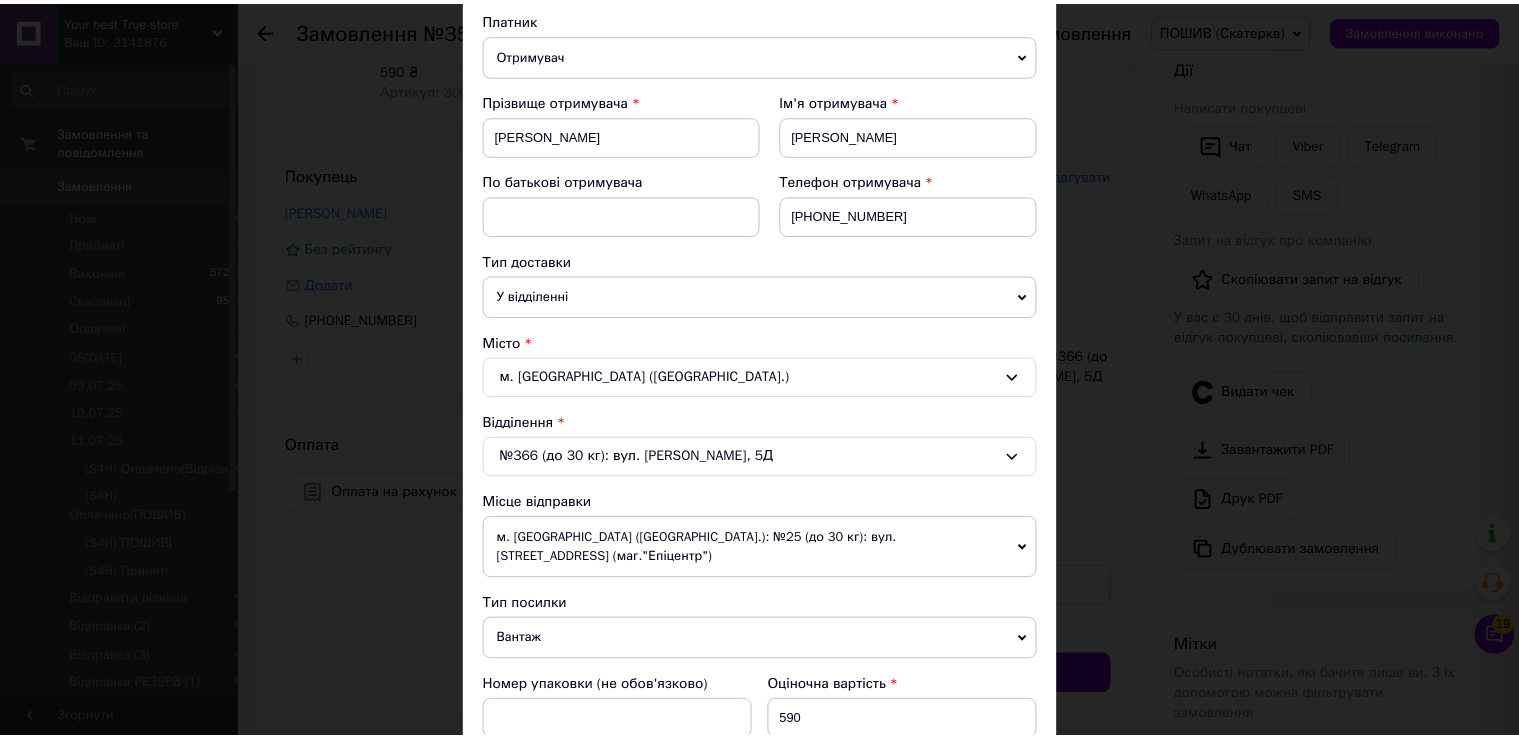 scroll, scrollTop: 619, scrollLeft: 0, axis: vertical 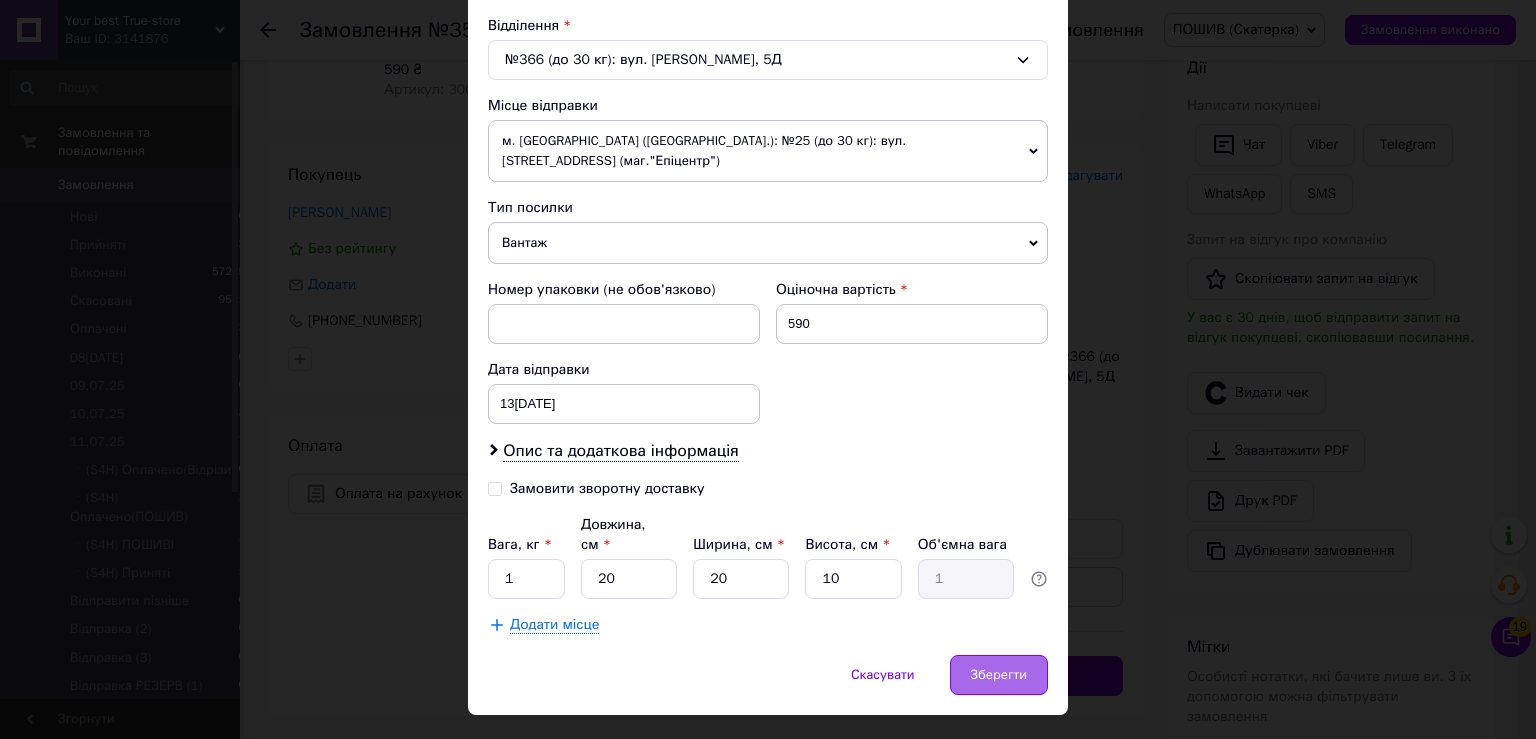 click on "Зберегти" at bounding box center [999, 675] 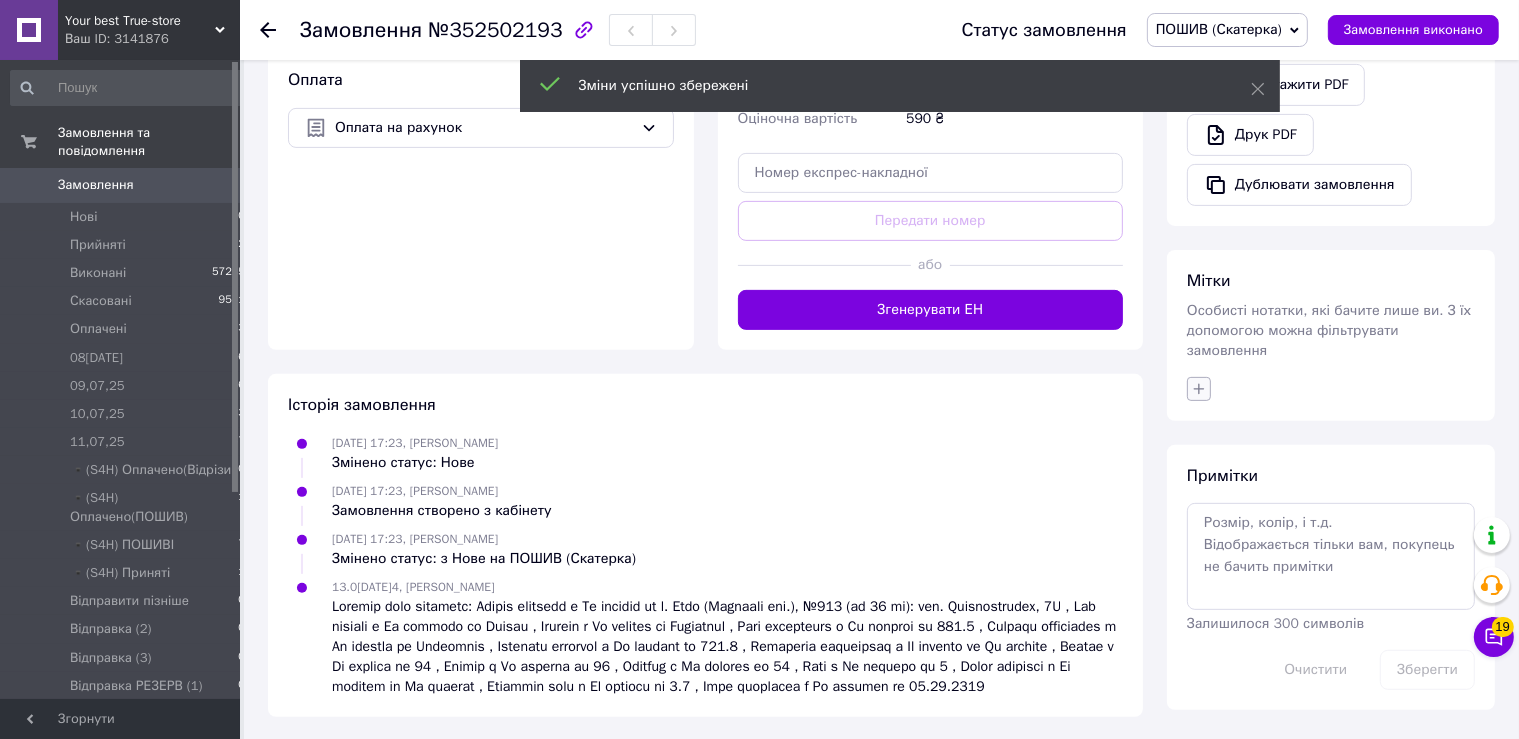 click 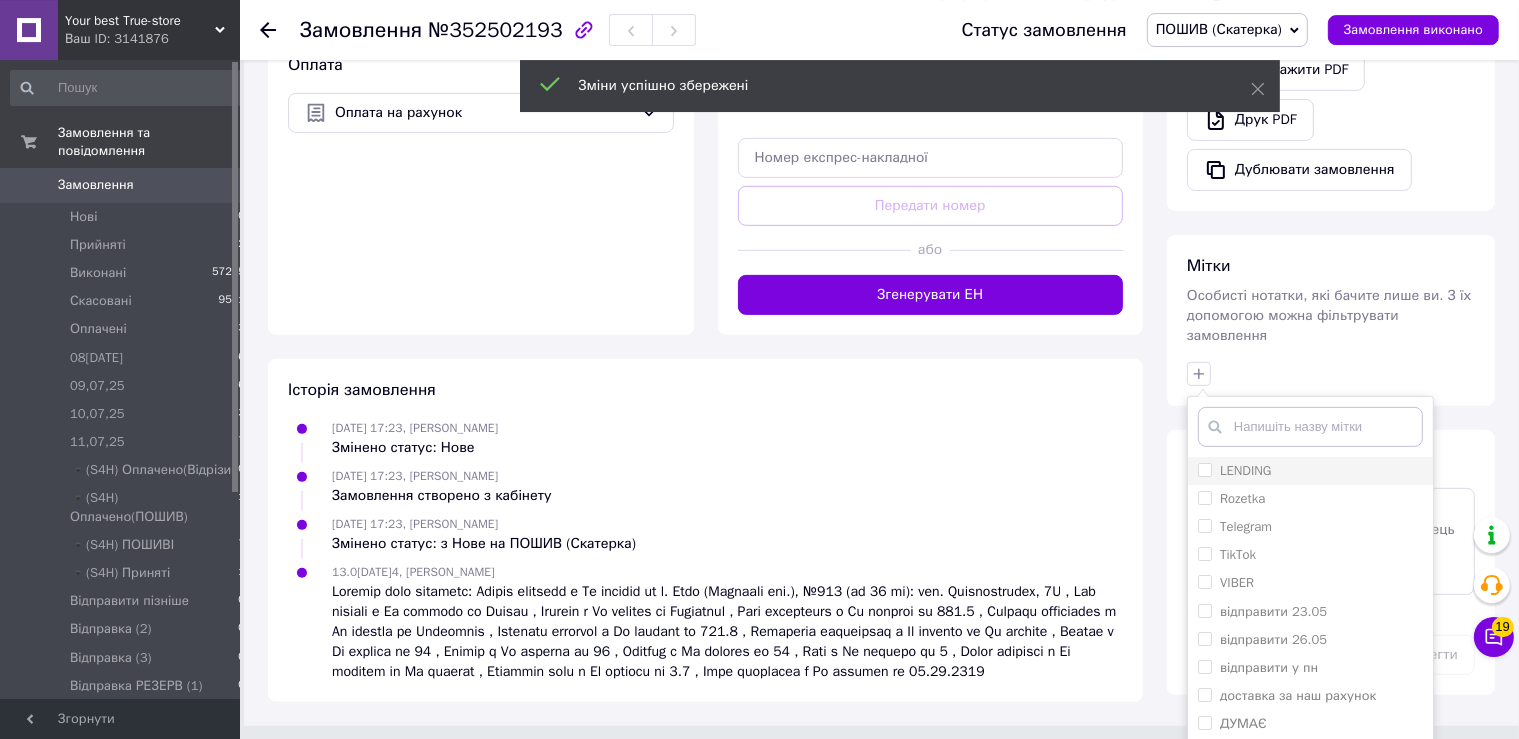scroll, scrollTop: 736, scrollLeft: 0, axis: vertical 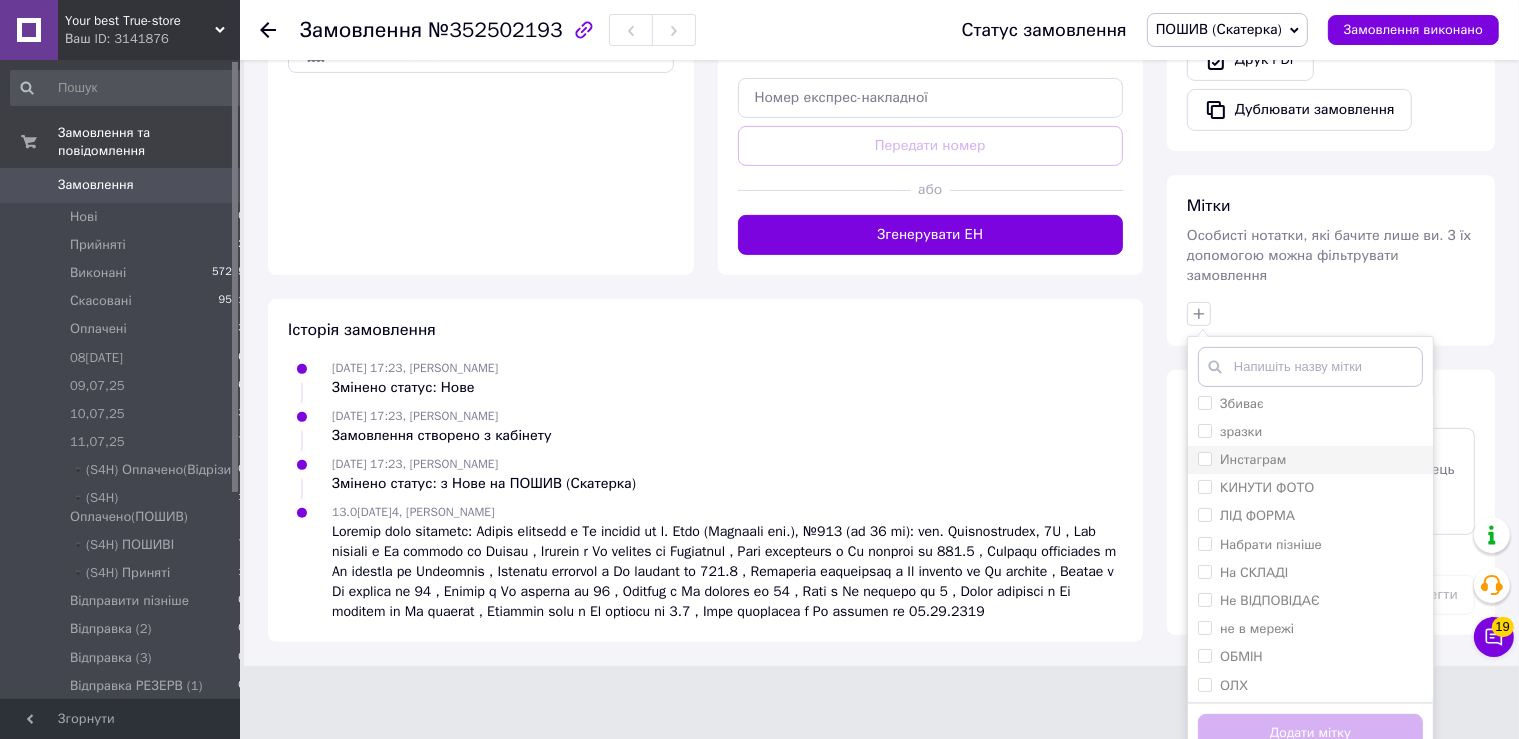 click on "Инстаграм" at bounding box center [1253, 459] 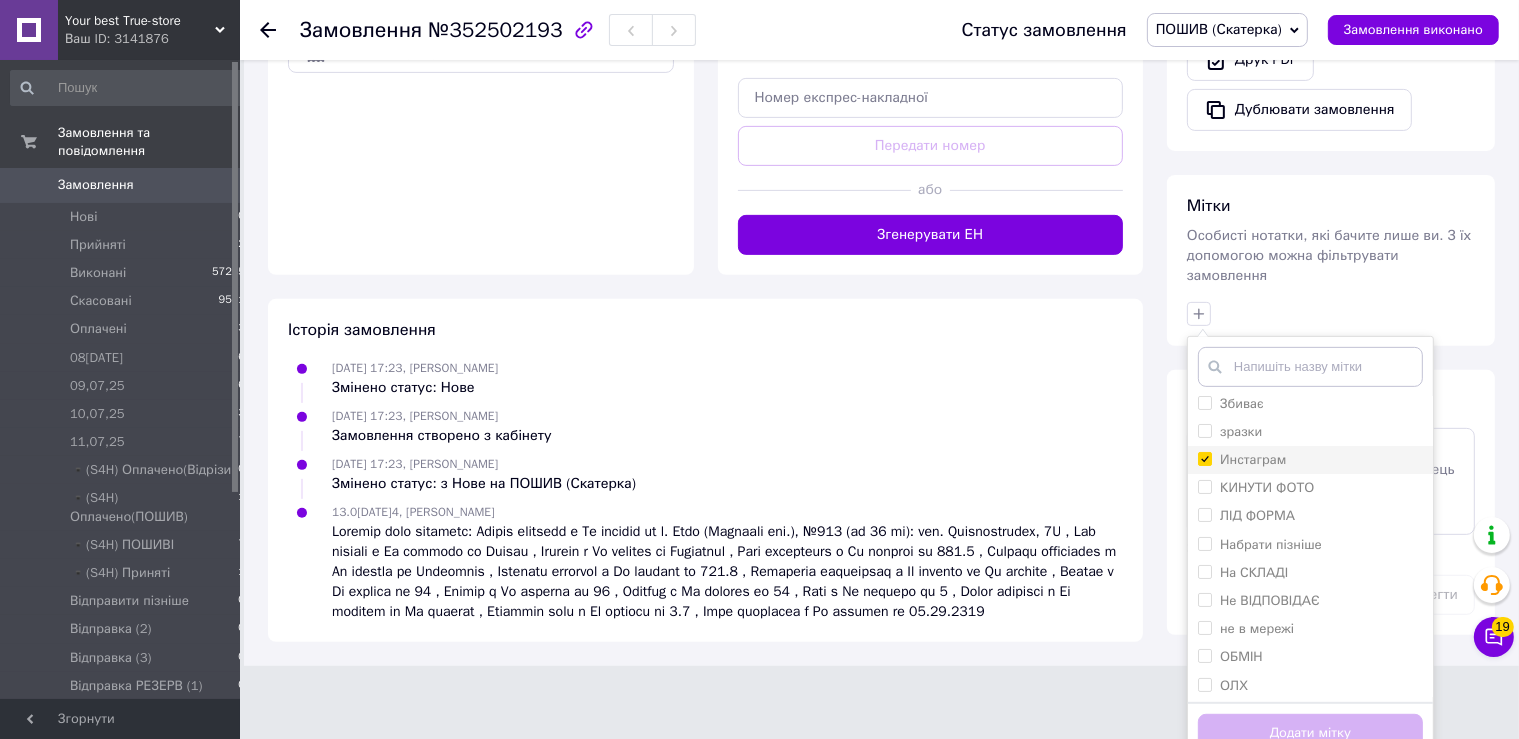 checkbox on "true" 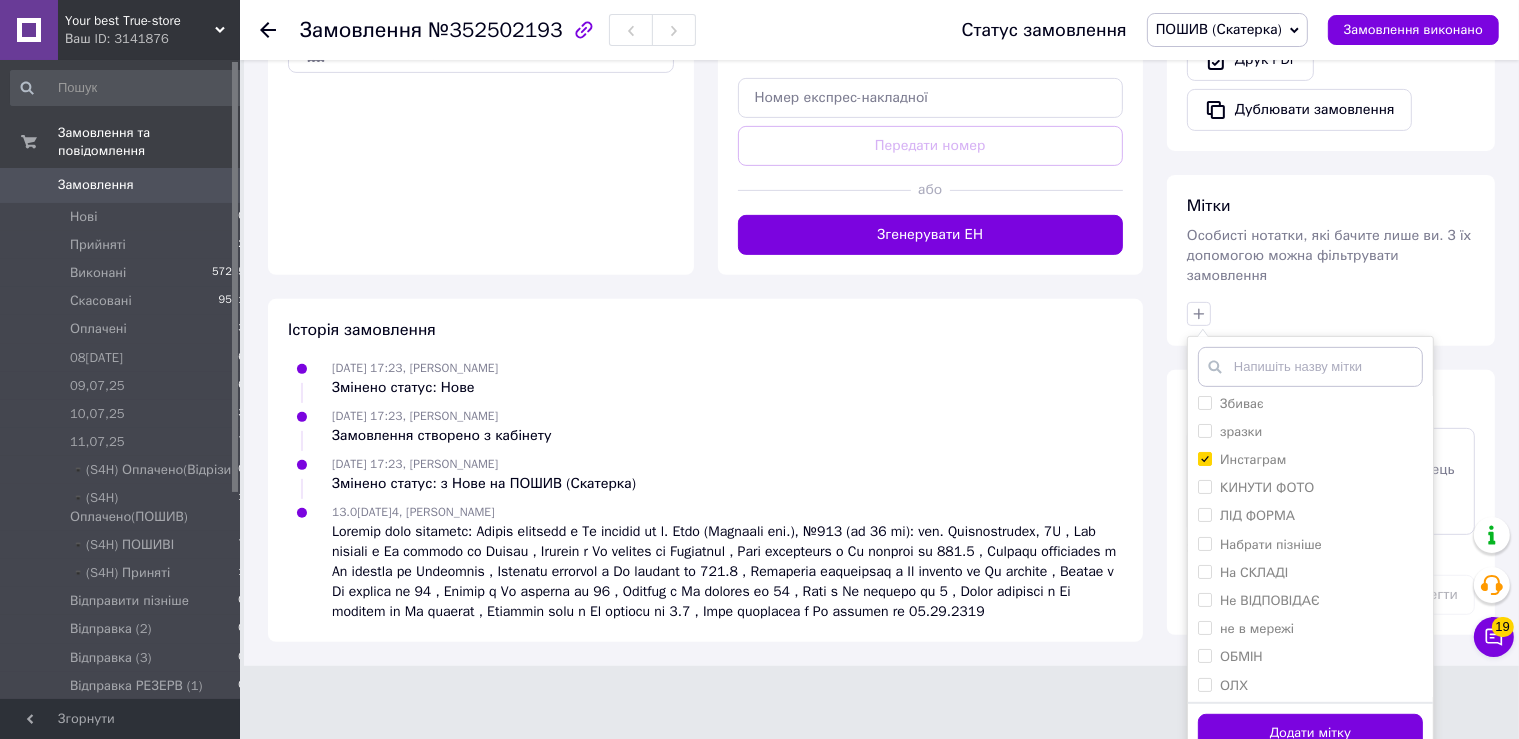 scroll, scrollTop: 602, scrollLeft: 0, axis: vertical 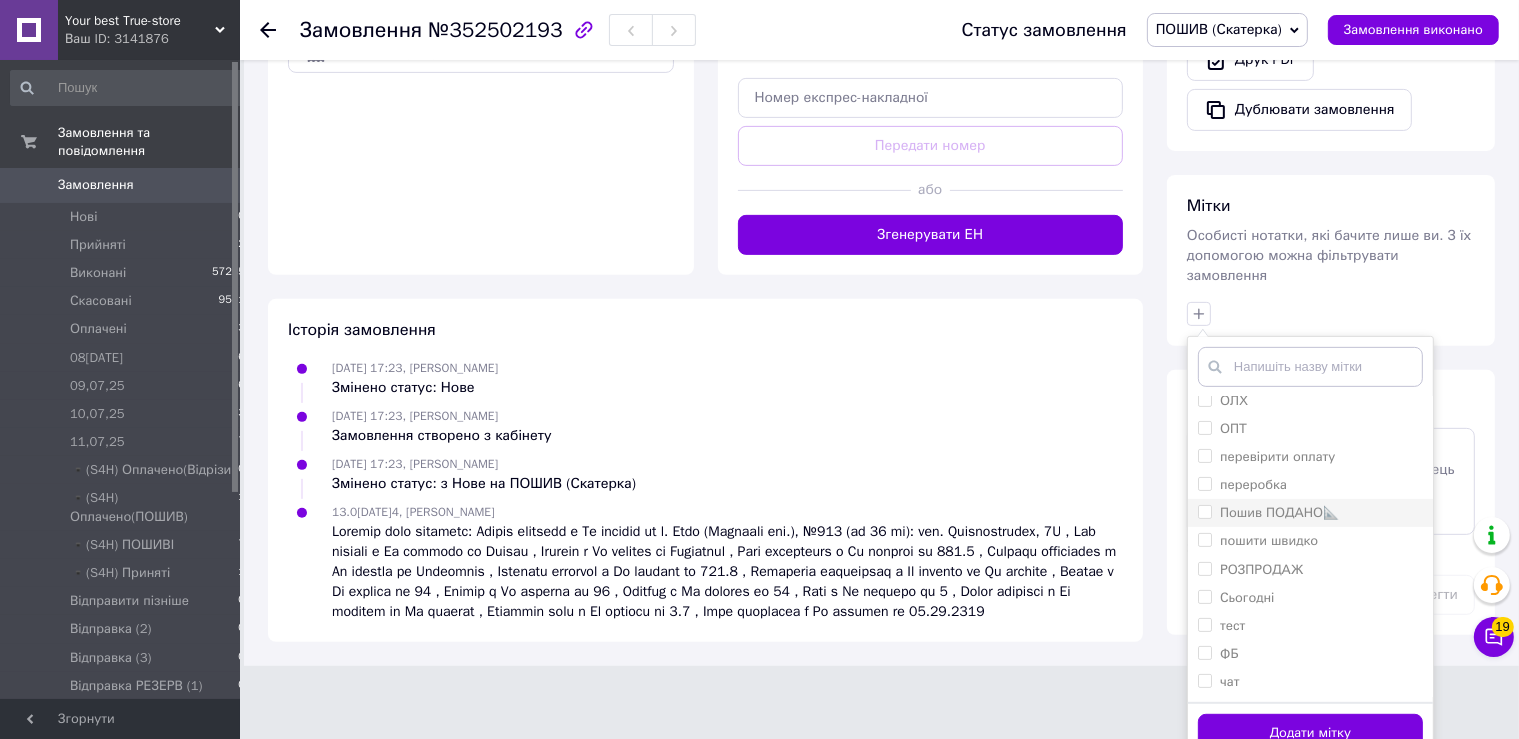 click on "Пошив ПОДАНО📐" at bounding box center (1279, 512) 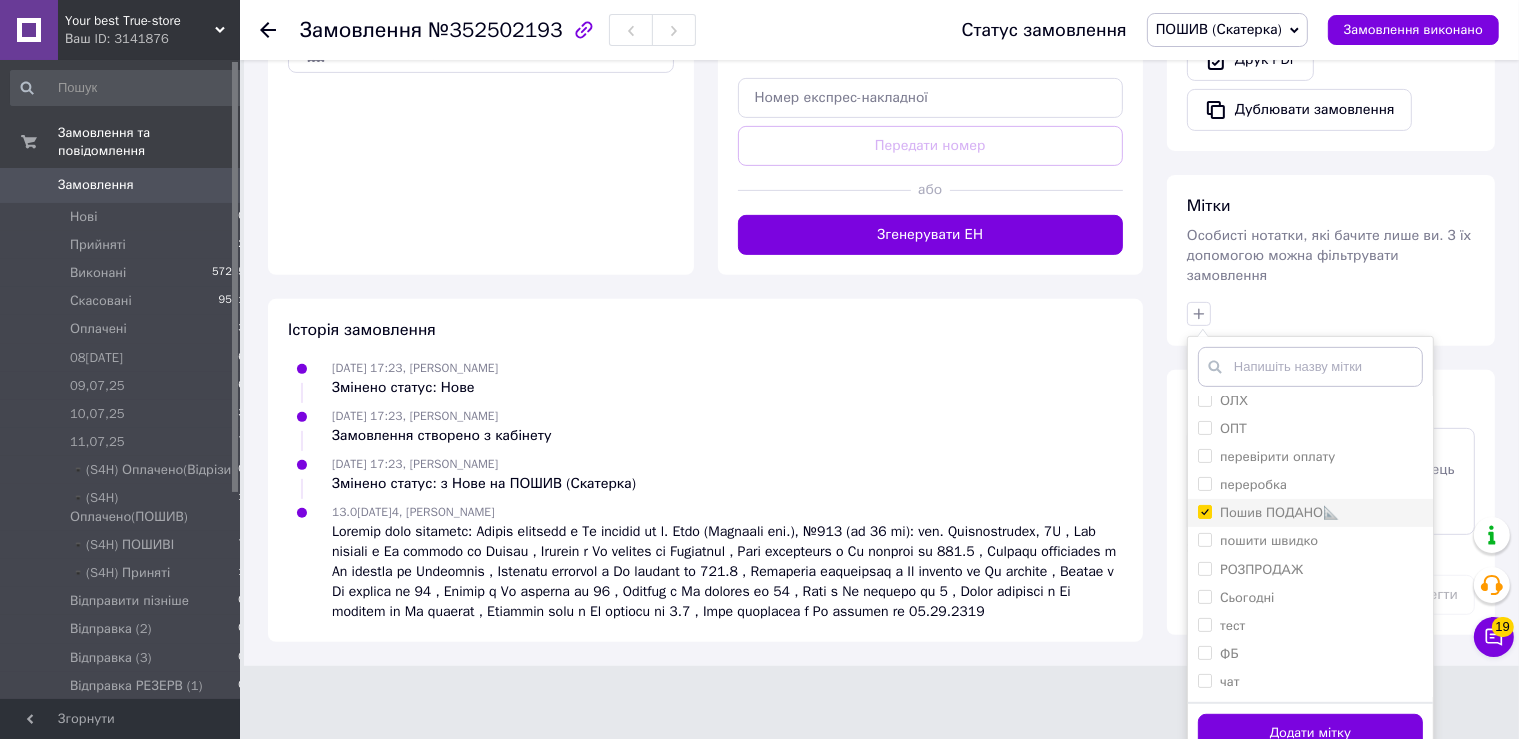checkbox on "true" 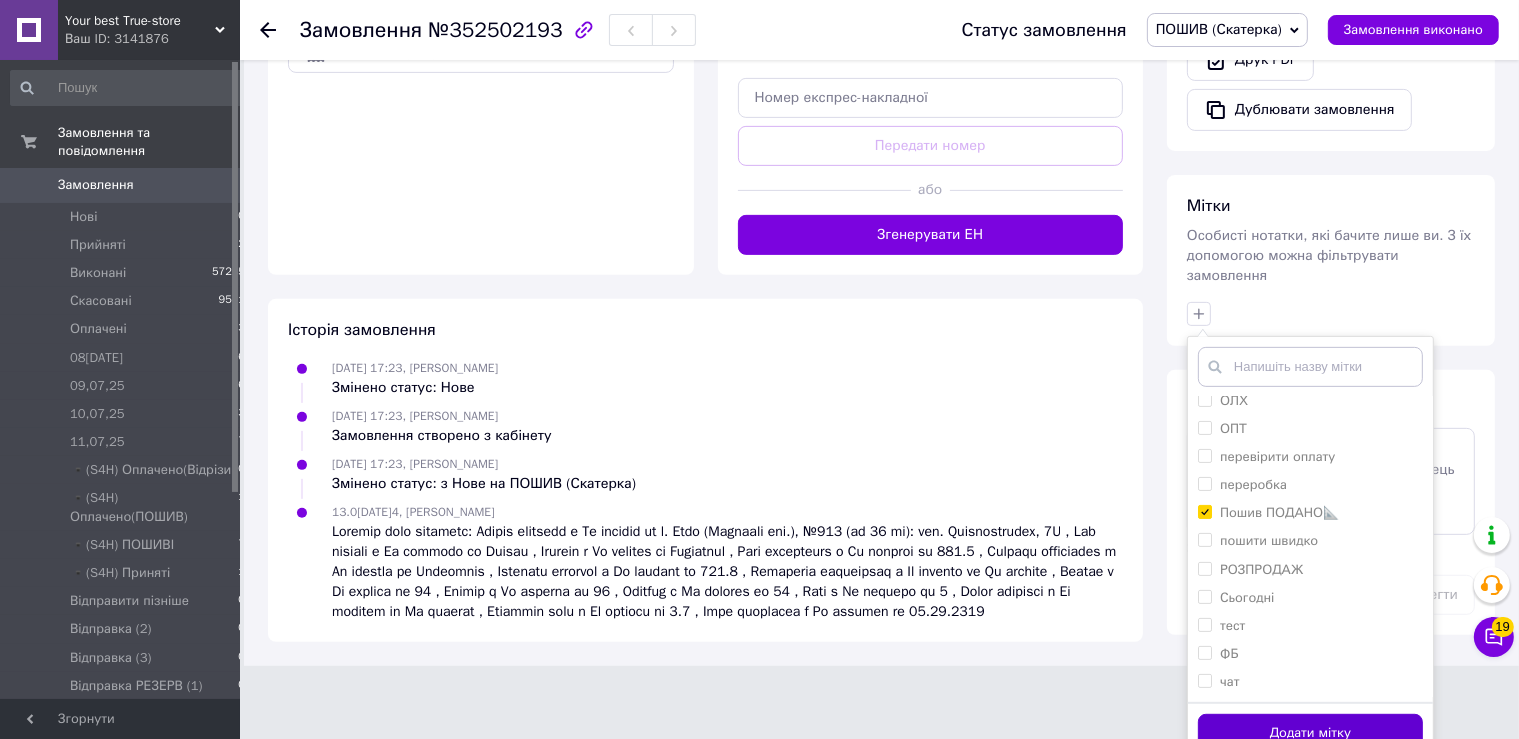 click on "Додати мітку" at bounding box center [1310, 733] 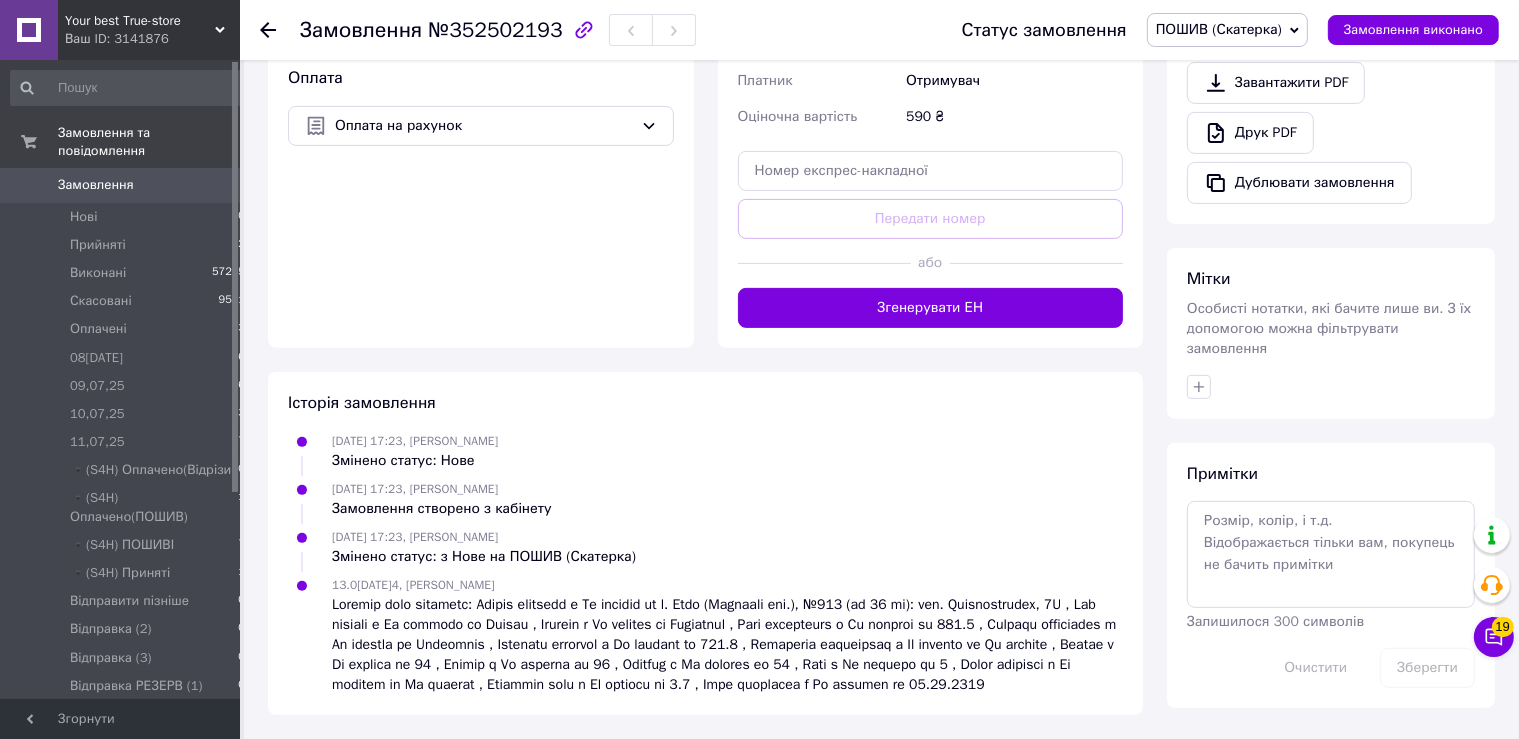 scroll, scrollTop: 661, scrollLeft: 0, axis: vertical 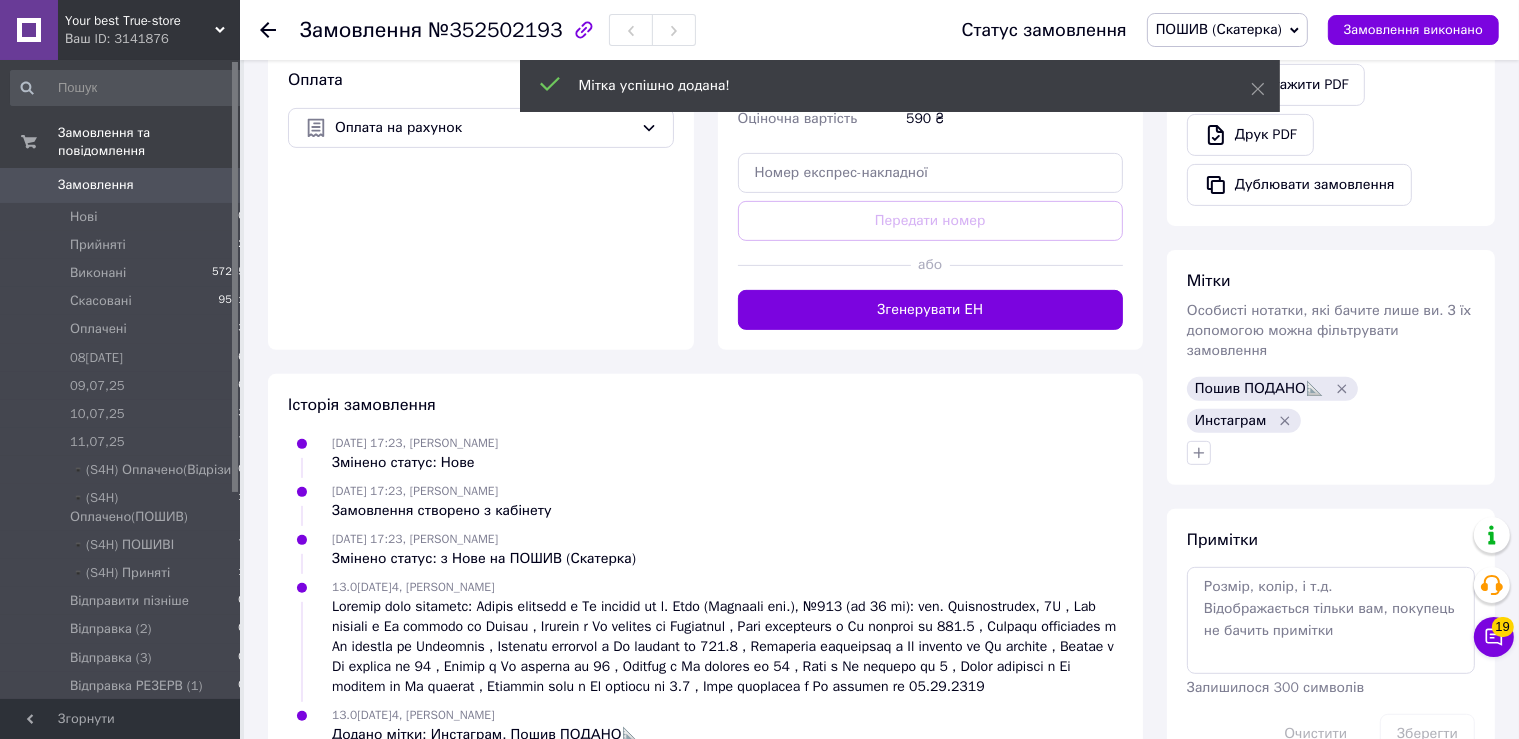 click on "Примітки Залишилося 300 символів Очистити Зберегти" at bounding box center (1331, 641) 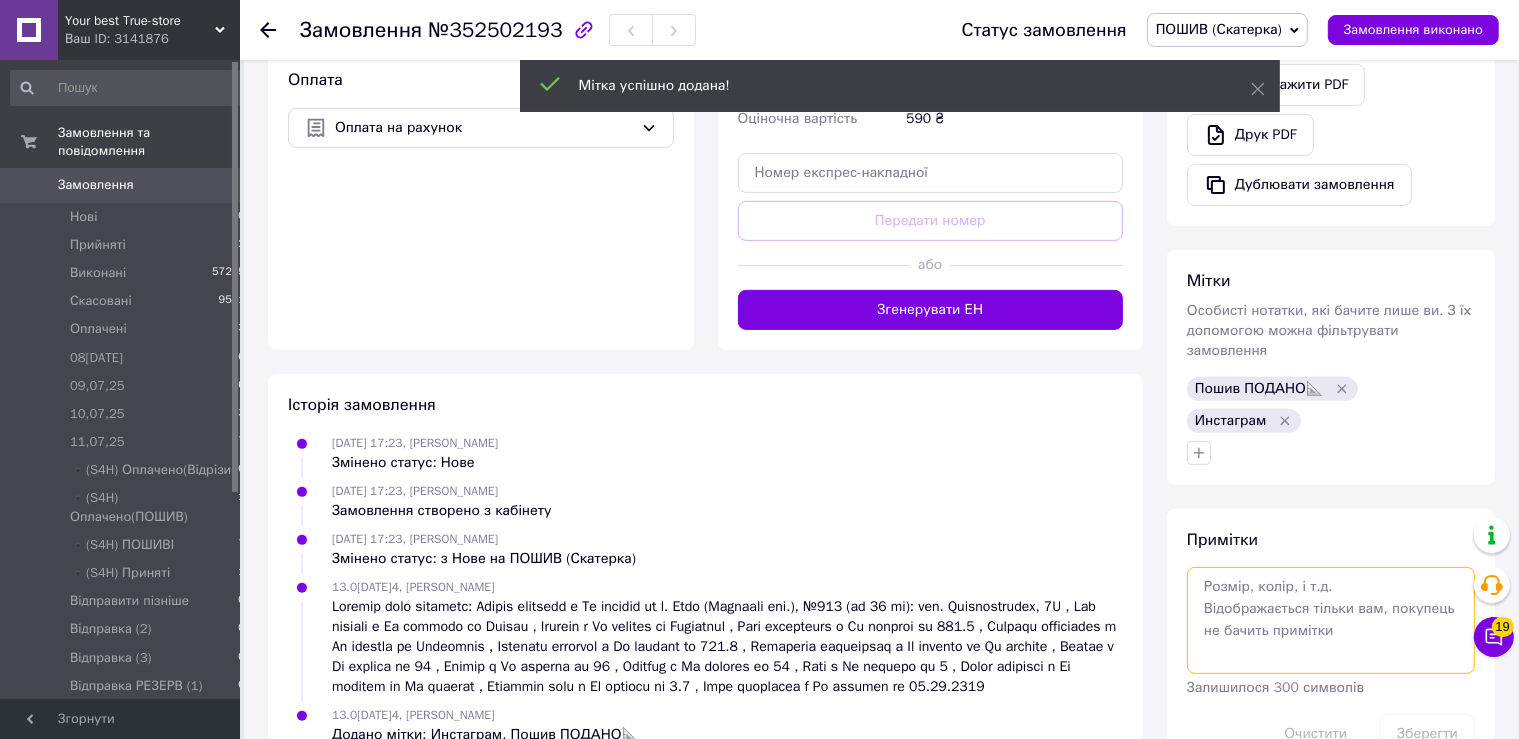 click at bounding box center [1331, 620] 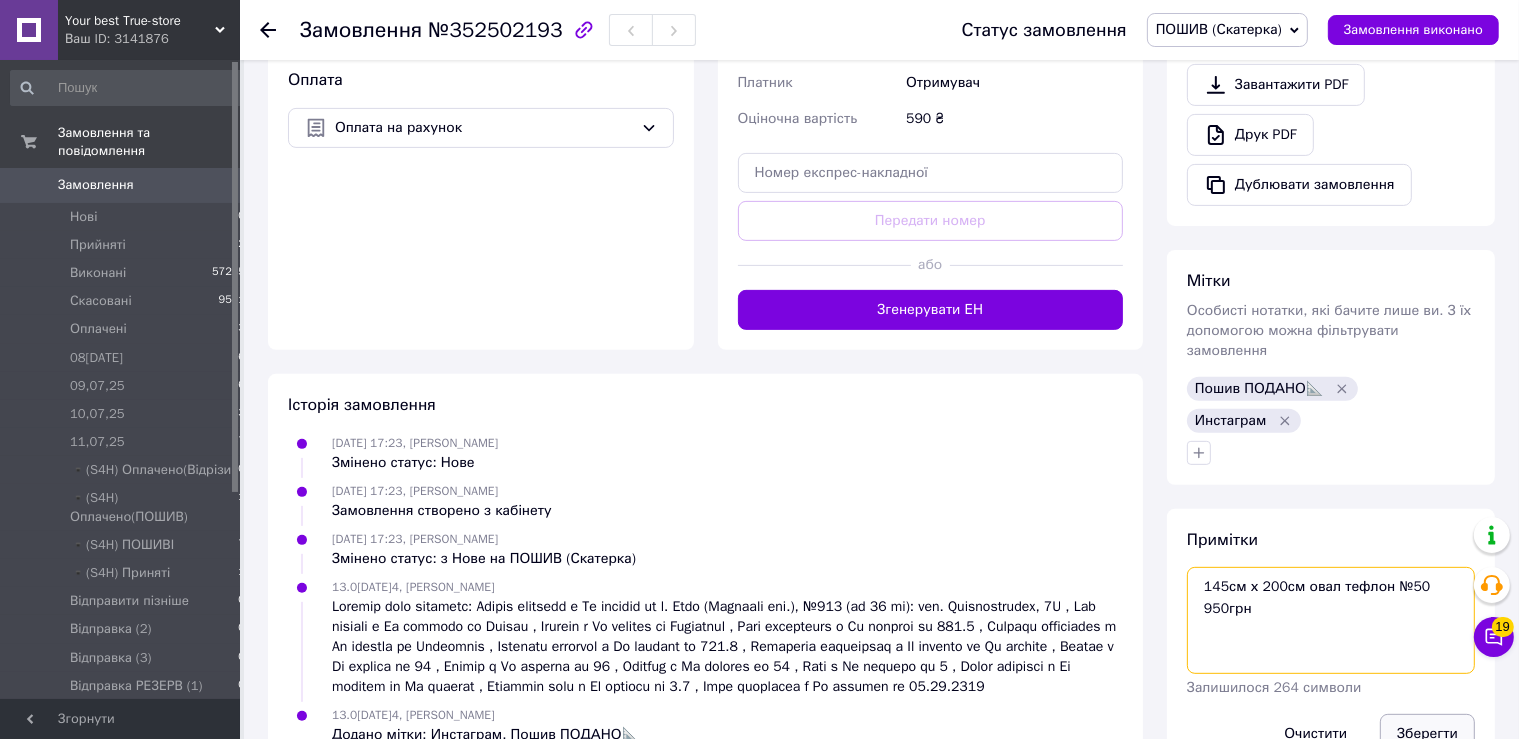 type on "145см х 200см овал тефлон №50
950грн" 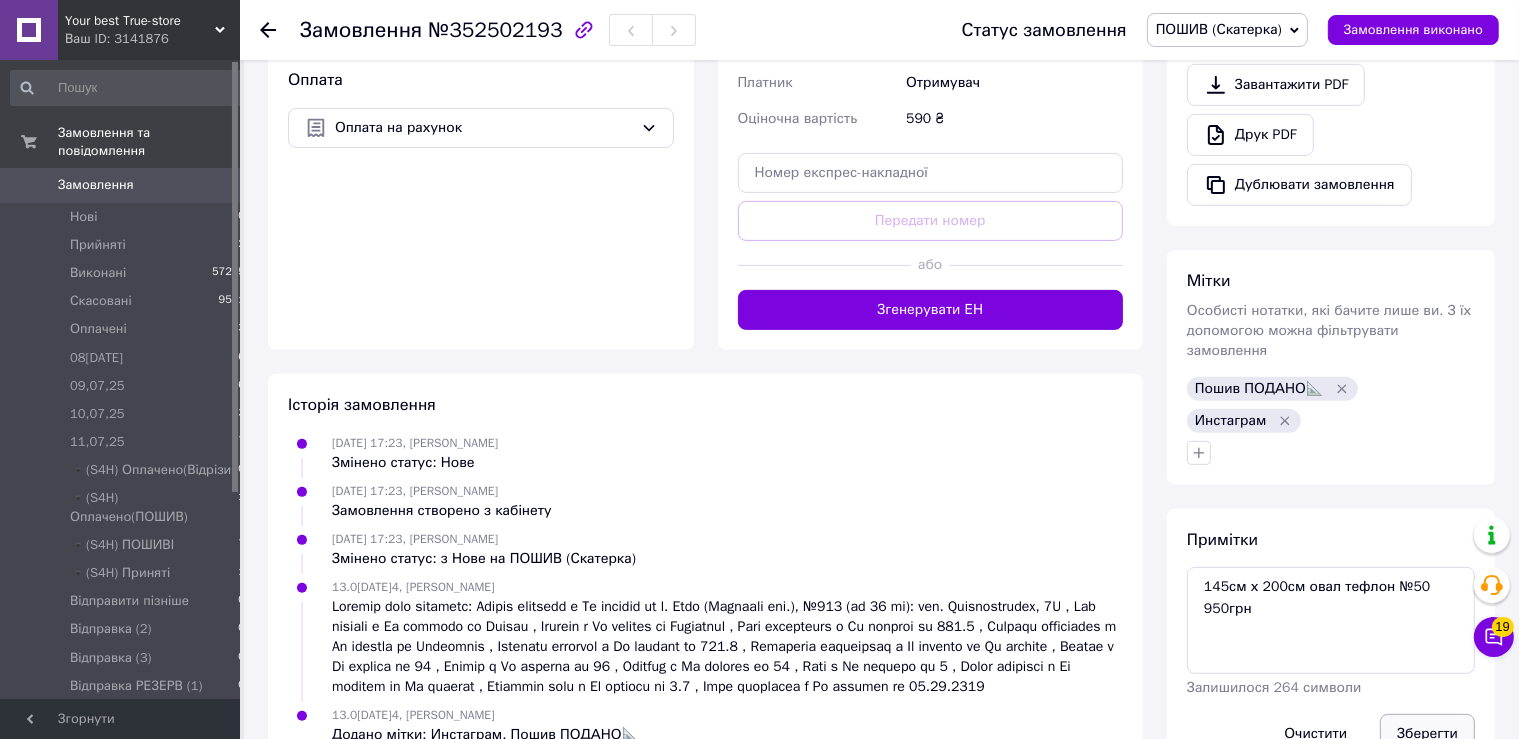 click on "Зберегти" at bounding box center [1427, 734] 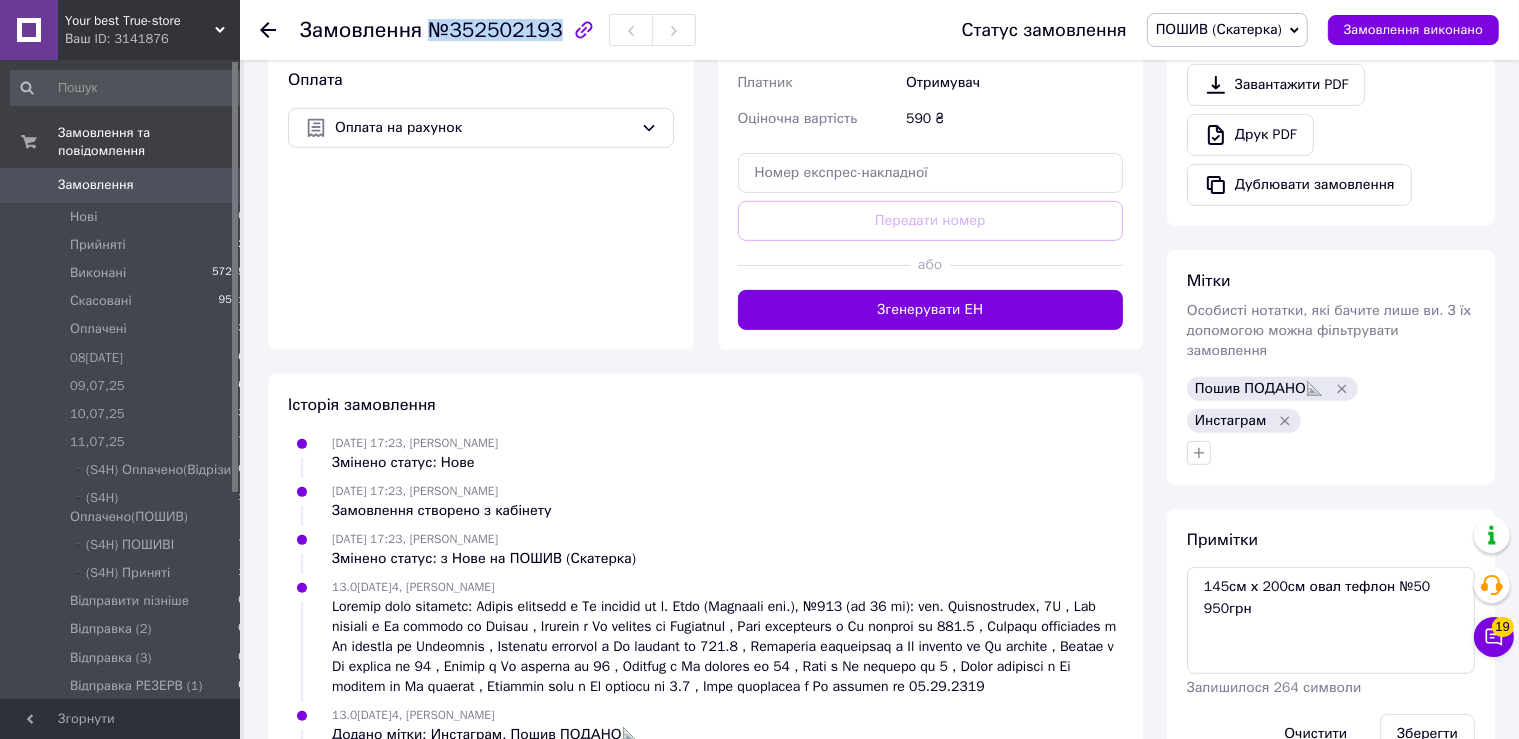 drag, startPoint x: 429, startPoint y: 33, endPoint x: 548, endPoint y: 28, distance: 119.104996 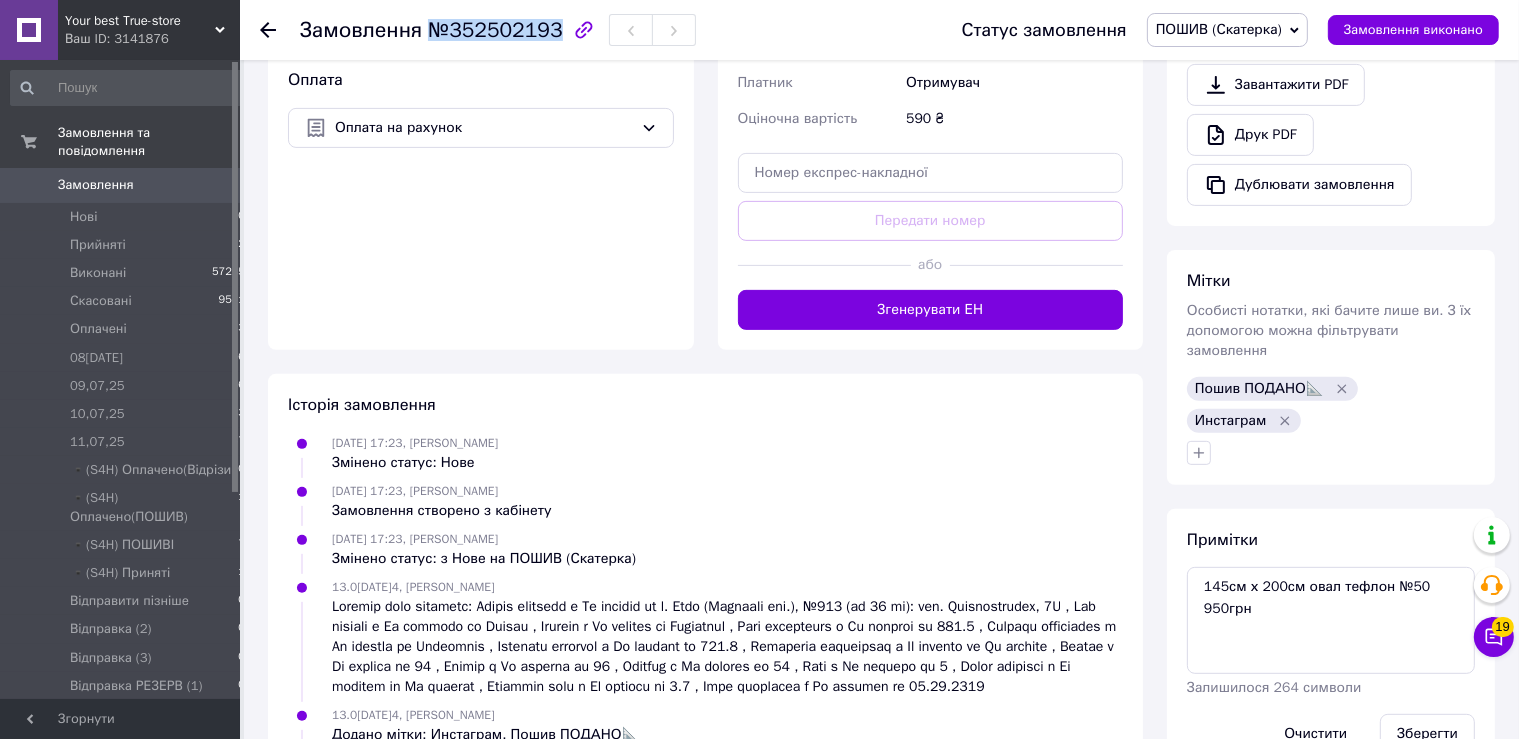 click on "№352502193" at bounding box center (495, 30) 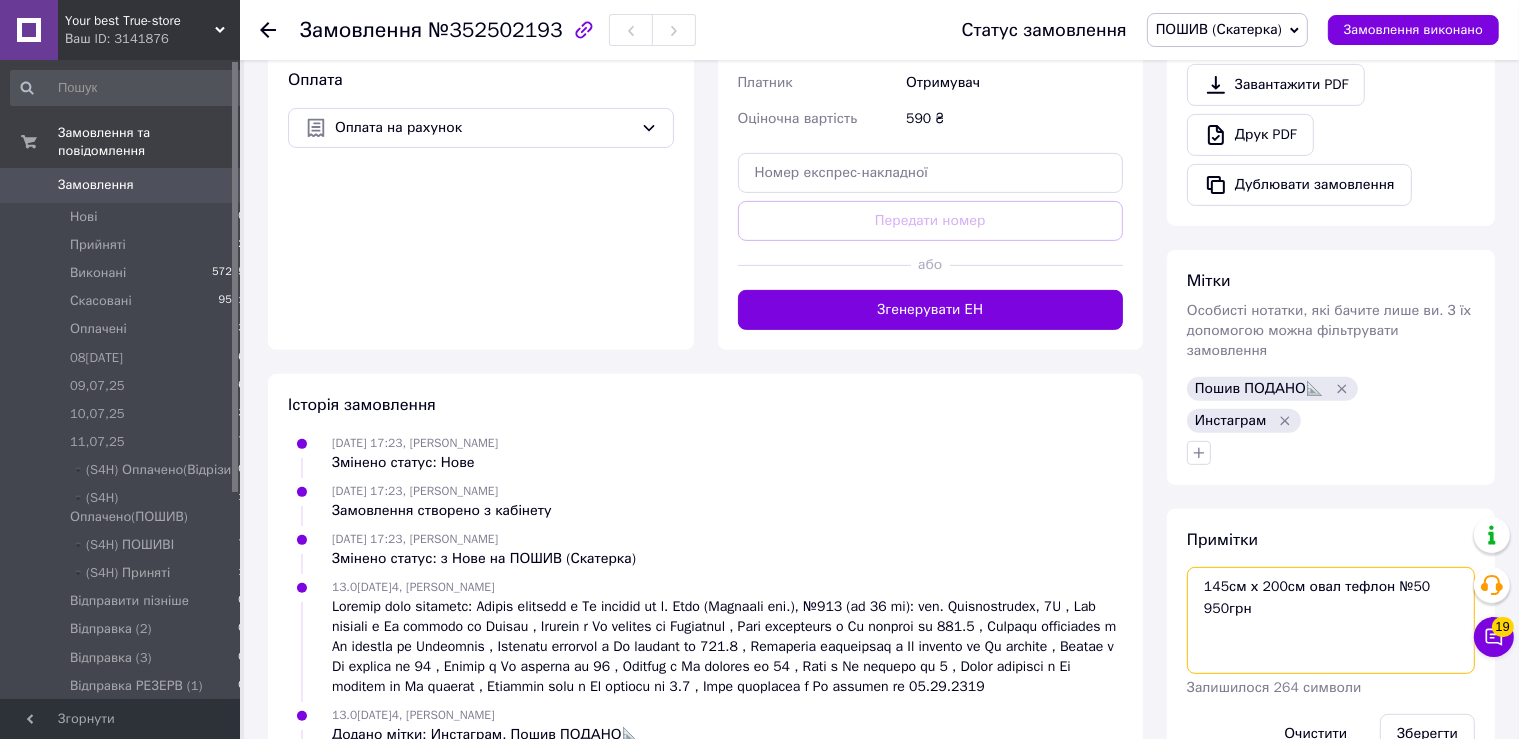 click on "145см х 200см овал тефлон №50
950грн" at bounding box center (1331, 620) 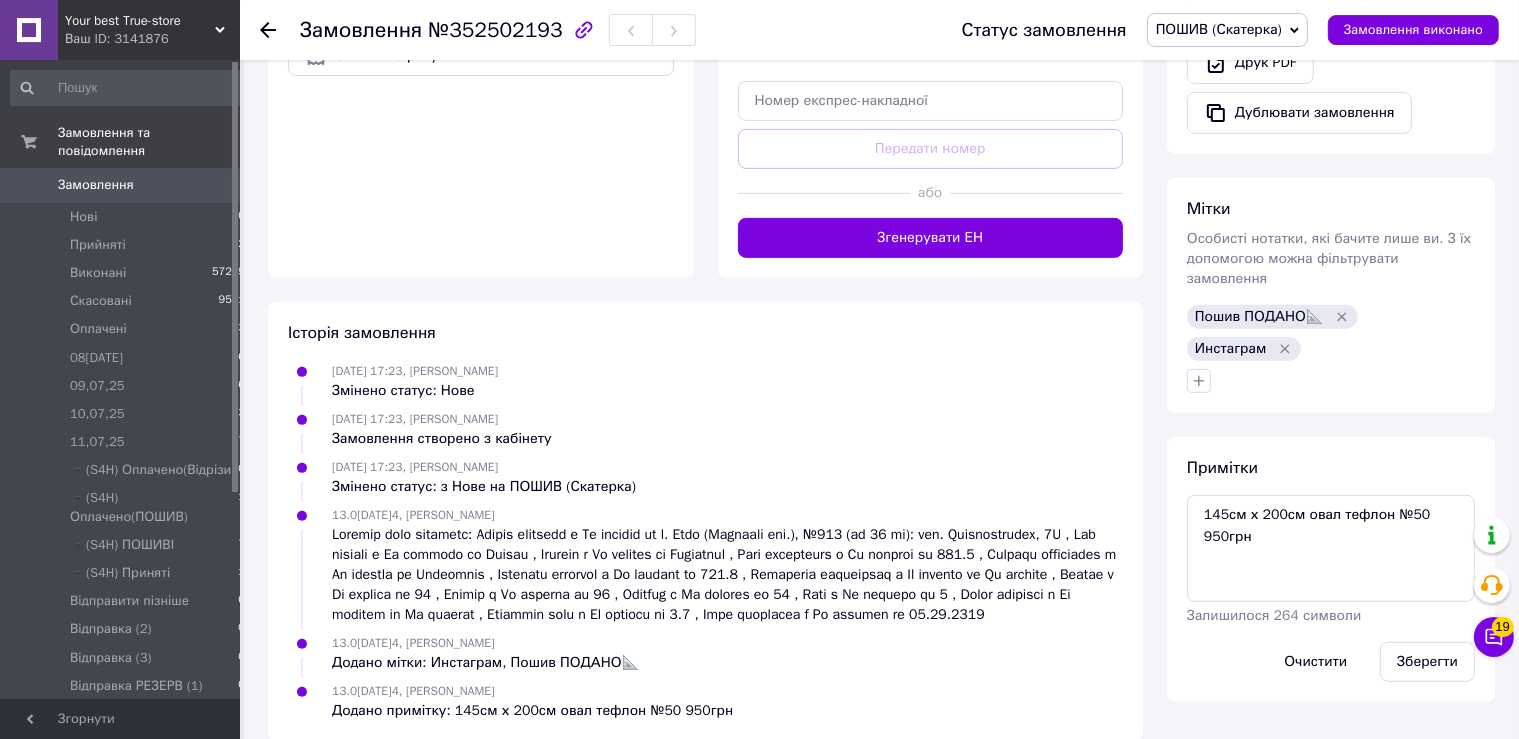 scroll, scrollTop: 757, scrollLeft: 0, axis: vertical 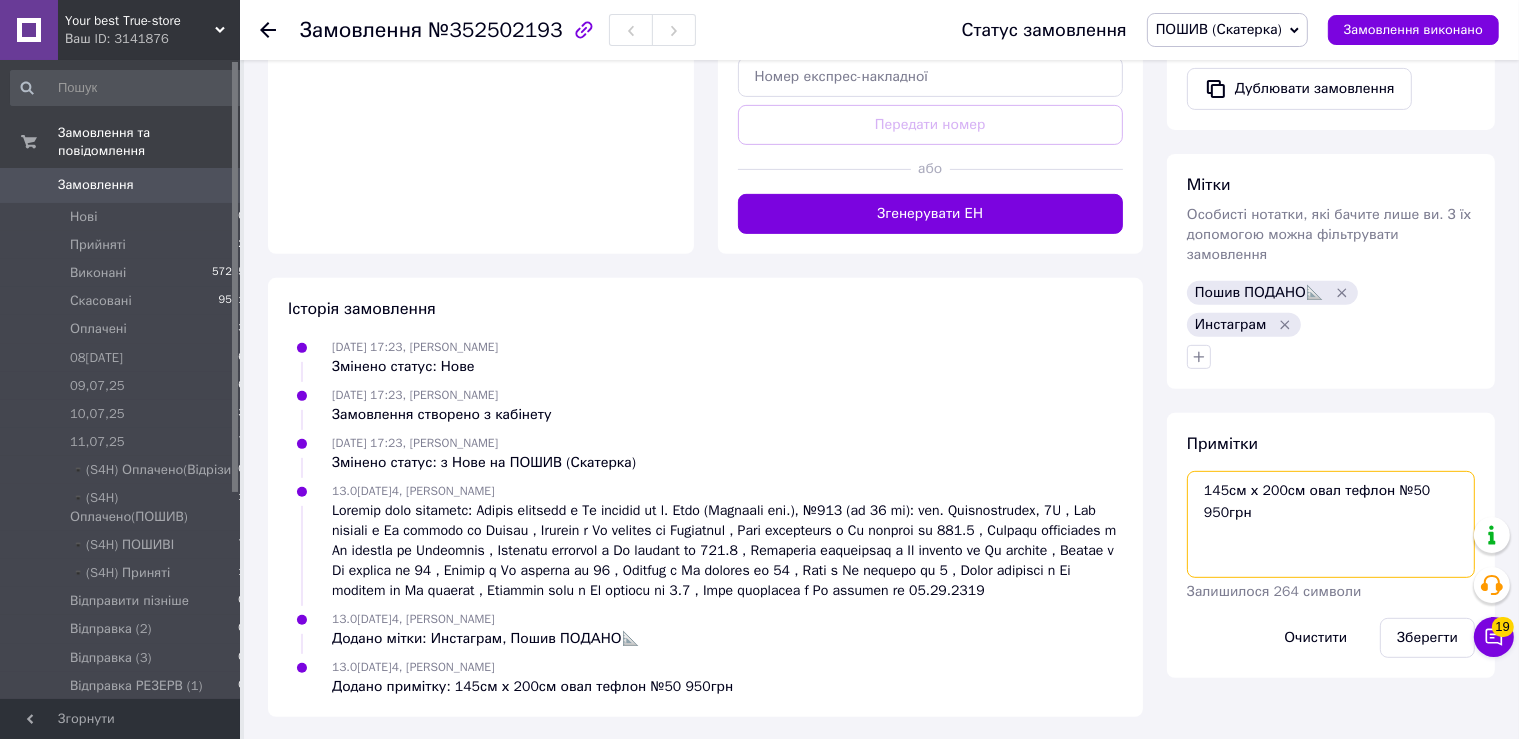 click on "145см х 200см овал тефлон №50
950грн" at bounding box center [1331, 524] 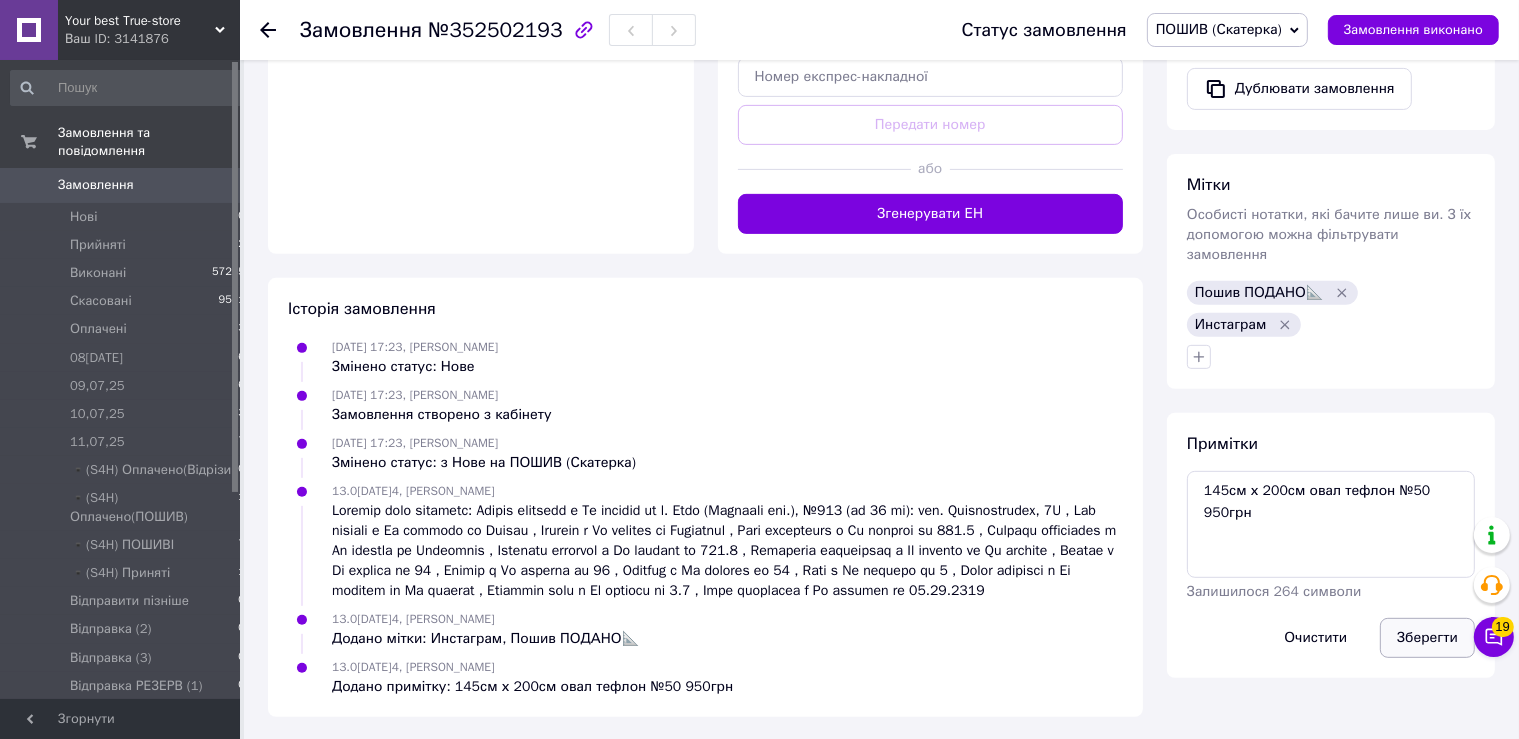 click on "Зберегти" at bounding box center (1427, 638) 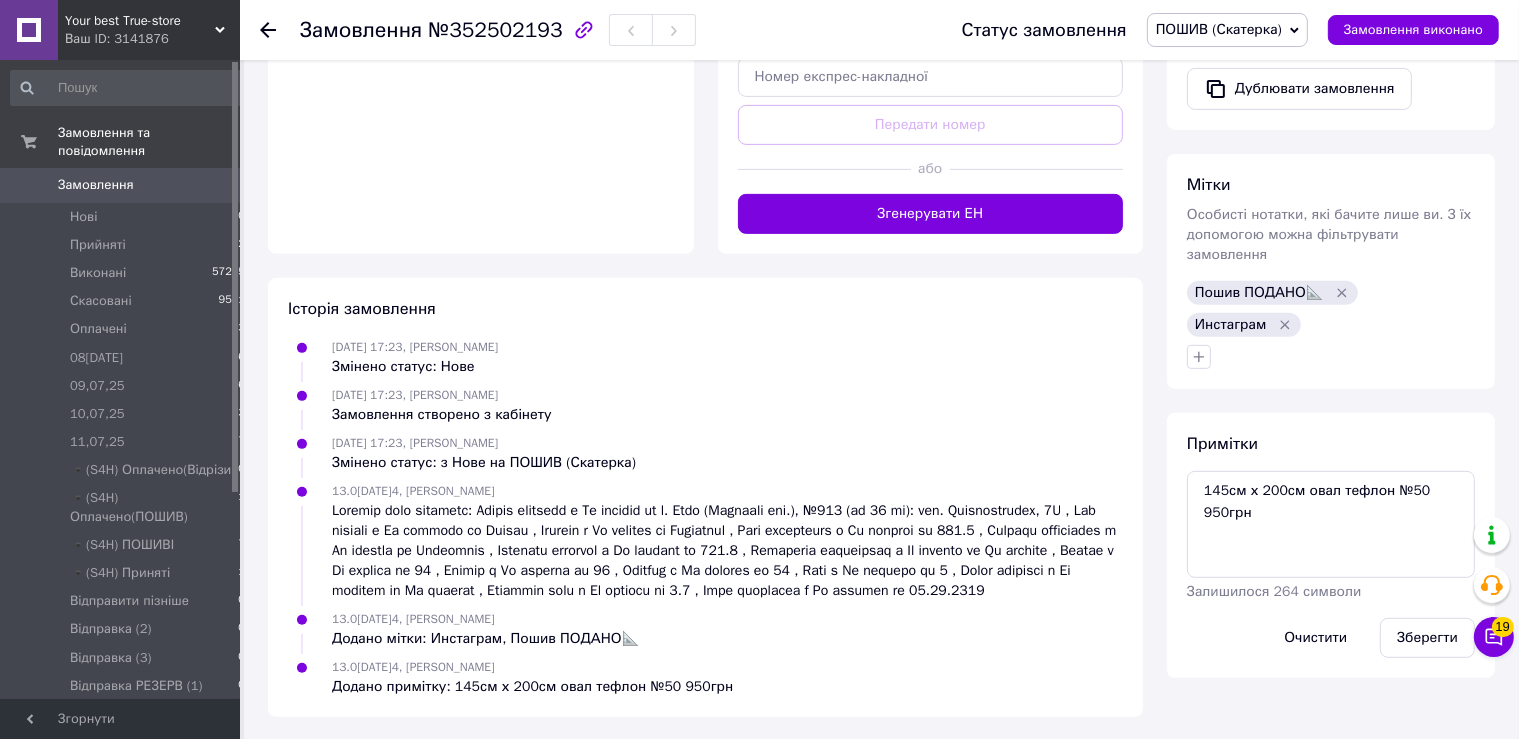 click on "Замовлення" at bounding box center [121, 185] 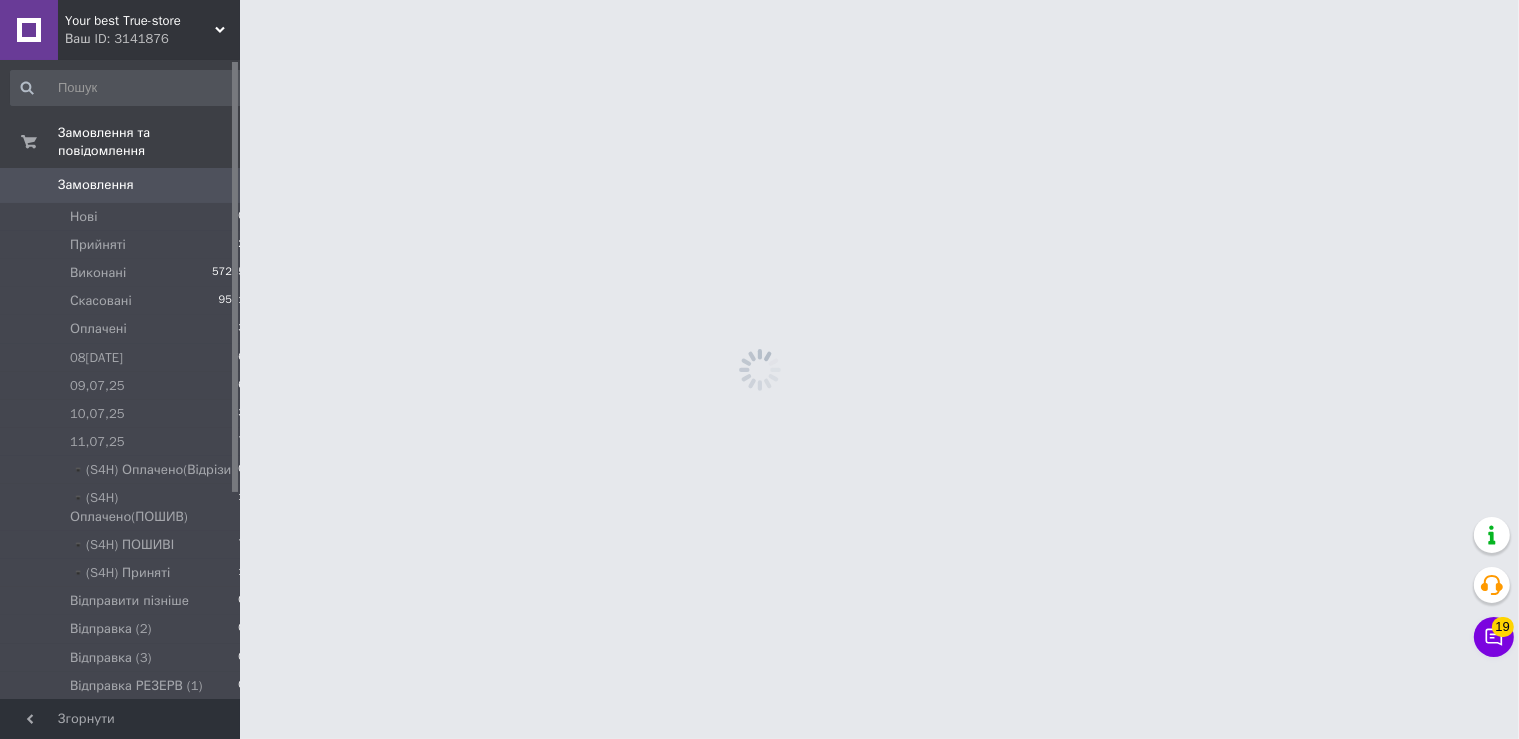 scroll, scrollTop: 0, scrollLeft: 0, axis: both 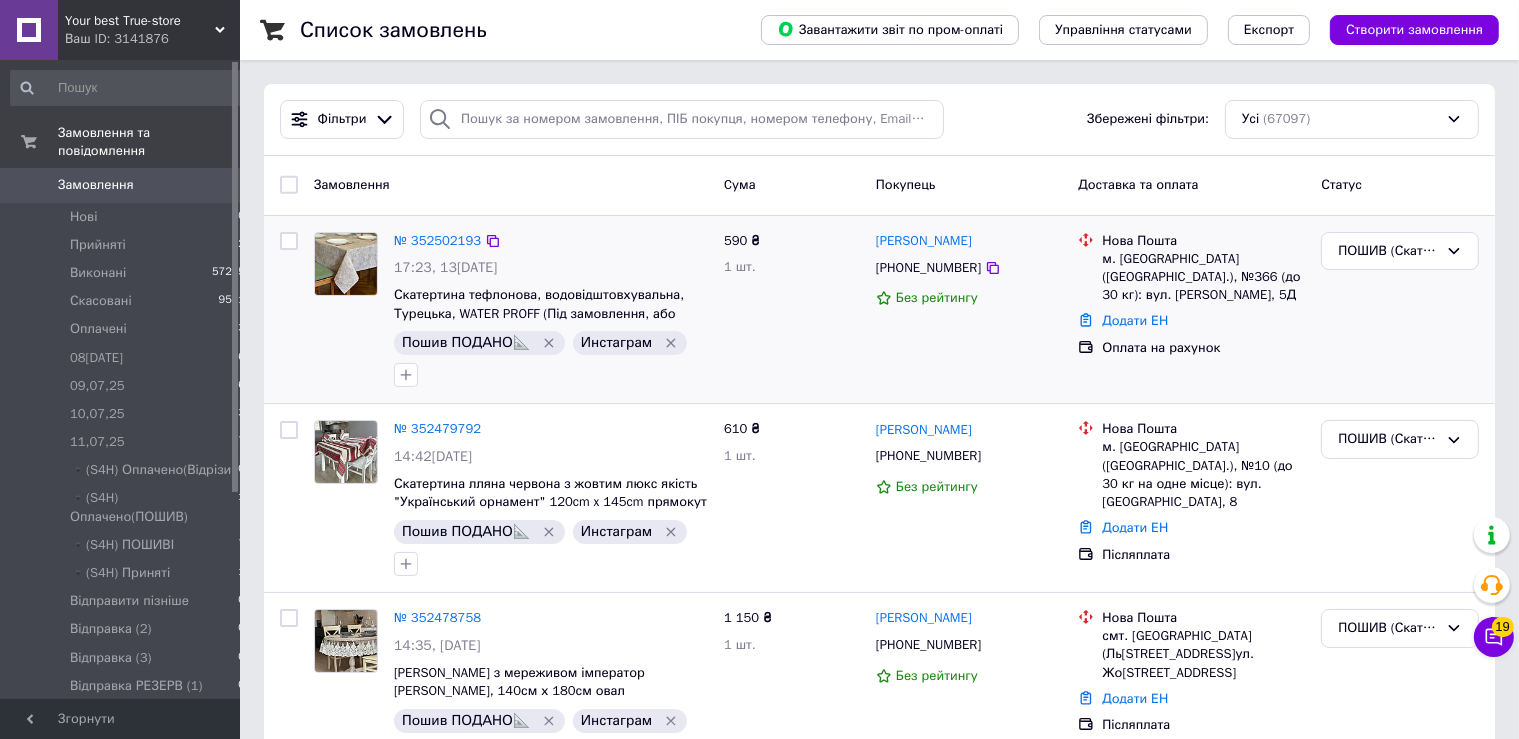 click on "ПОШИВ (Скатерка)" at bounding box center (1400, 310) 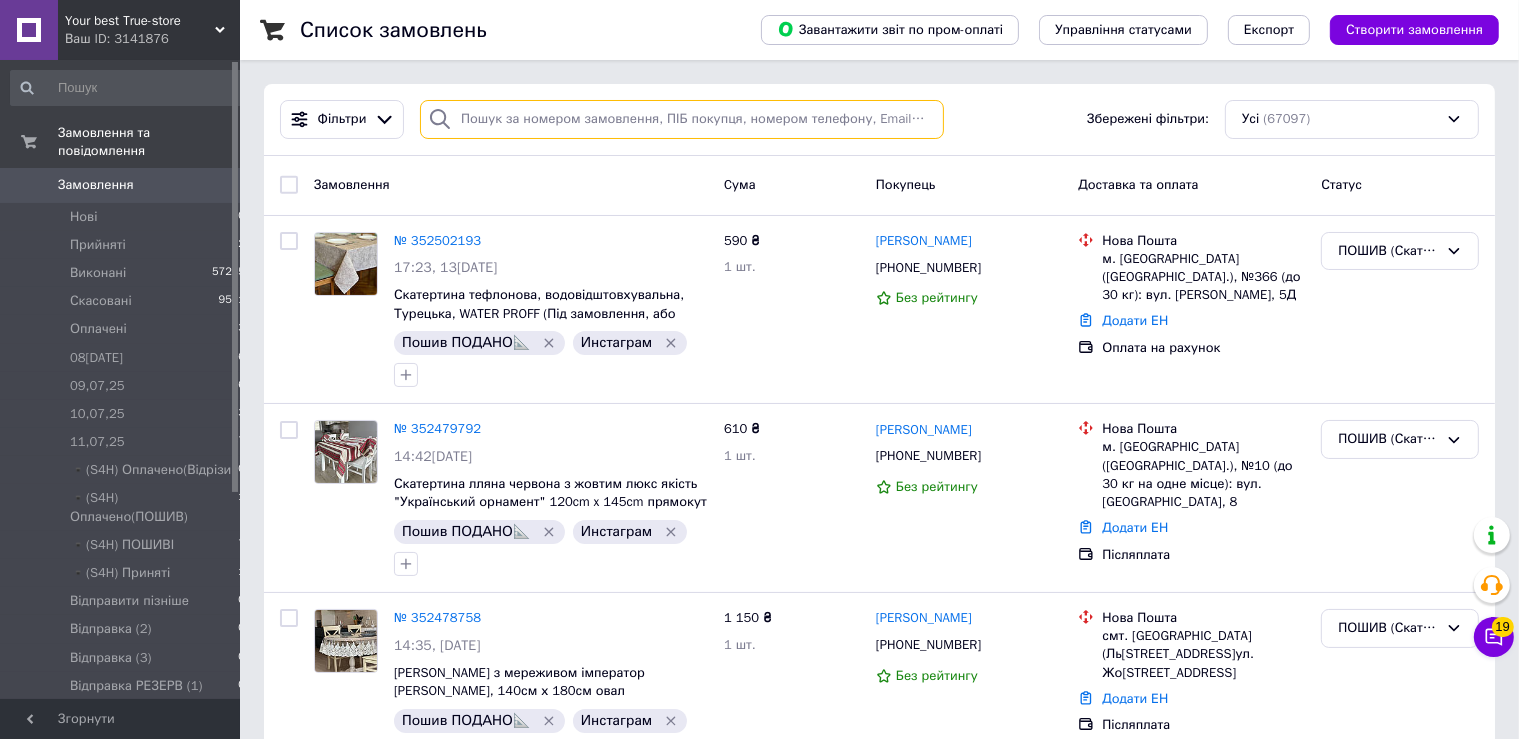click at bounding box center (682, 119) 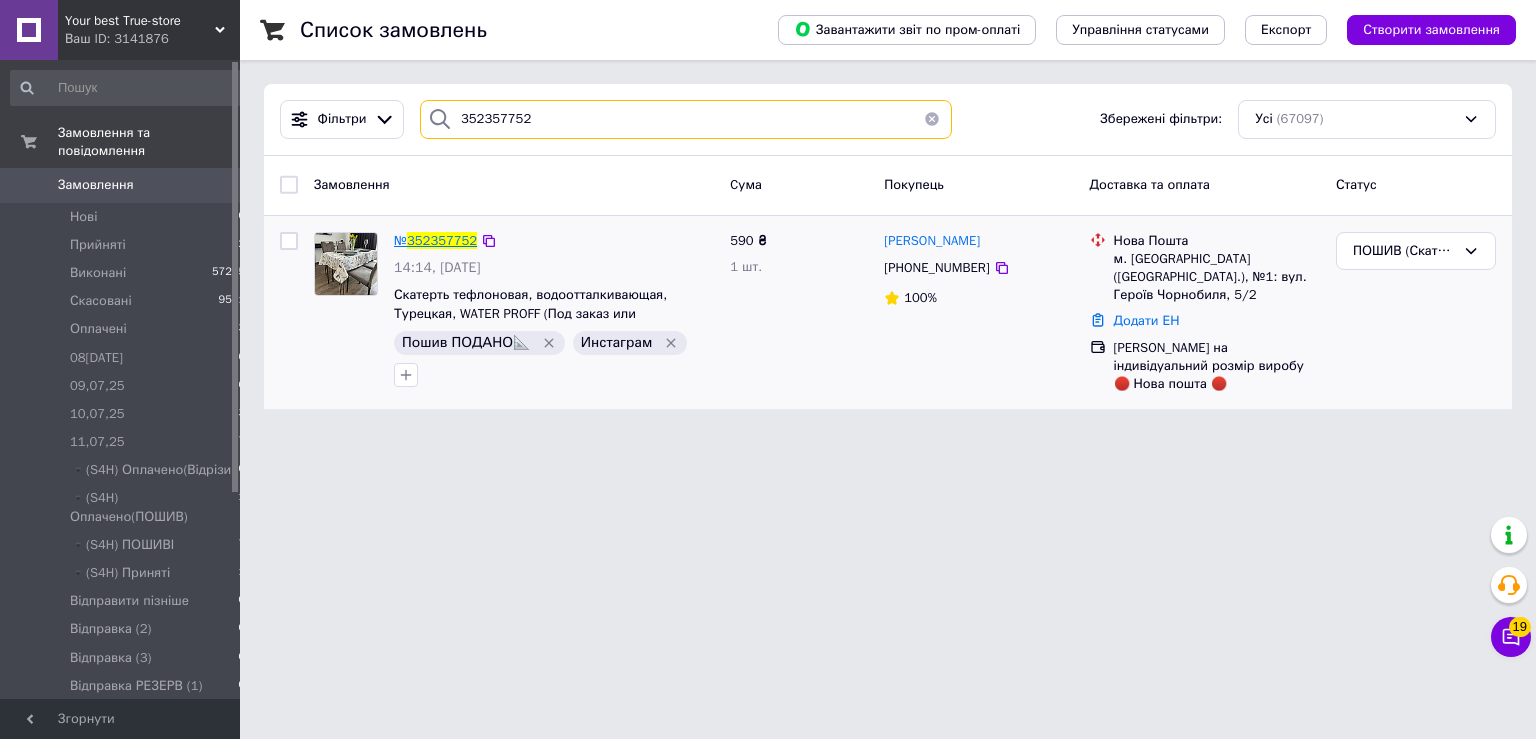 type on "352357752" 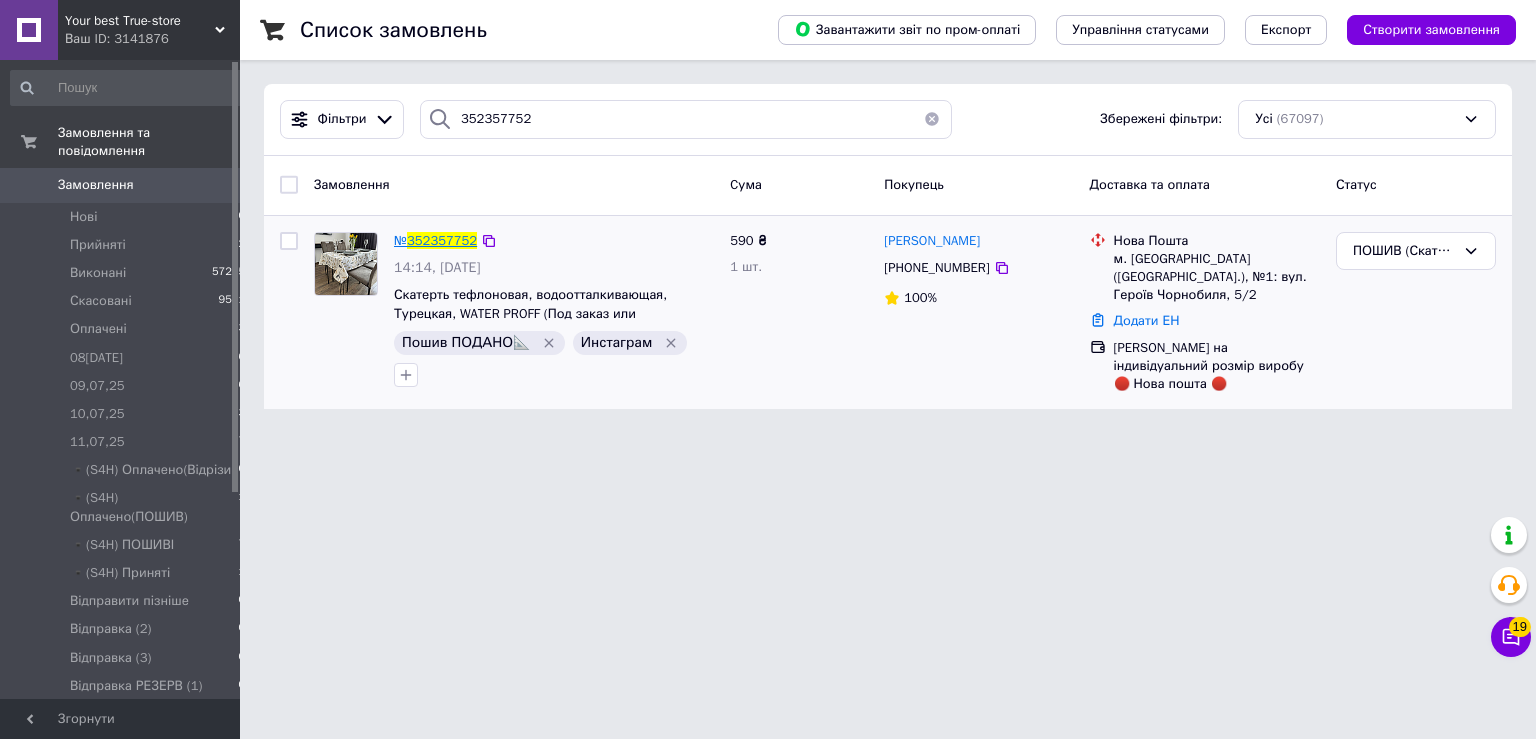 click on "352357752" at bounding box center (442, 240) 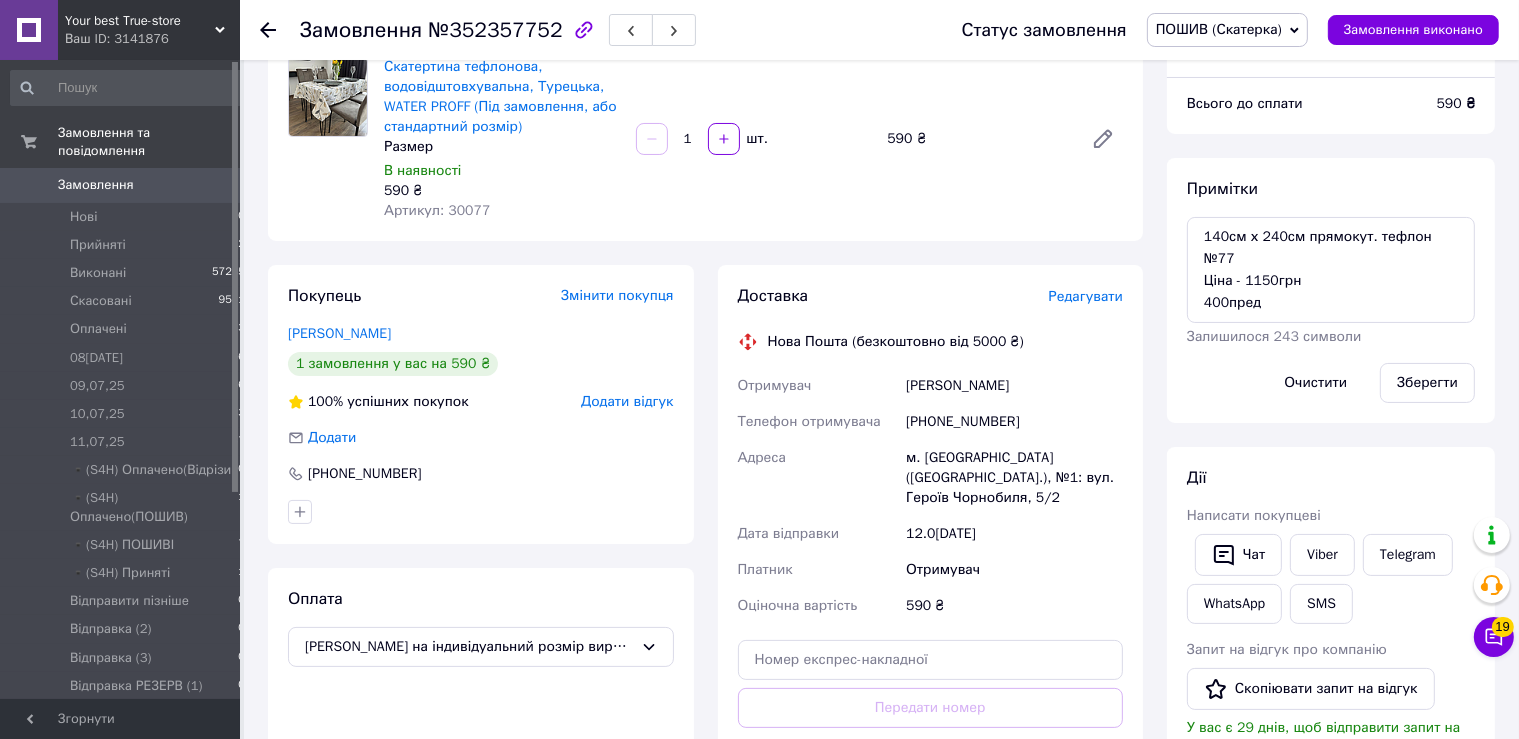scroll, scrollTop: 8, scrollLeft: 0, axis: vertical 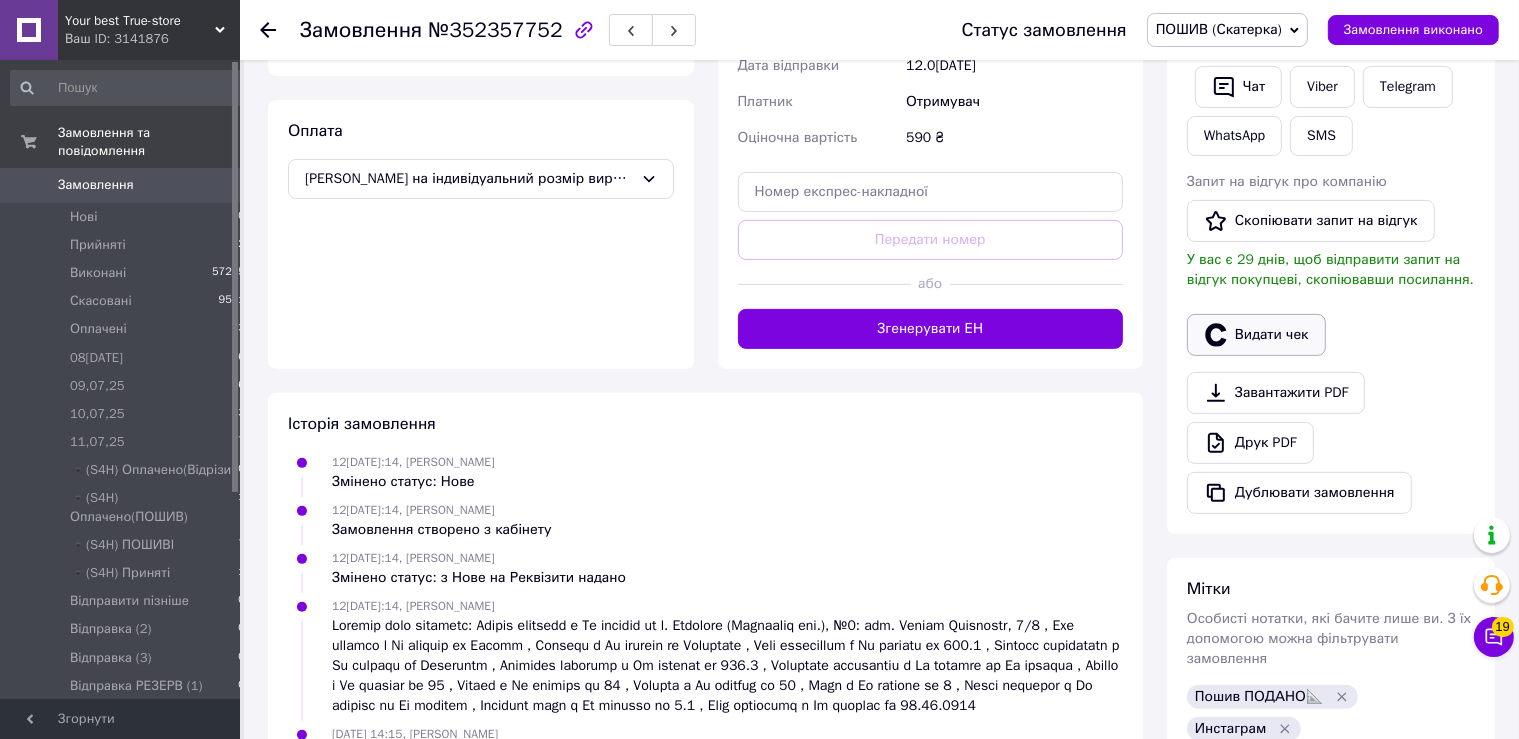 click on "Видати чек" at bounding box center (1256, 335) 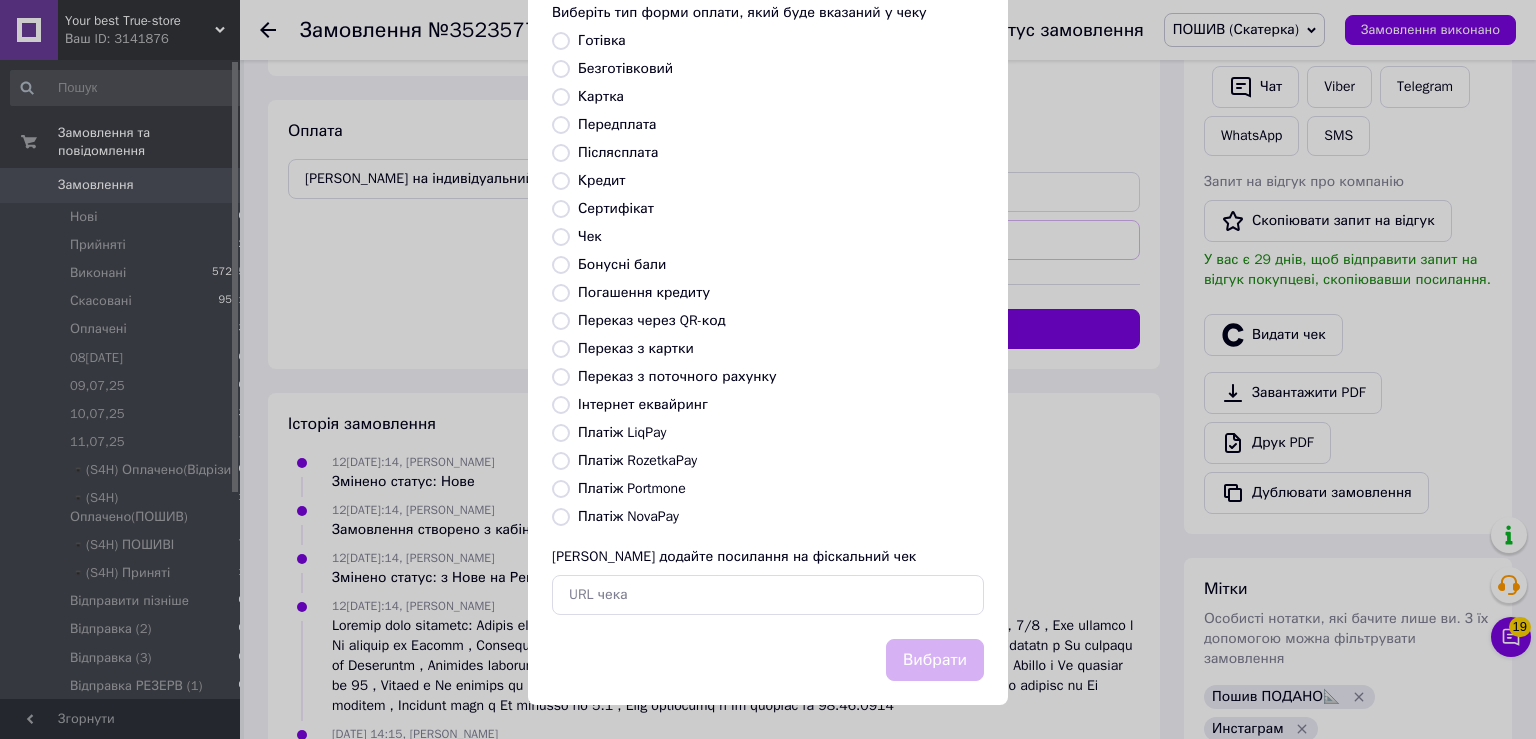 scroll, scrollTop: 119, scrollLeft: 0, axis: vertical 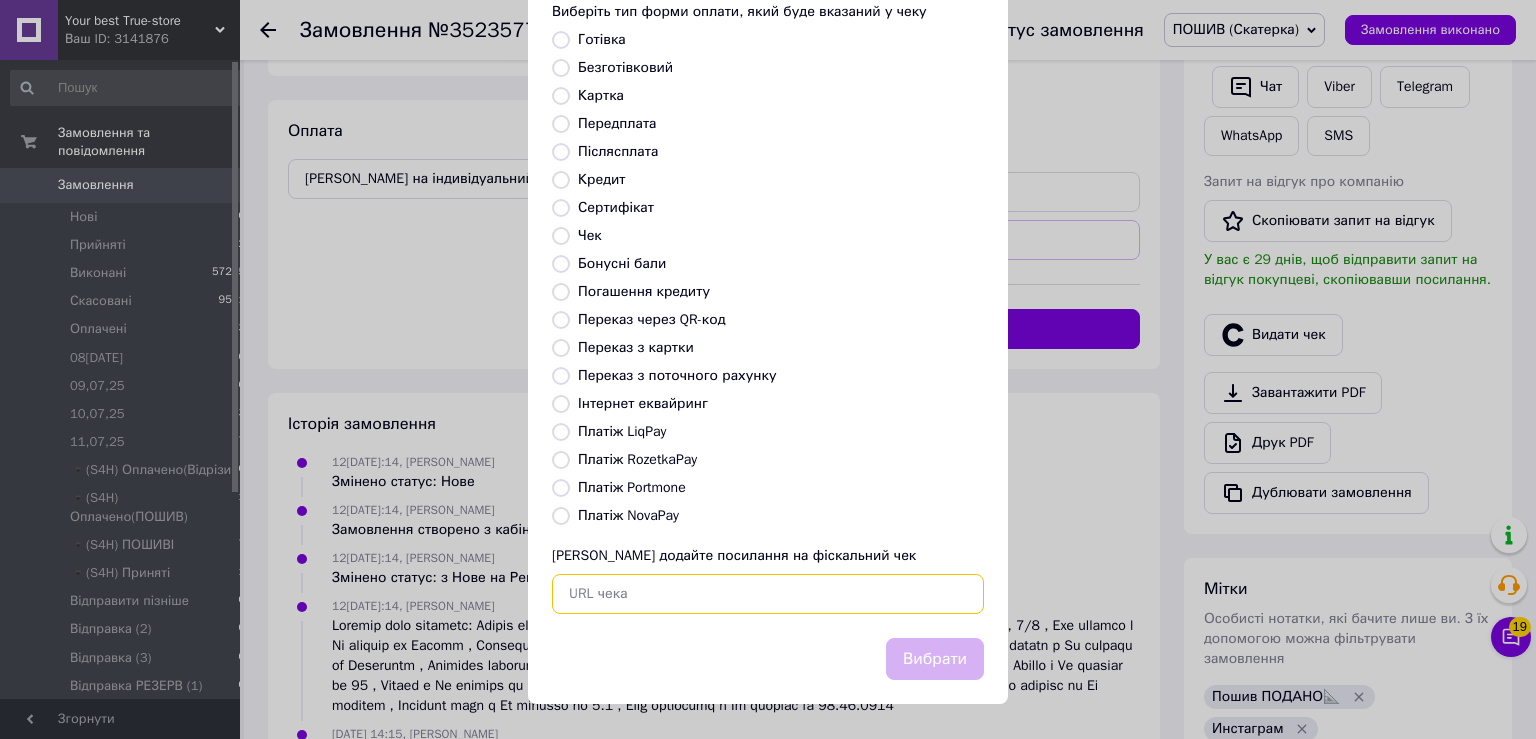 click at bounding box center (768, 594) 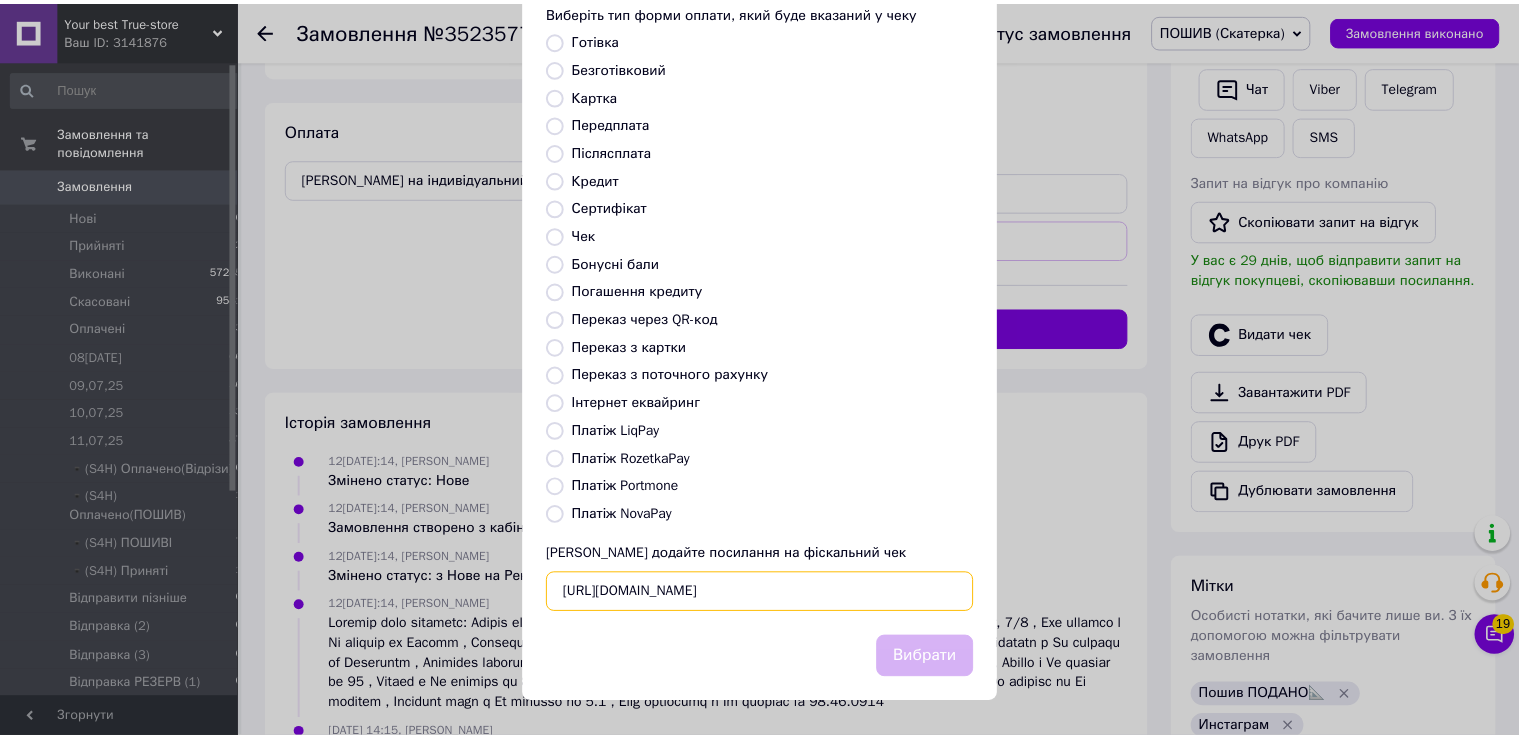 scroll, scrollTop: 0, scrollLeft: 31, axis: horizontal 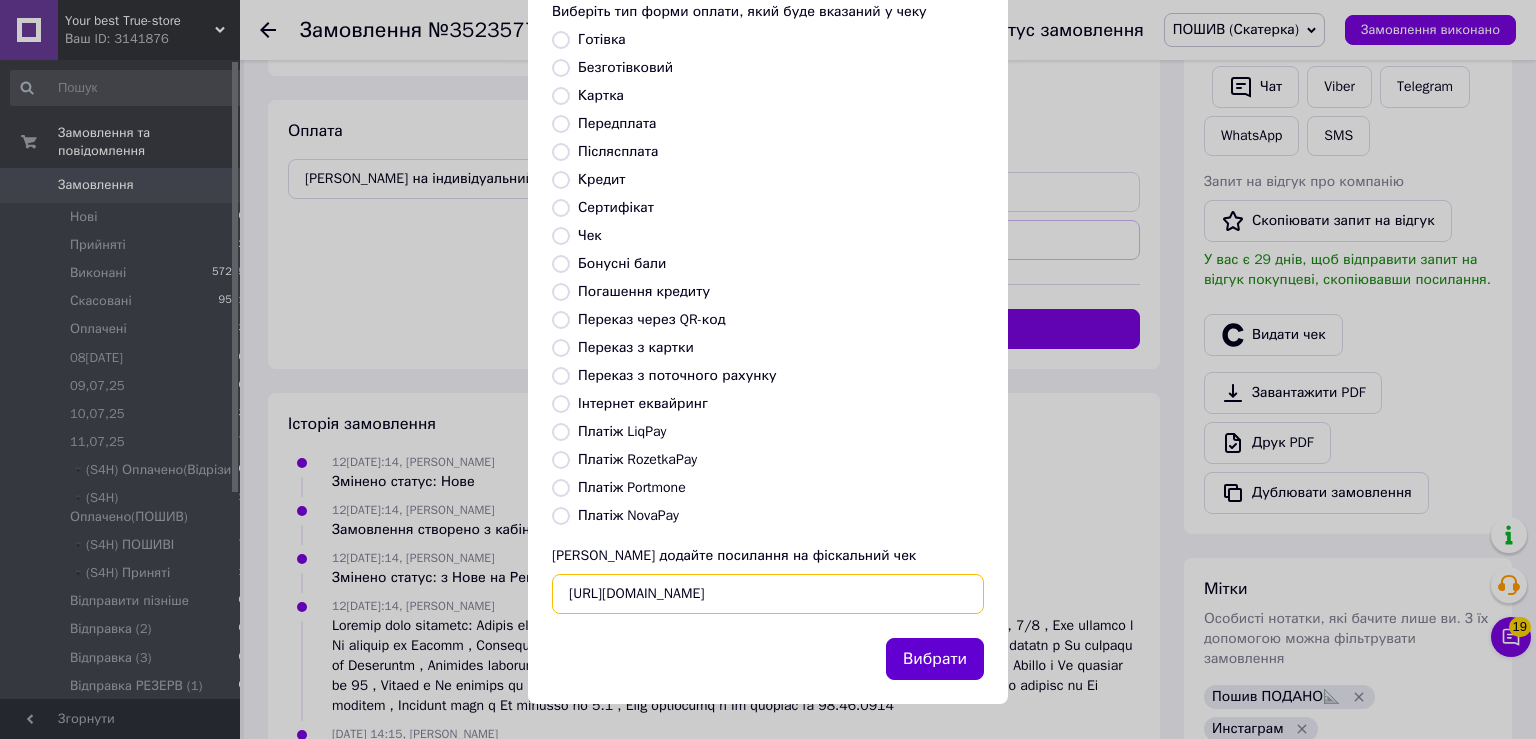 type on "[URL][DOMAIN_NAME]" 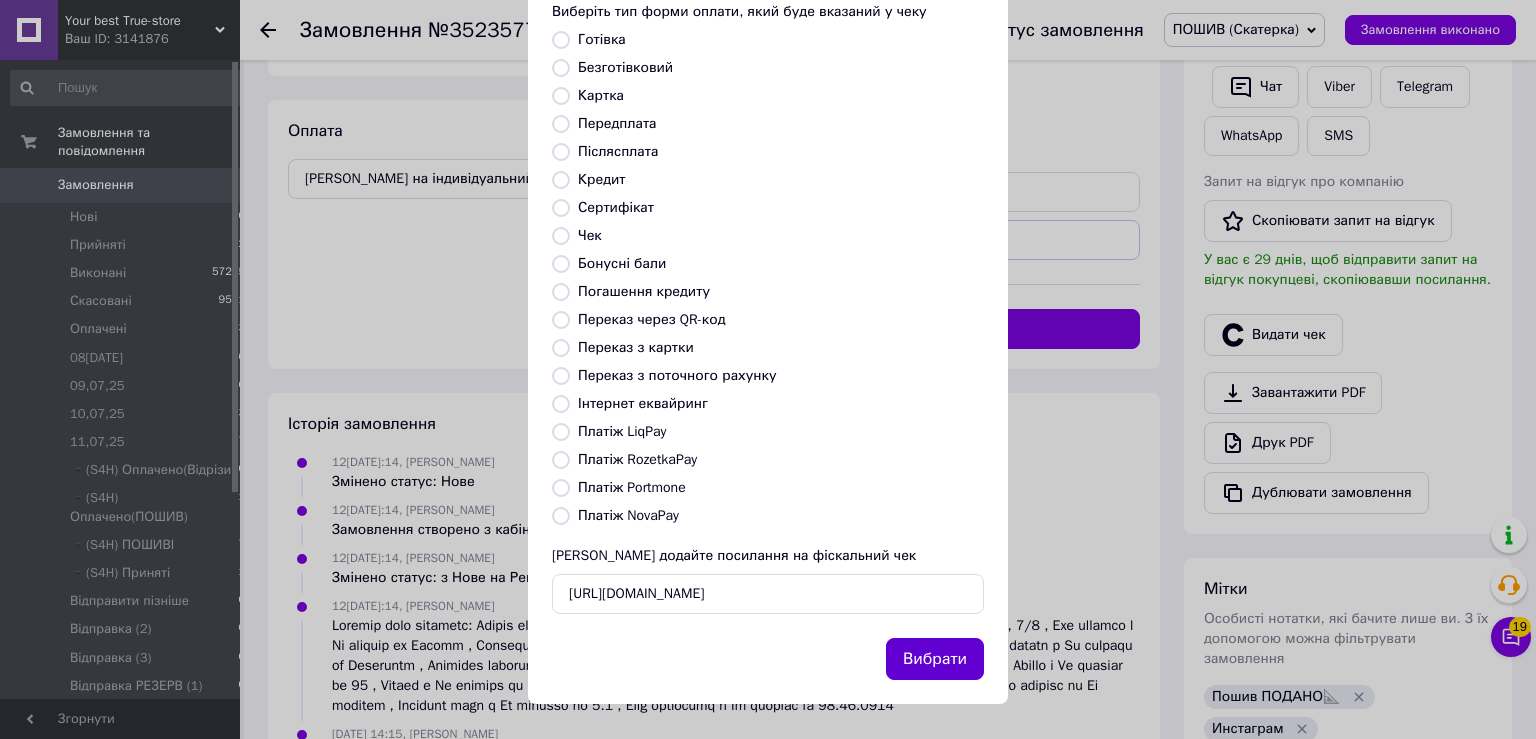 click on "Вибрати" at bounding box center [935, 659] 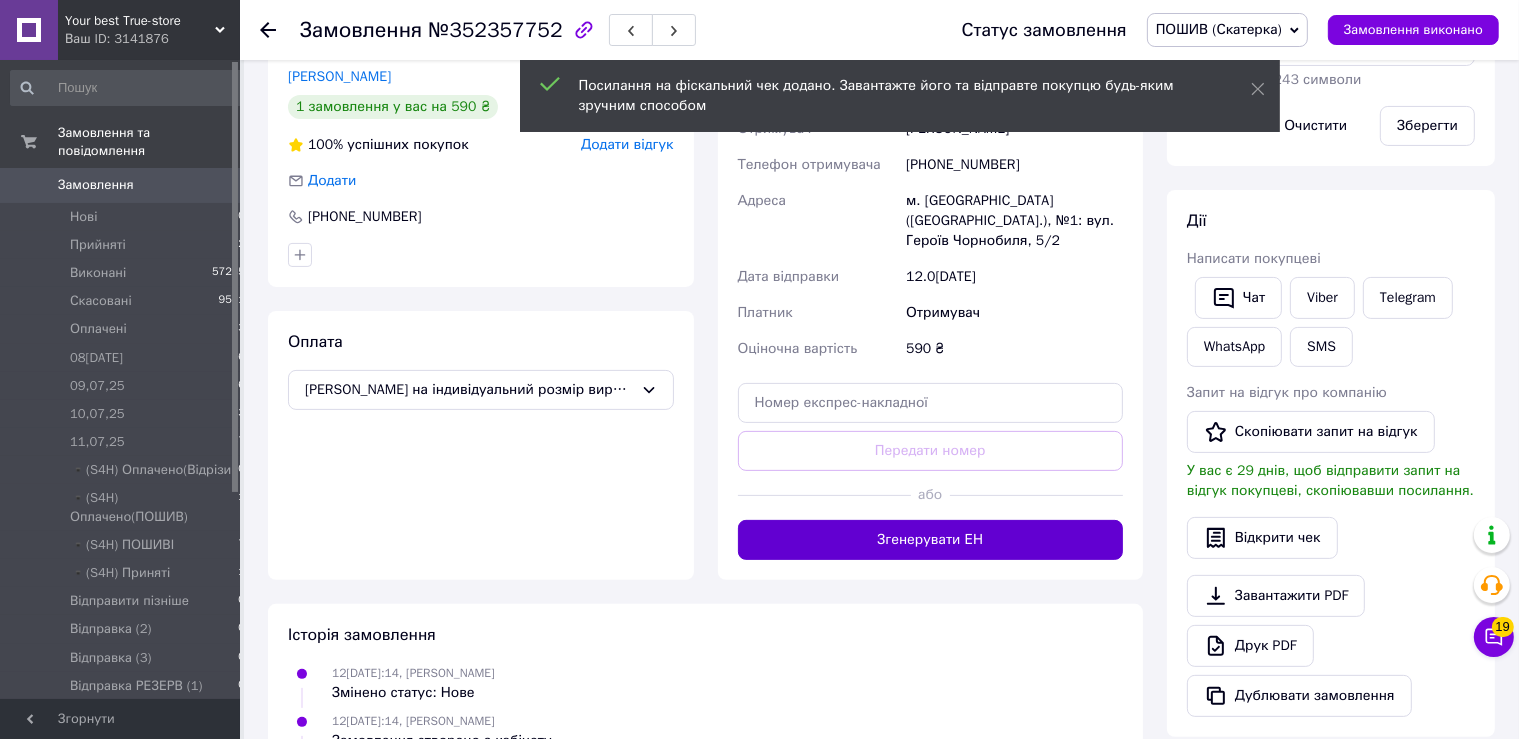 scroll, scrollTop: 325, scrollLeft: 0, axis: vertical 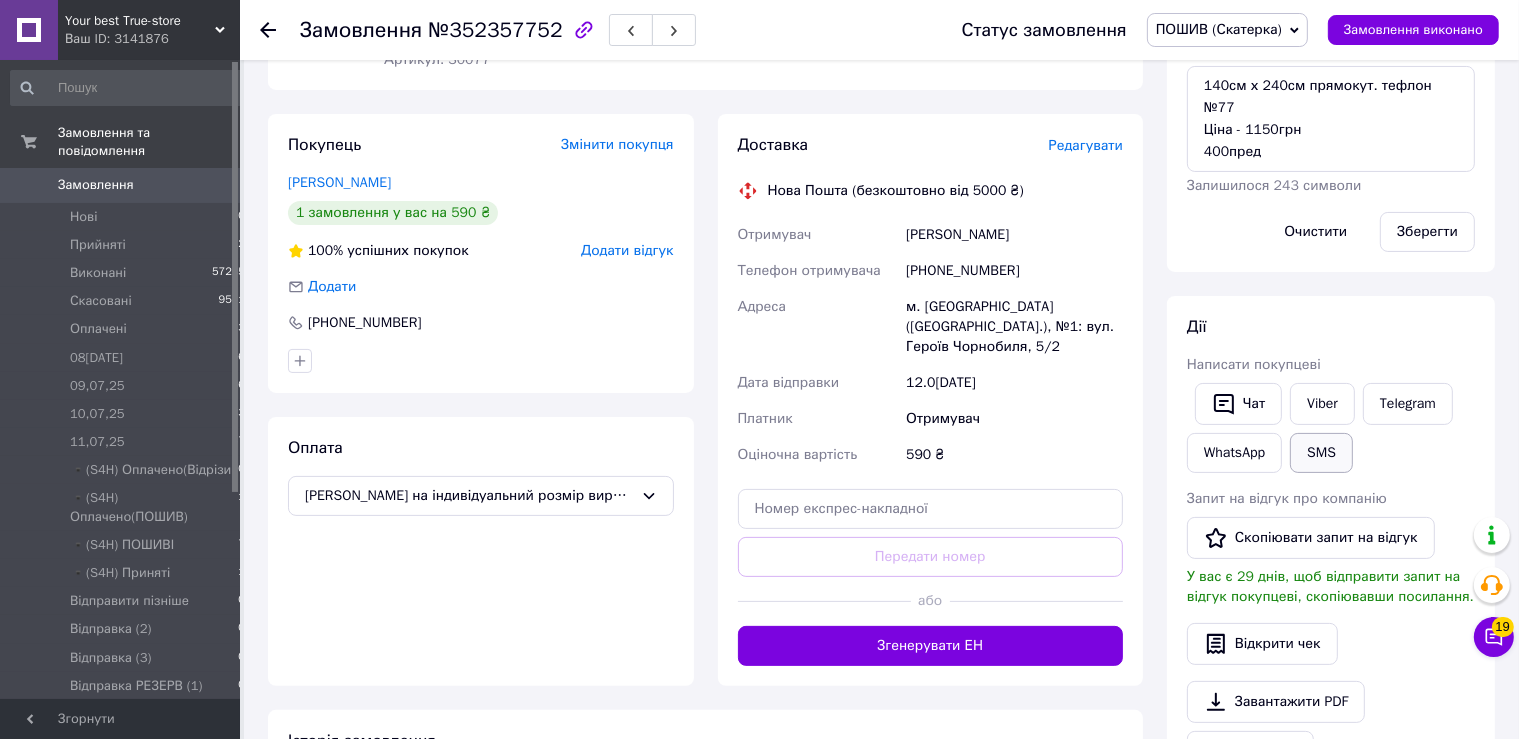 click on "SMS" at bounding box center (1321, 453) 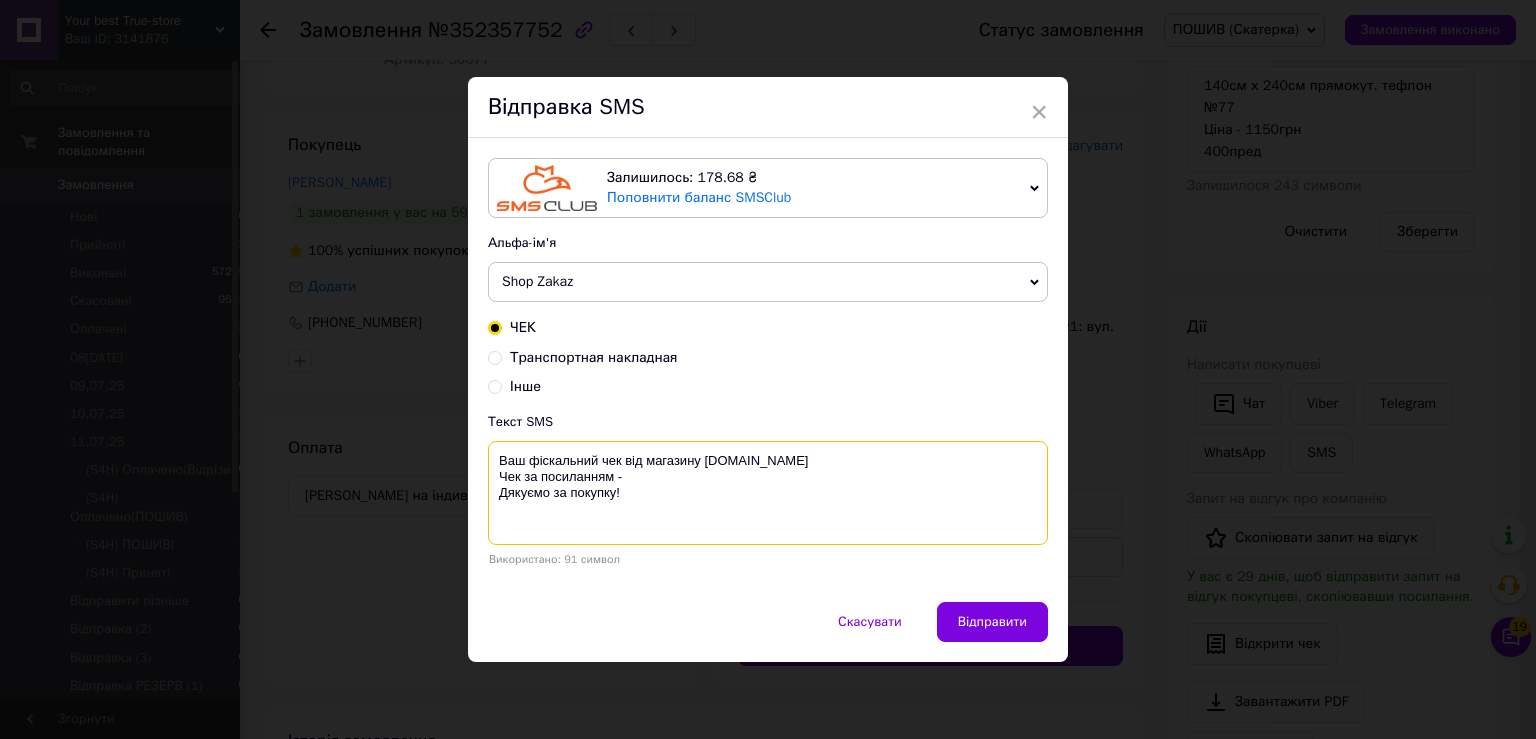 click on "Ваш фіскальний чек від магазину [DOMAIN_NAME]
Чек за посиланням -
Дякуємо за покупку!" at bounding box center (768, 493) 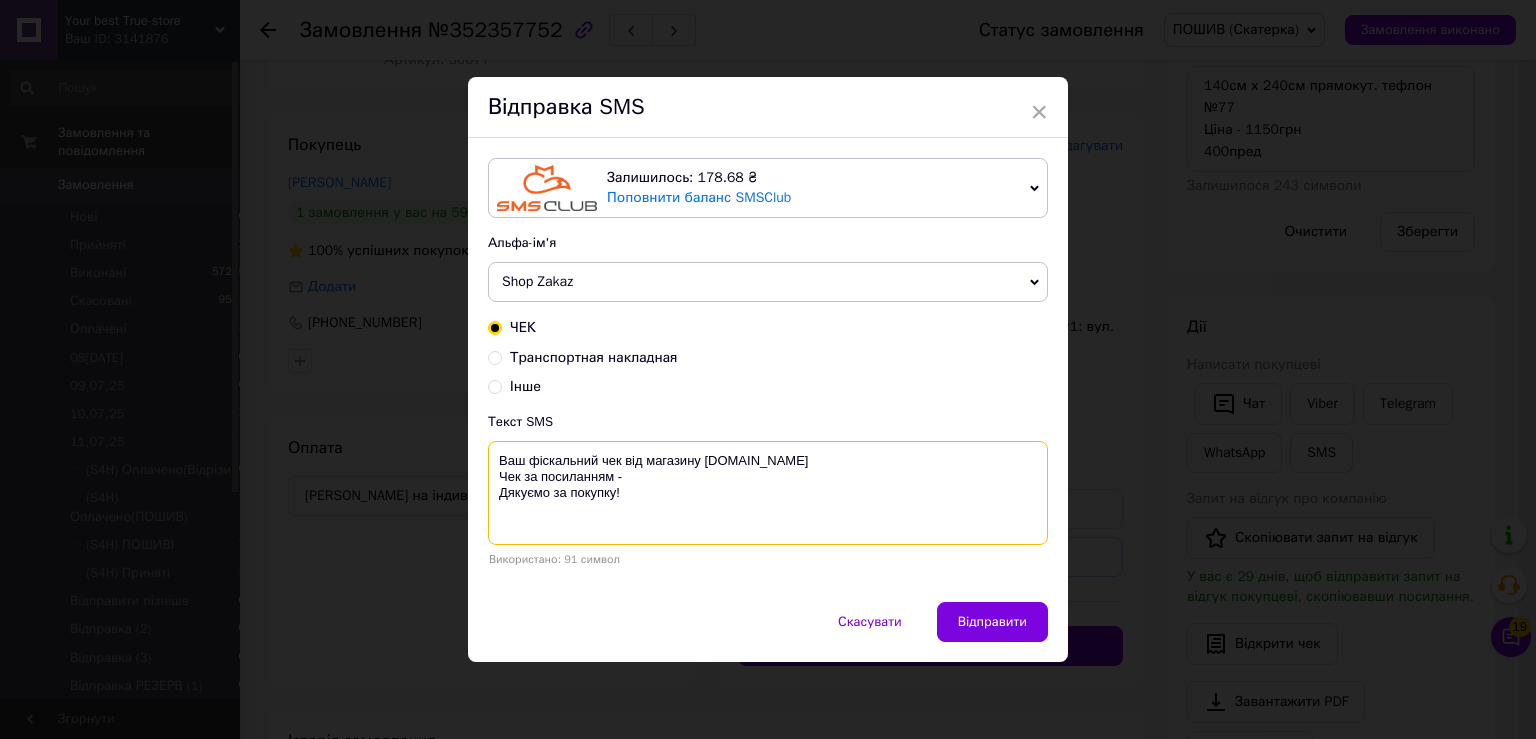 paste on "[URL][DOMAIN_NAME]" 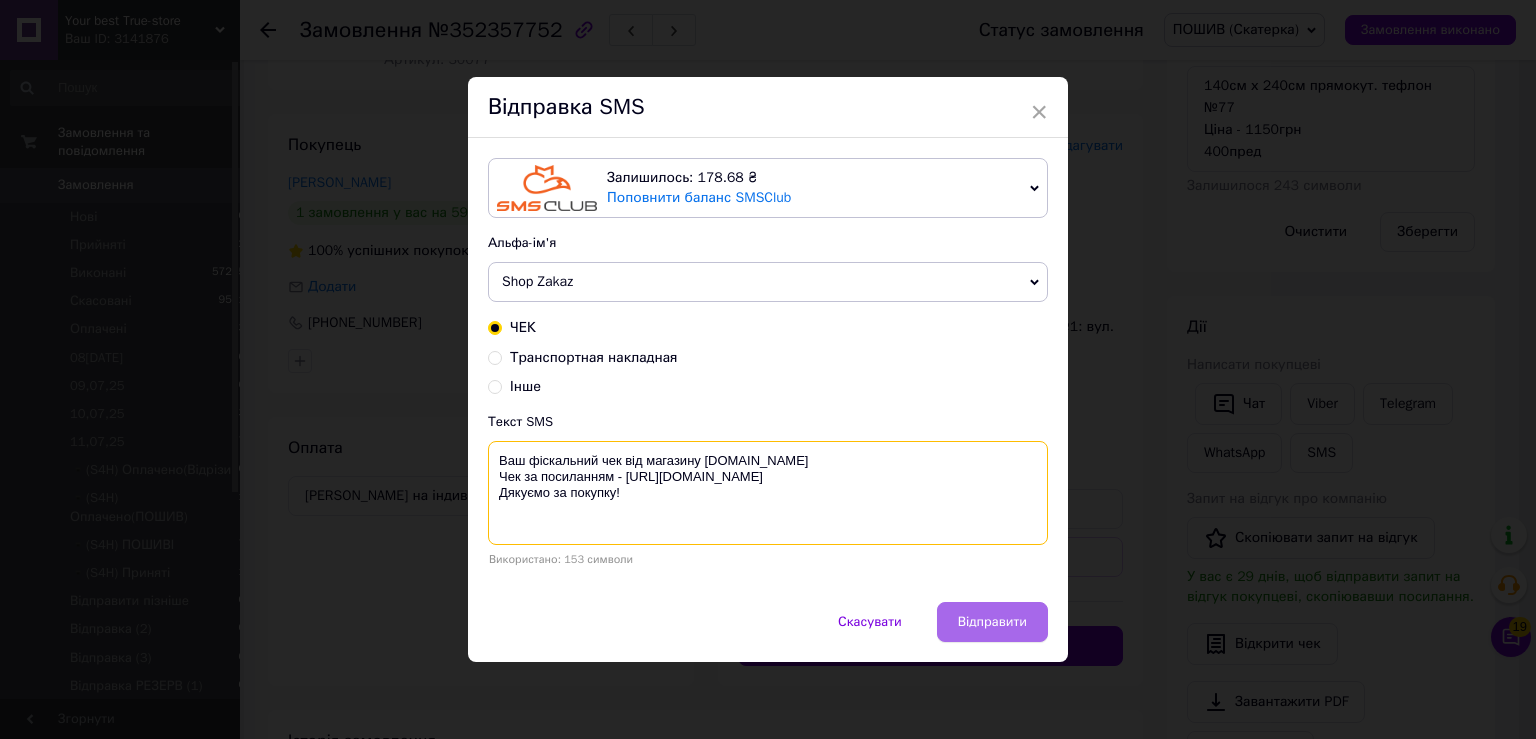 type on "Ваш фіскальний чек від магазину [DOMAIN_NAME]
Чек за посиланням - [URL][DOMAIN_NAME]
Дякуємо за покупку!" 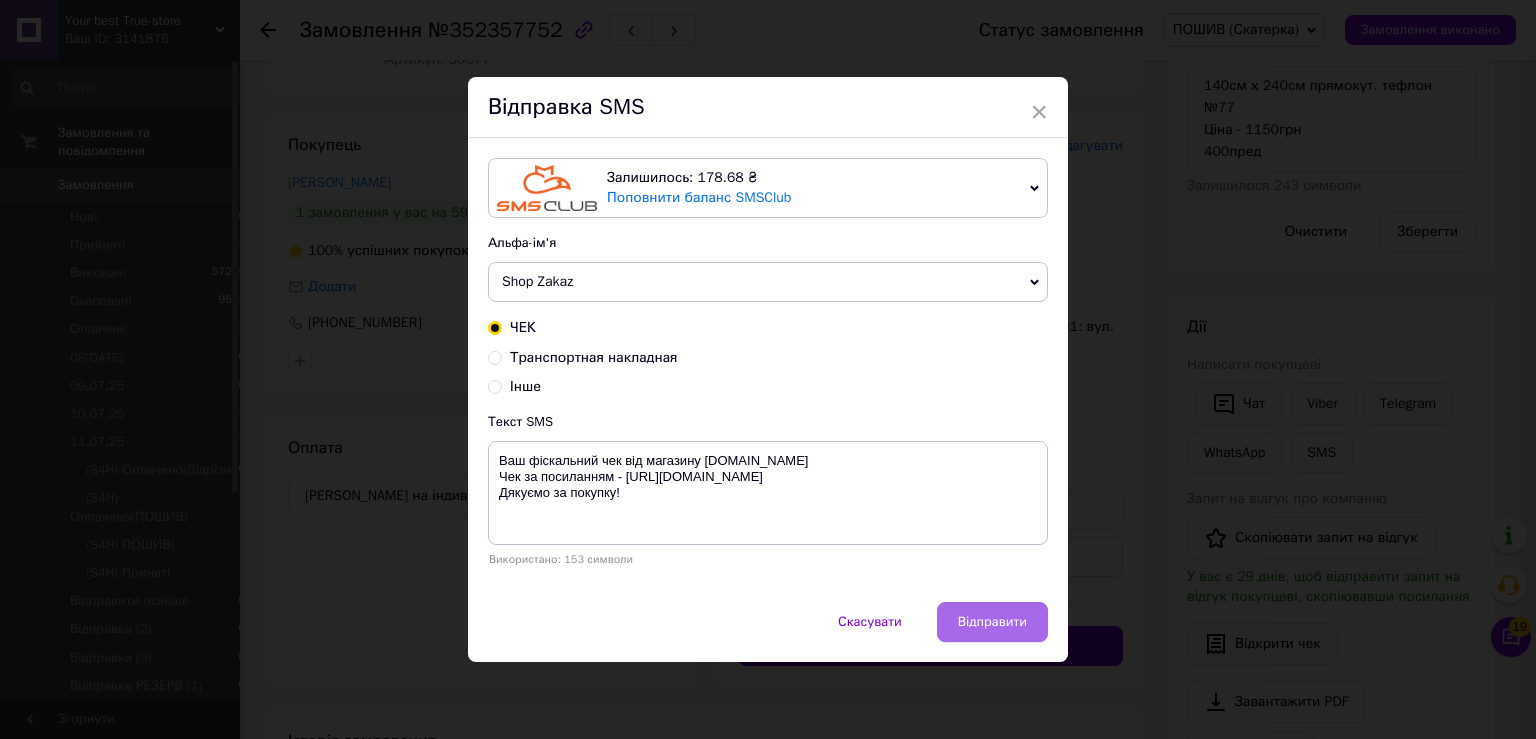 click on "Відправити" at bounding box center [992, 622] 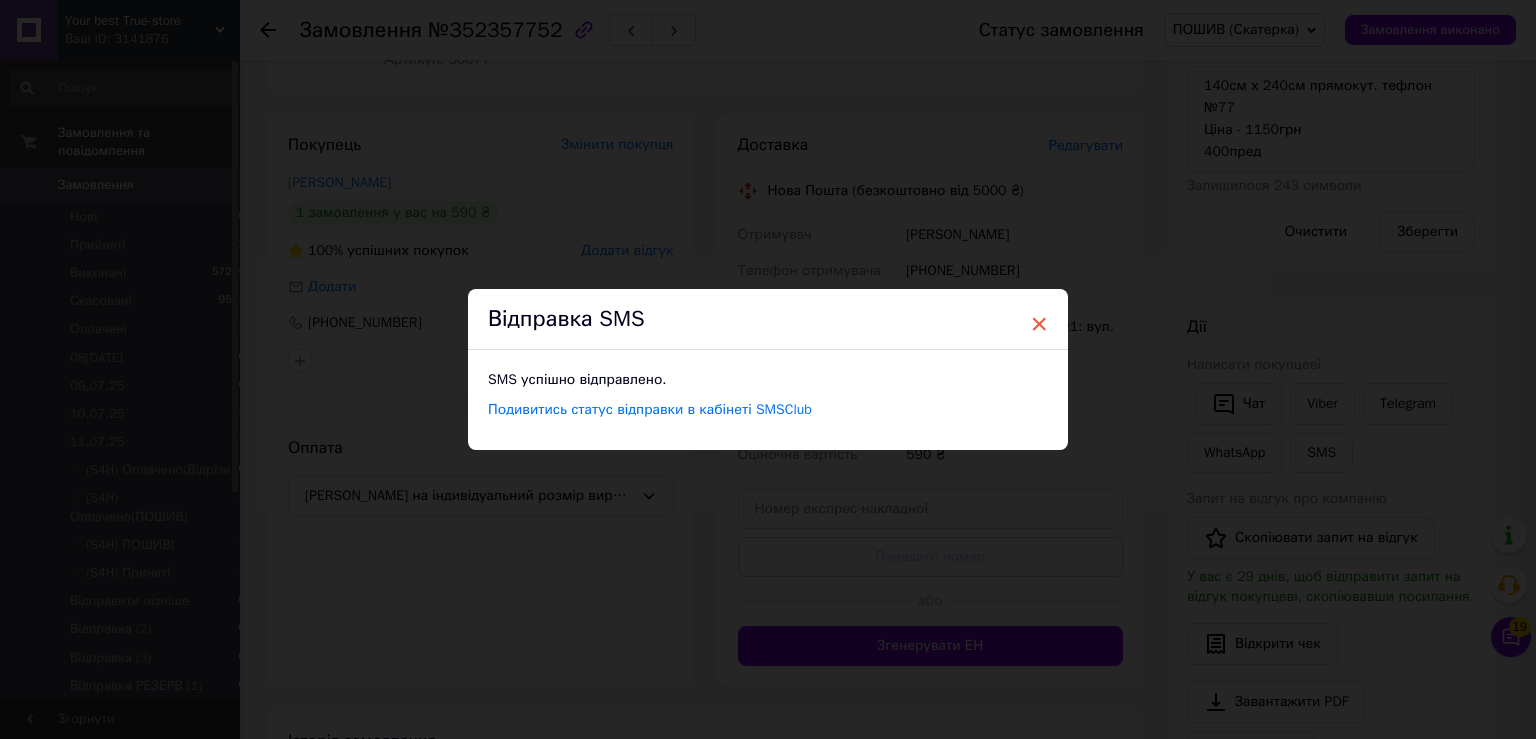 click on "×" at bounding box center [1039, 324] 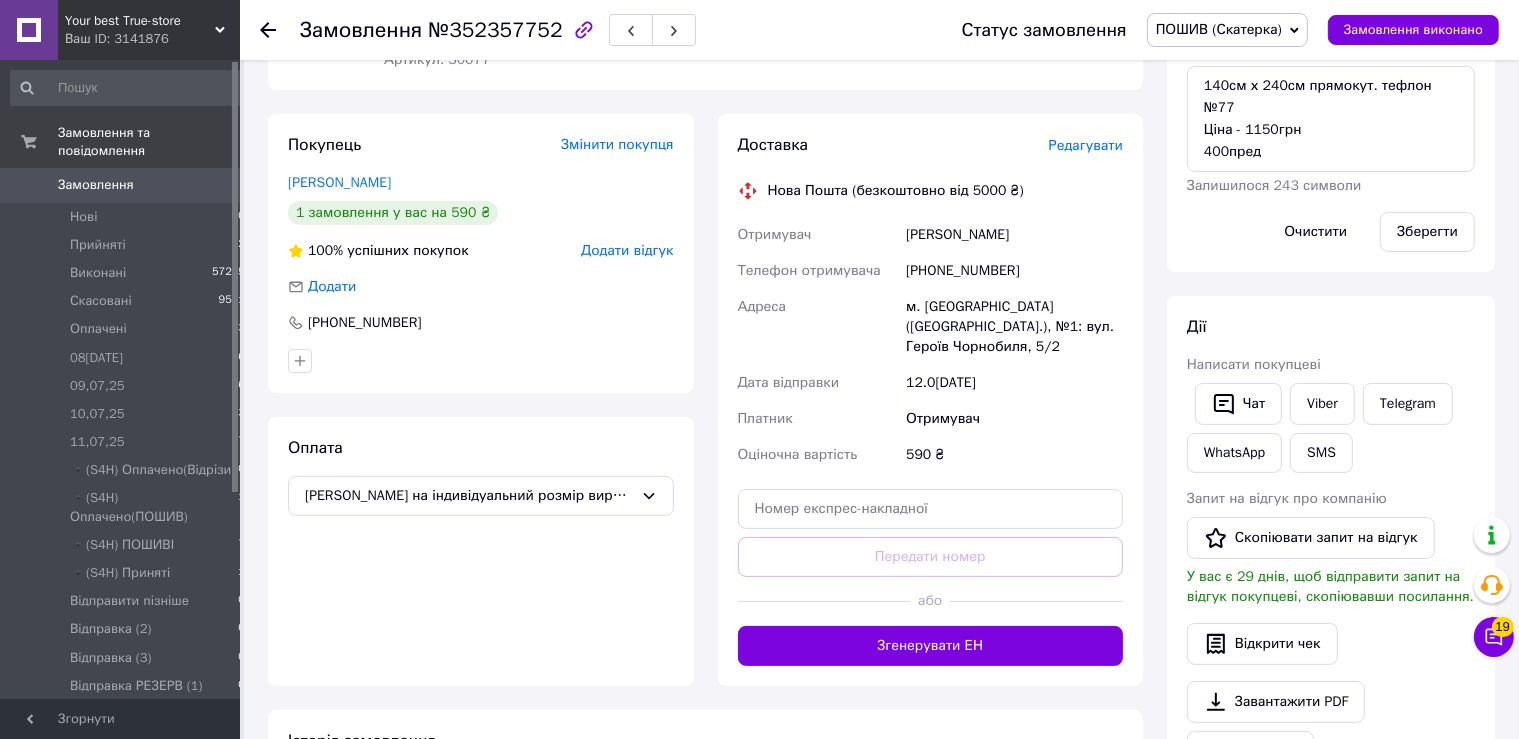 click on "Замовлення 0" at bounding box center [128, 185] 